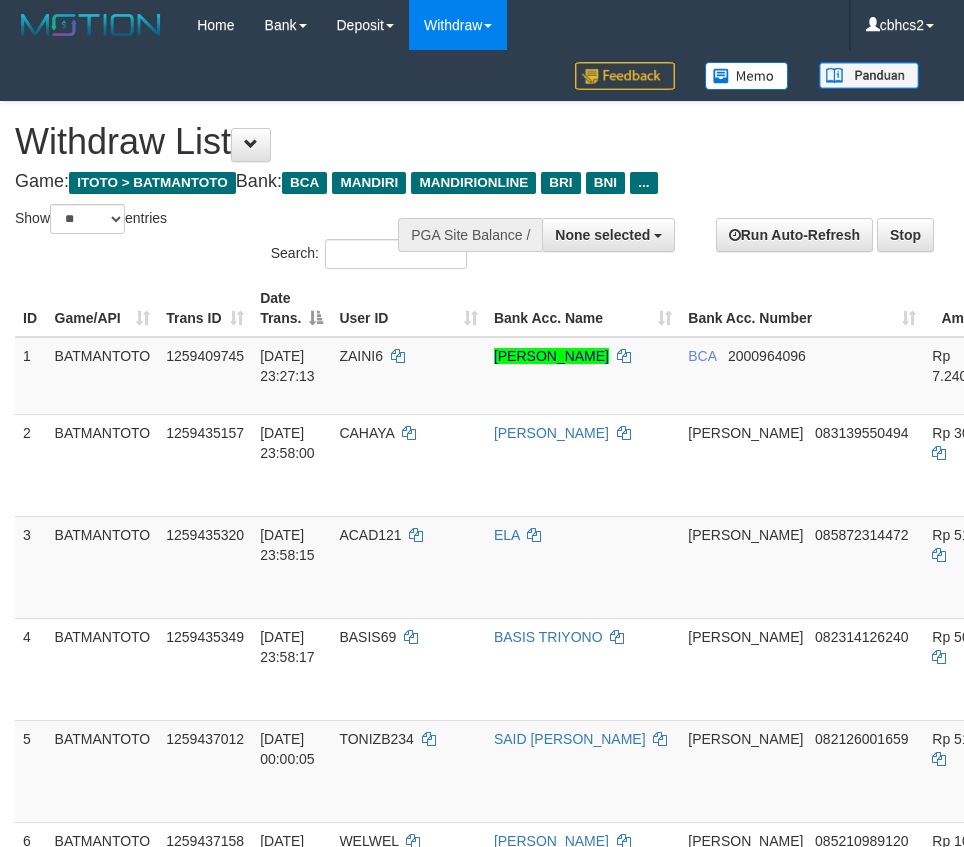 select 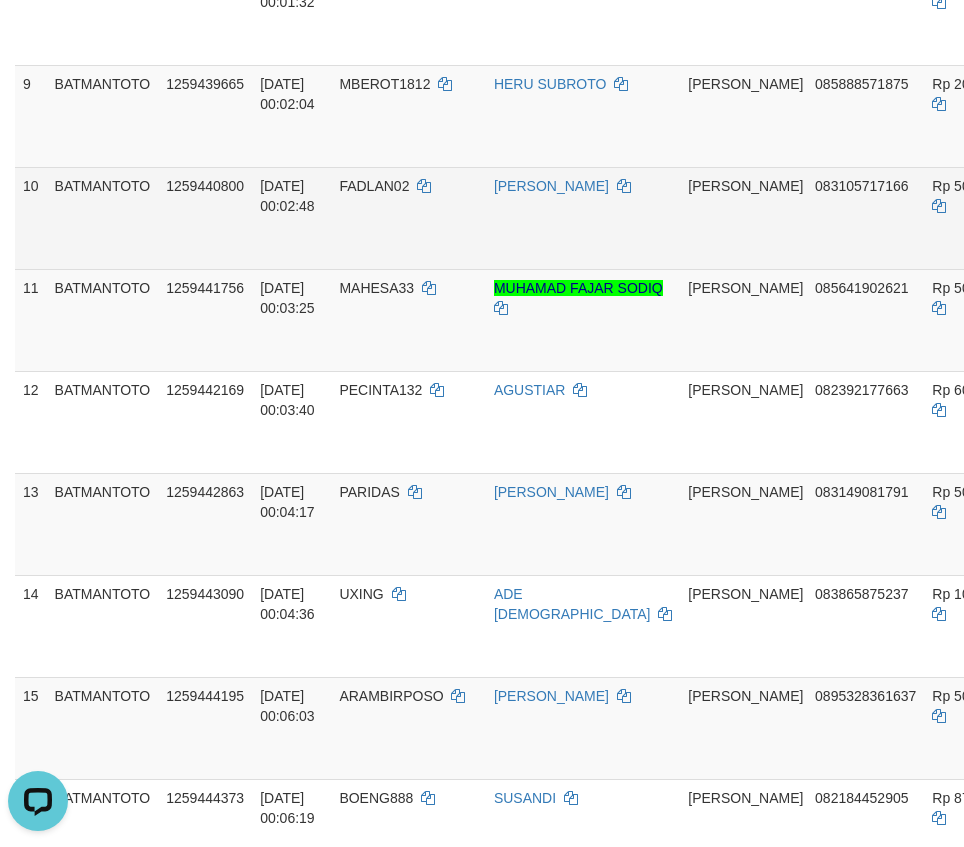 scroll, scrollTop: 0, scrollLeft: 0, axis: both 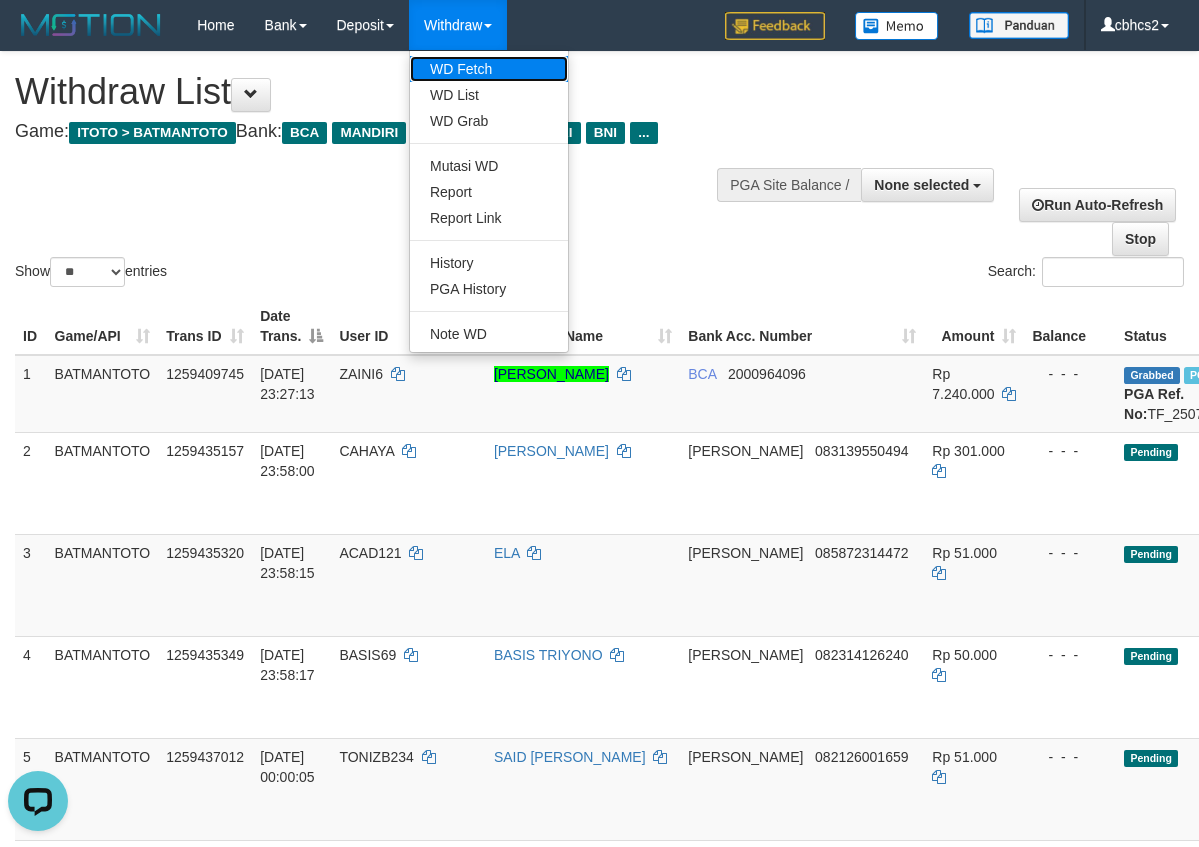 click on "WD Fetch" at bounding box center (489, 69) 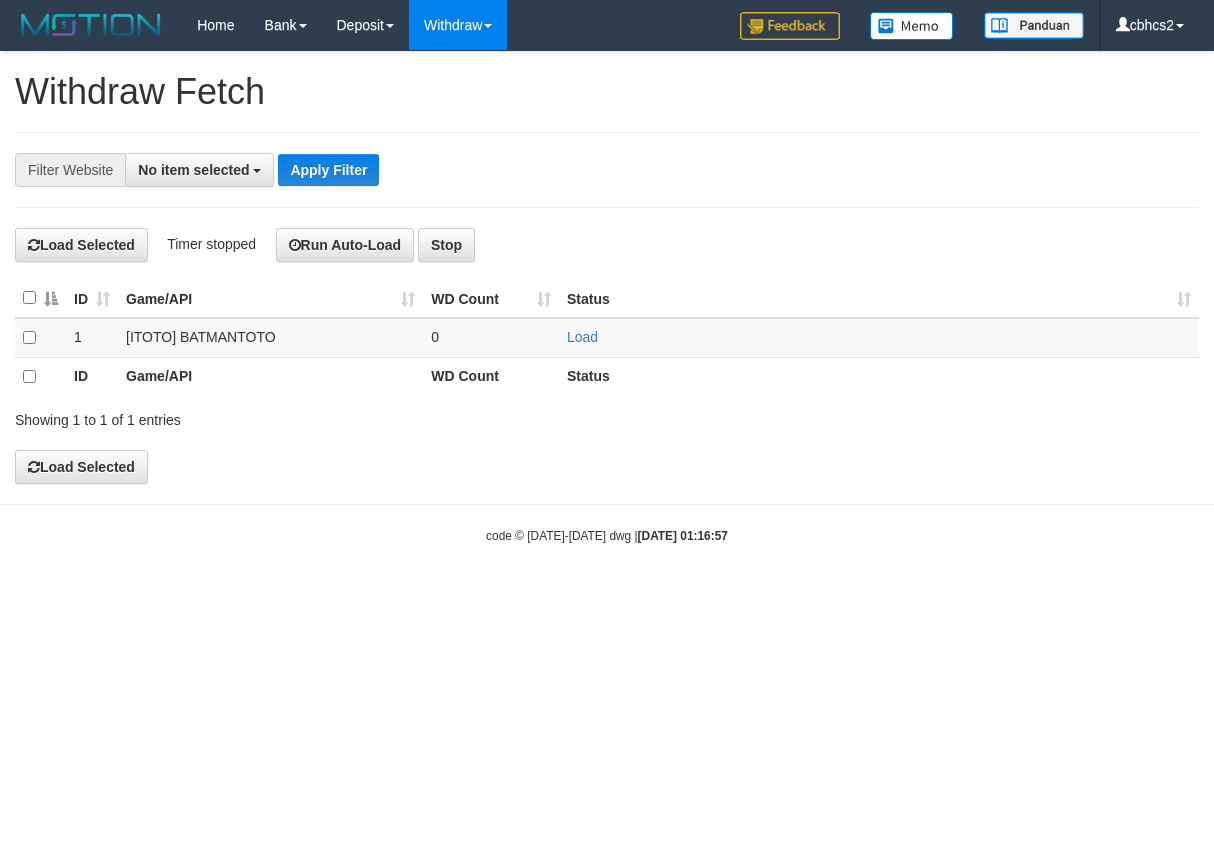 scroll, scrollTop: 0, scrollLeft: 0, axis: both 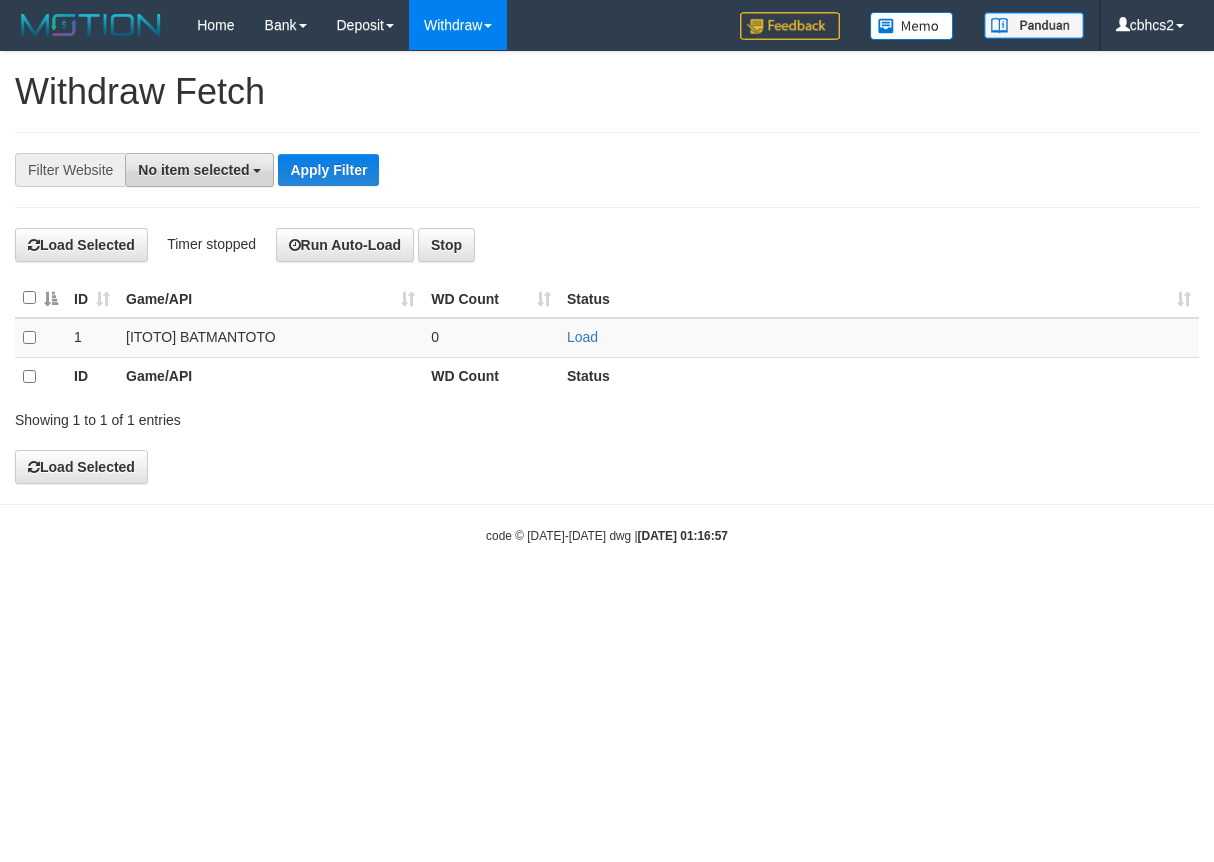 click on "No item selected" at bounding box center [199, 170] 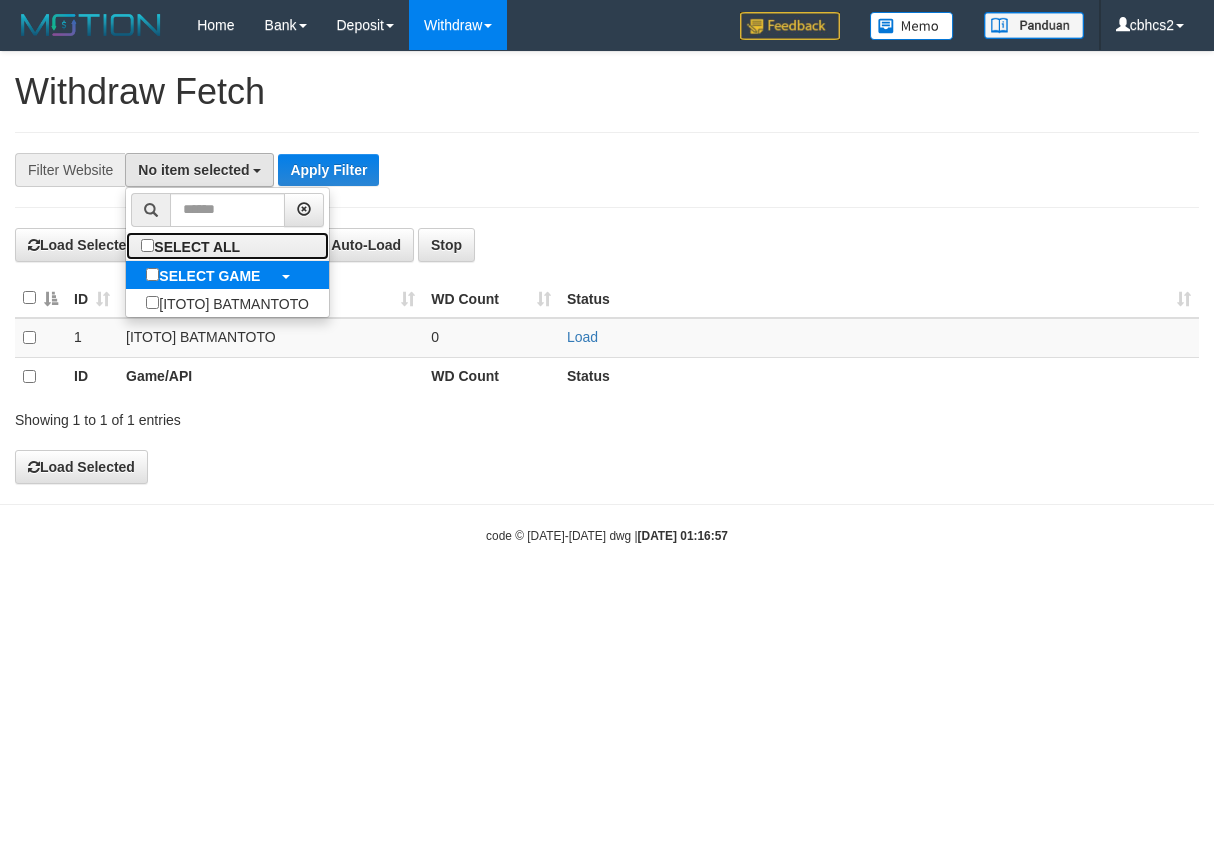 drag, startPoint x: 232, startPoint y: 255, endPoint x: 212, endPoint y: 266, distance: 22.825424 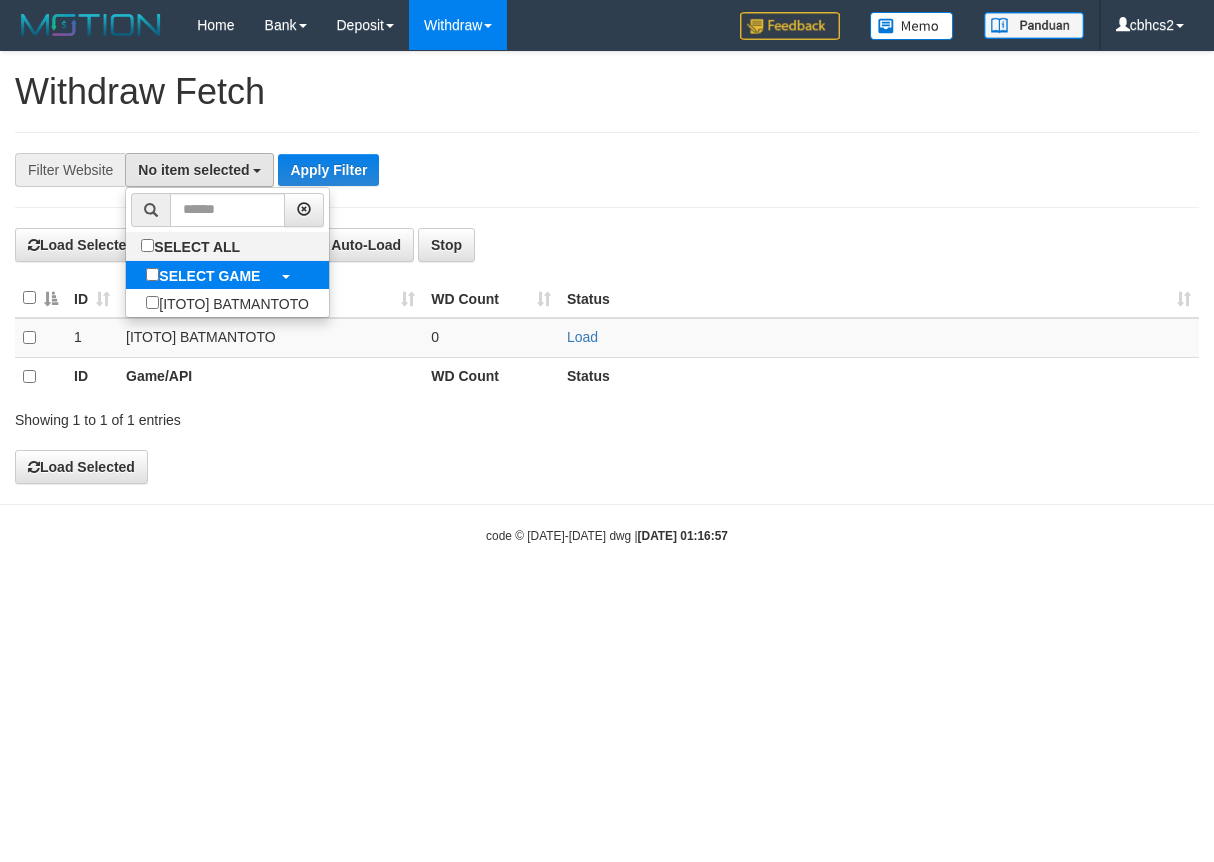 select on "****" 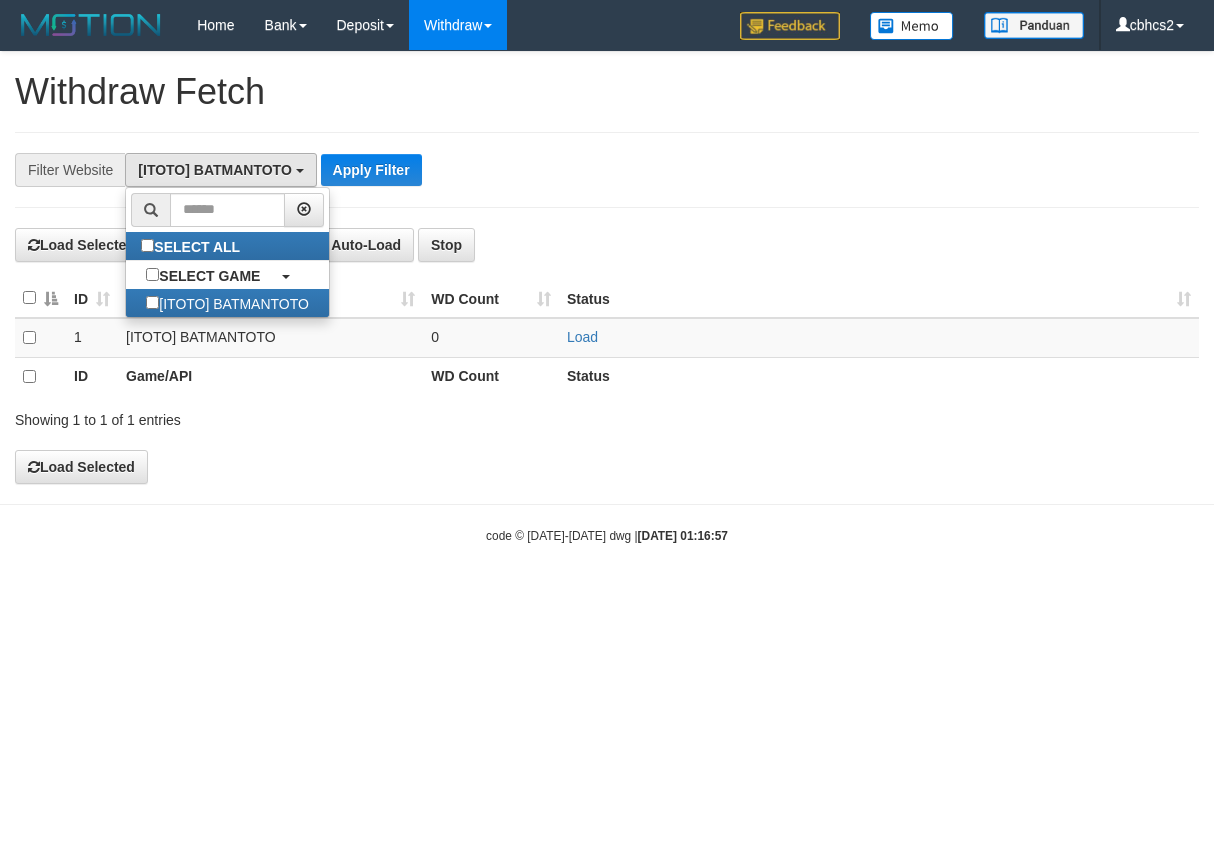 scroll, scrollTop: 18, scrollLeft: 0, axis: vertical 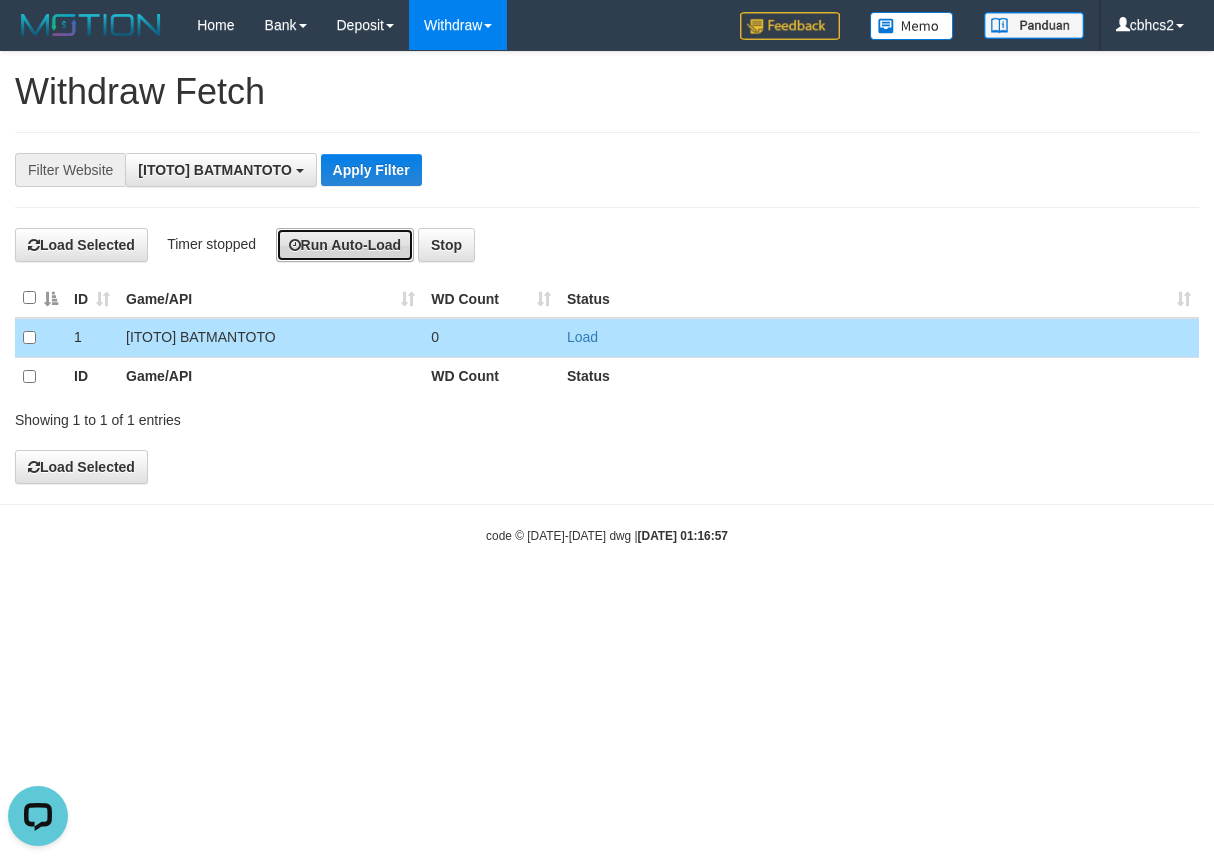 click on "Run Auto-Load" at bounding box center [345, 245] 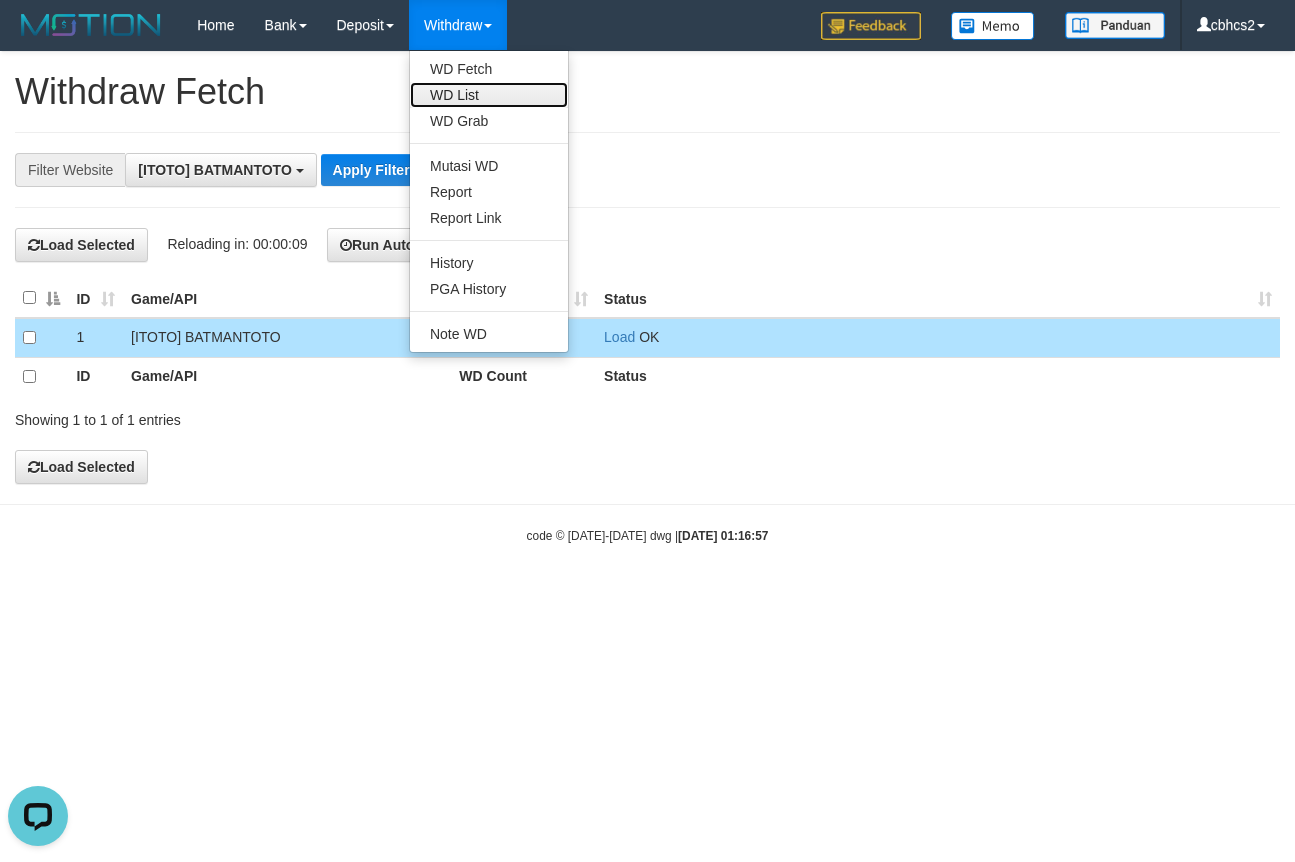 click on "WD List" at bounding box center (489, 95) 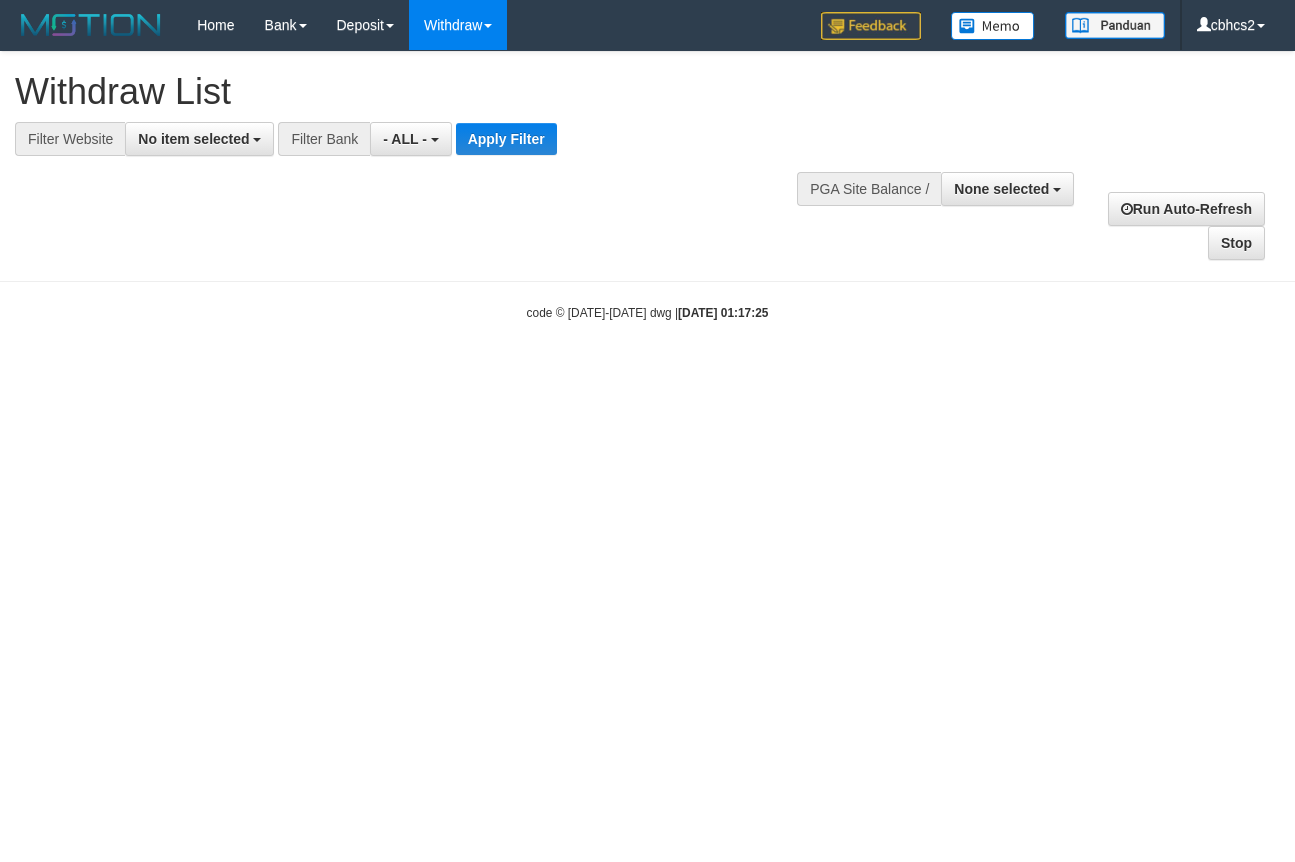 select 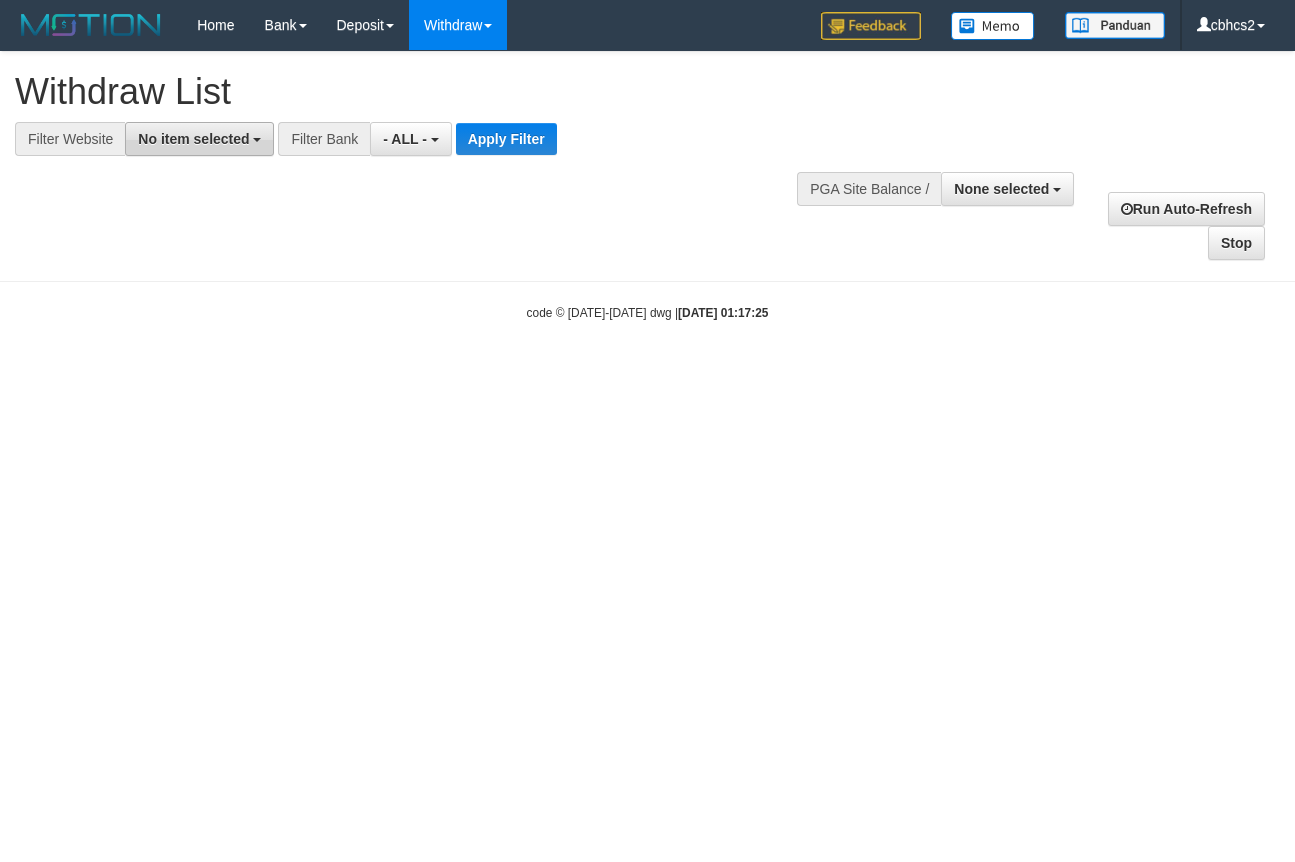 scroll, scrollTop: 0, scrollLeft: 0, axis: both 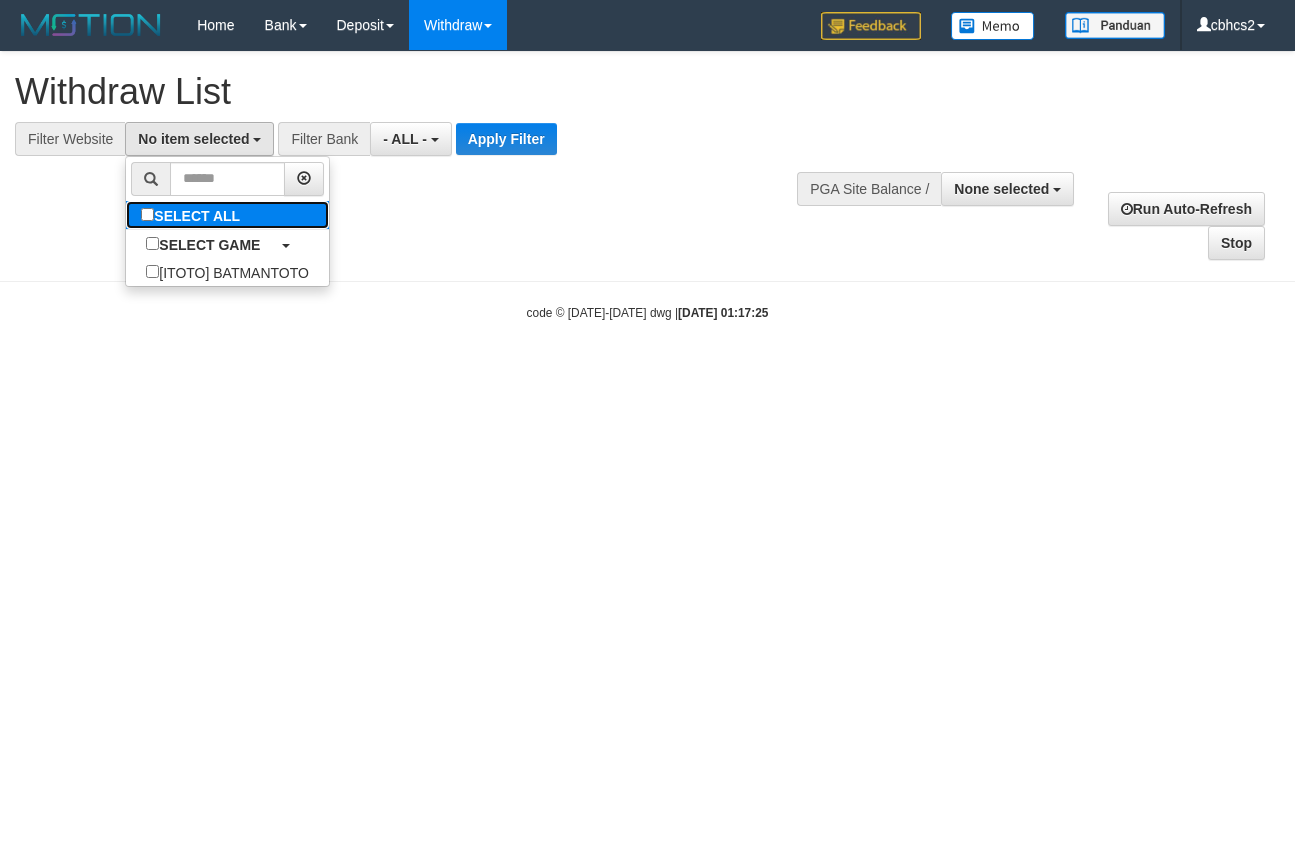 click on "SELECT ALL" at bounding box center [193, 215] 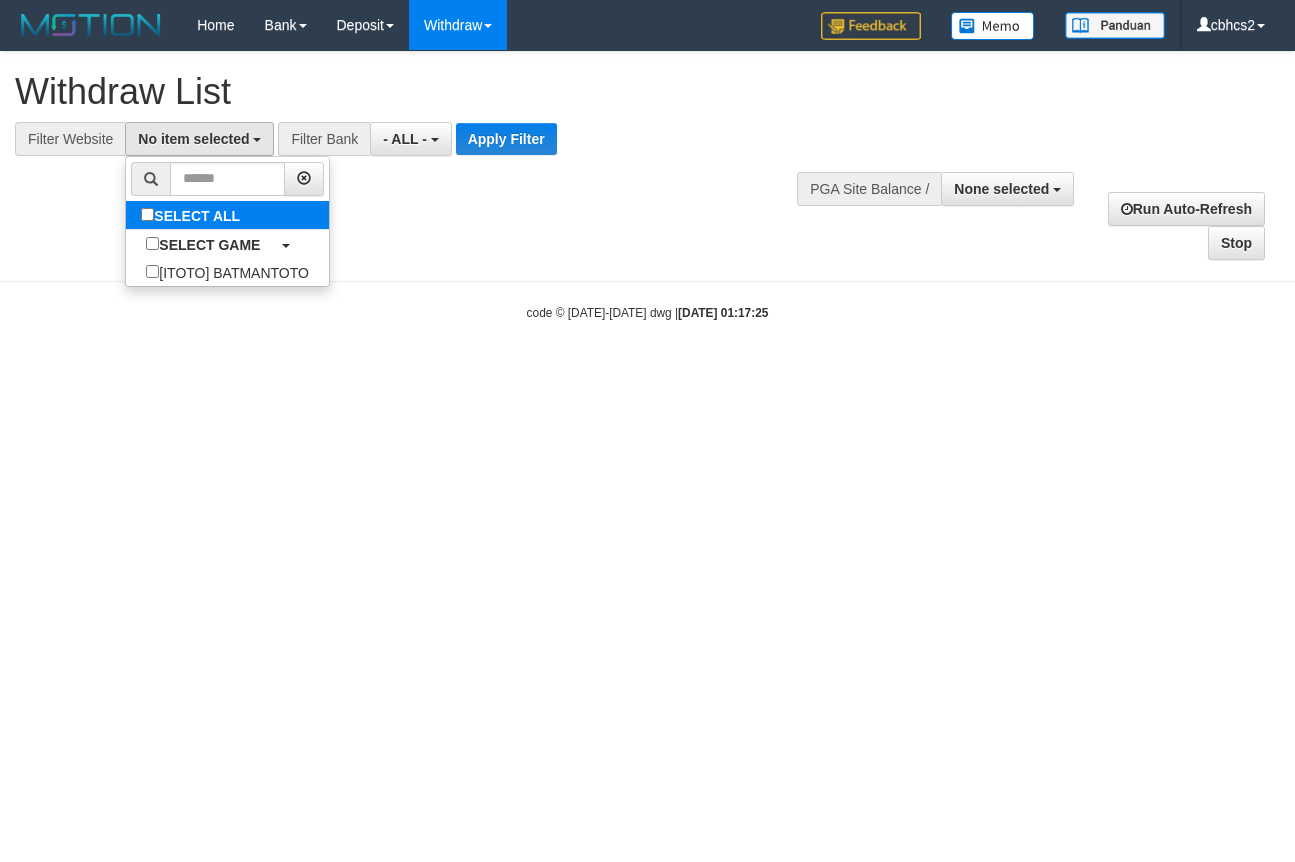select on "****" 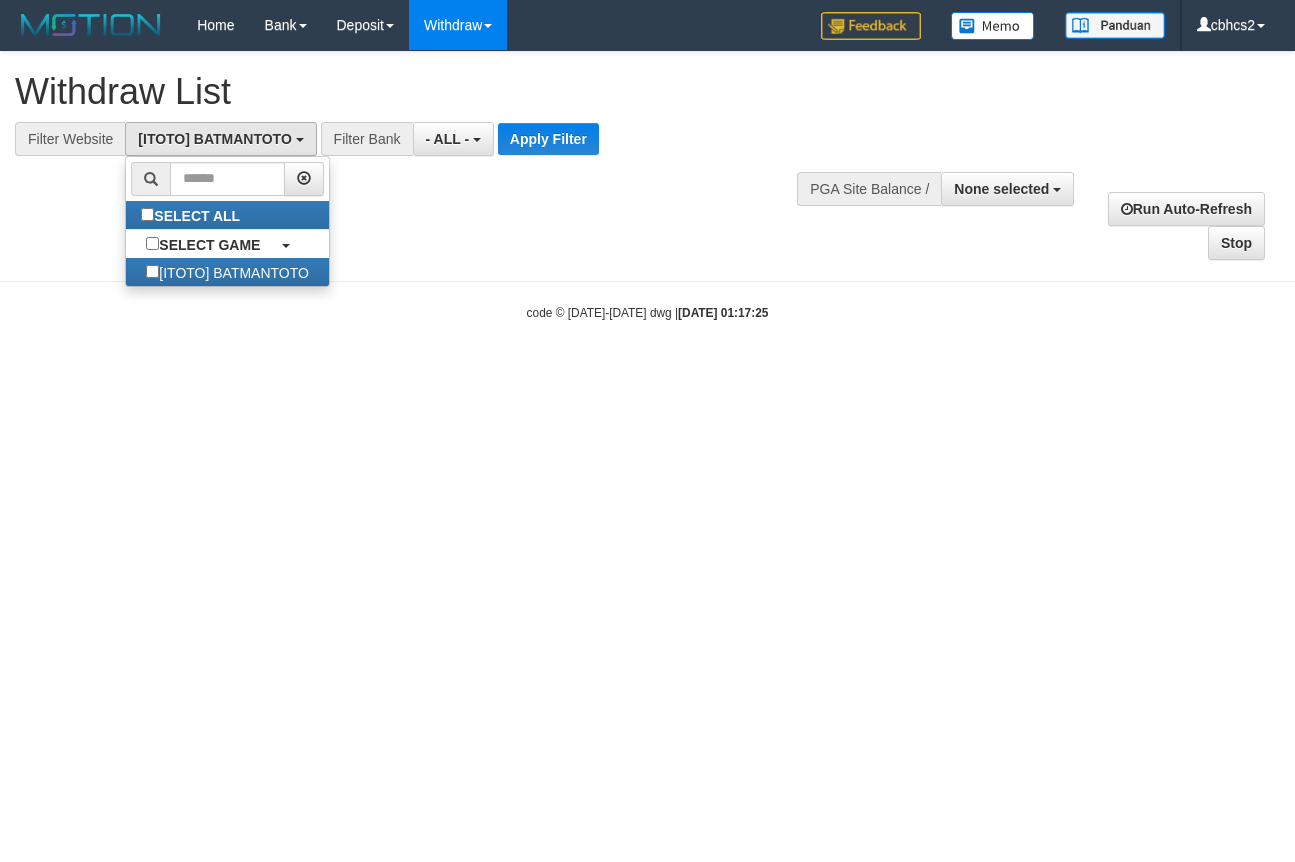 scroll, scrollTop: 18, scrollLeft: 0, axis: vertical 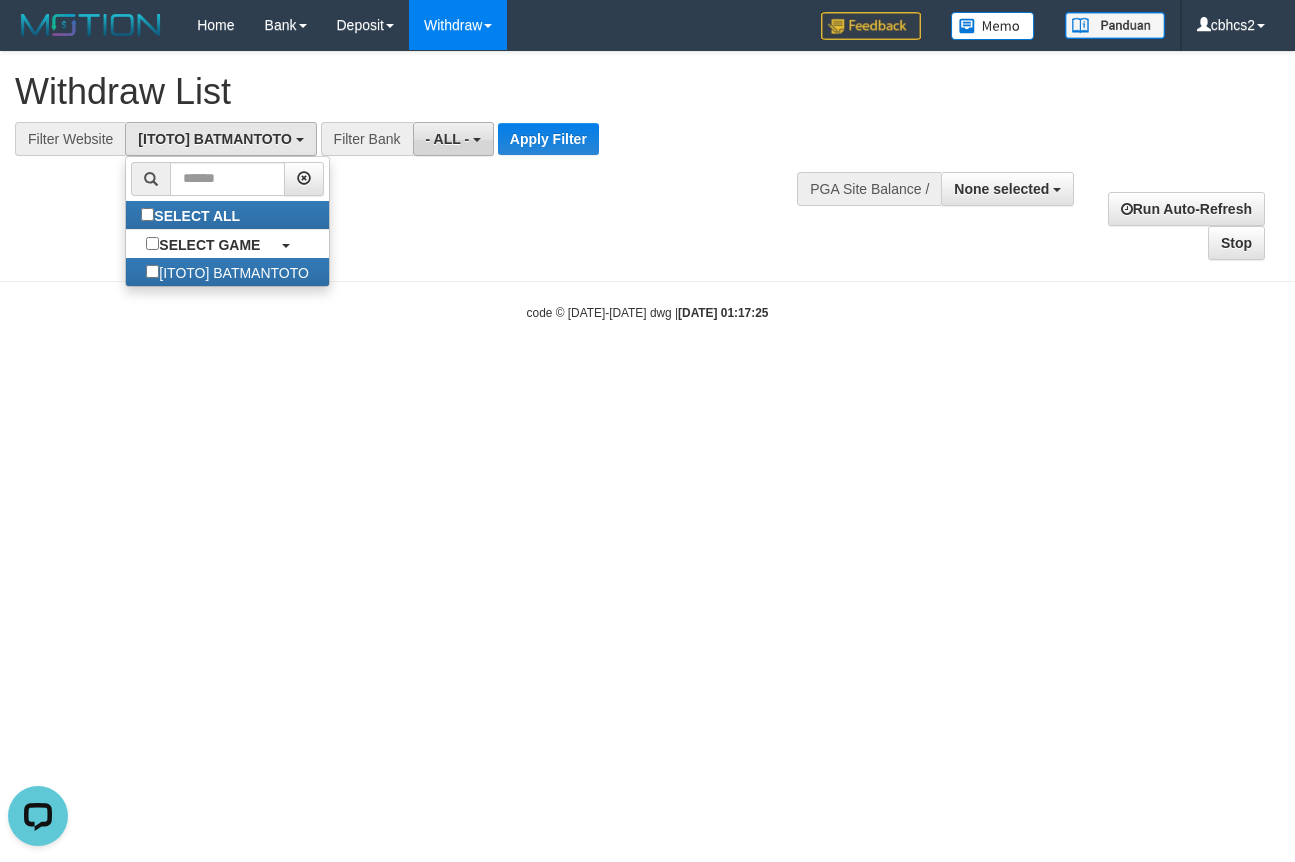 click on "- ALL -" at bounding box center (453, 139) 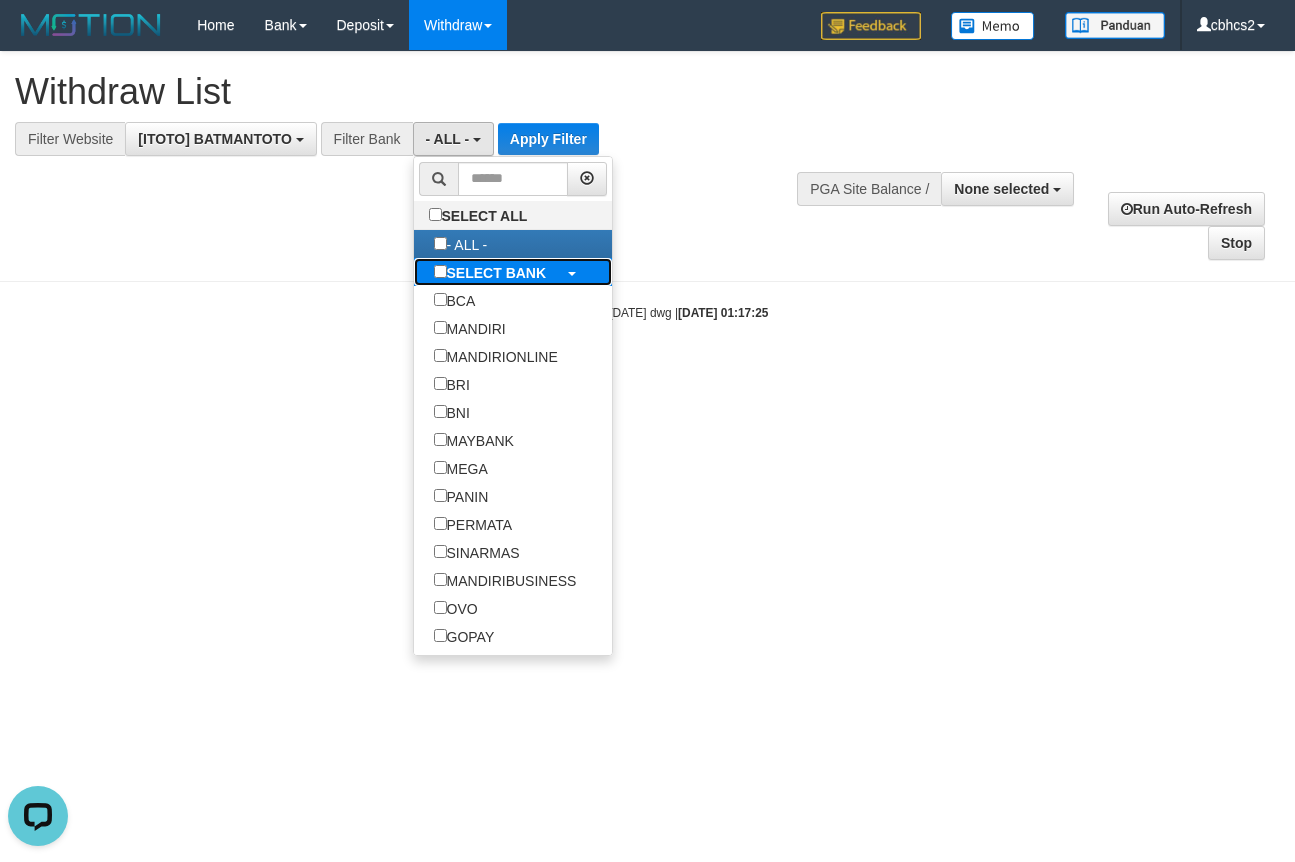 click on "SELECT BANK" at bounding box center [497, 273] 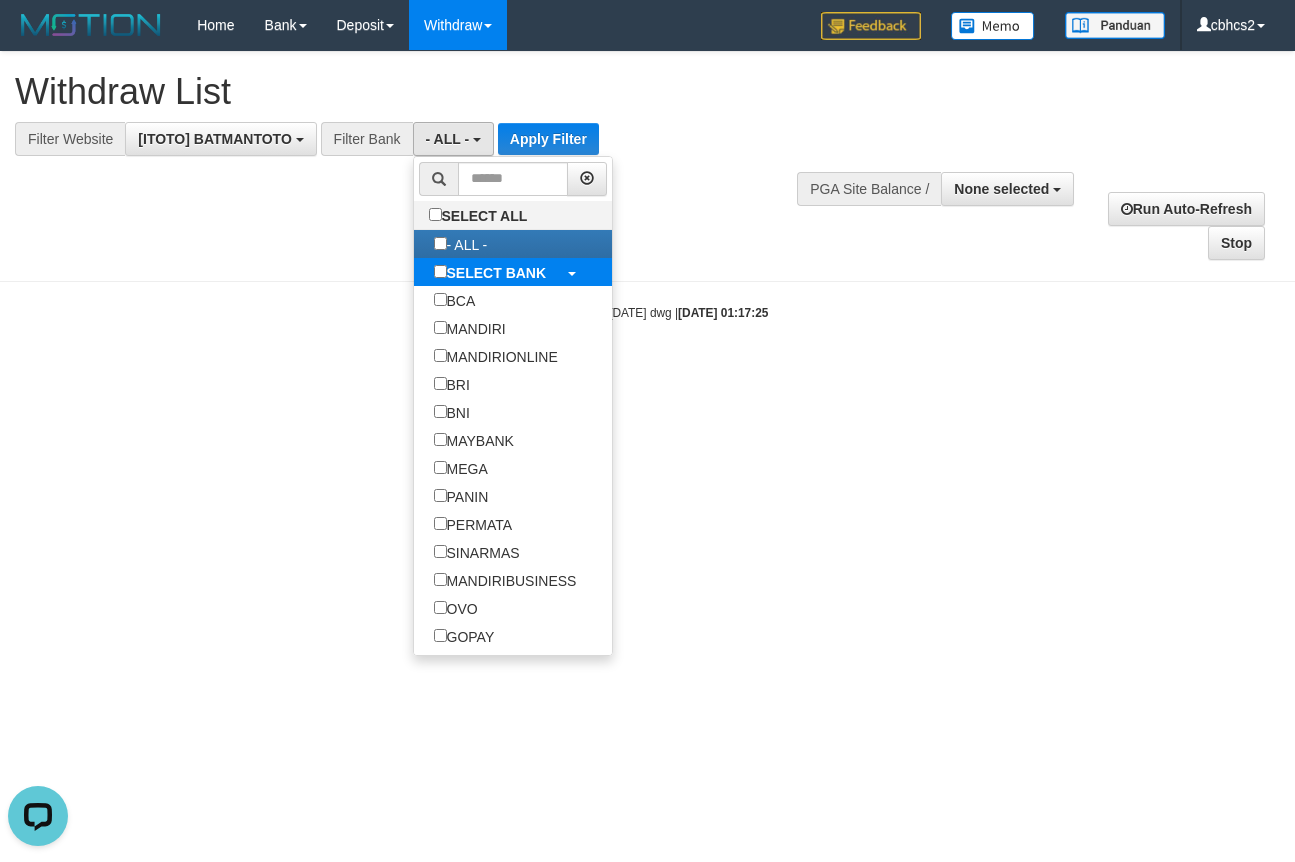 select on "***" 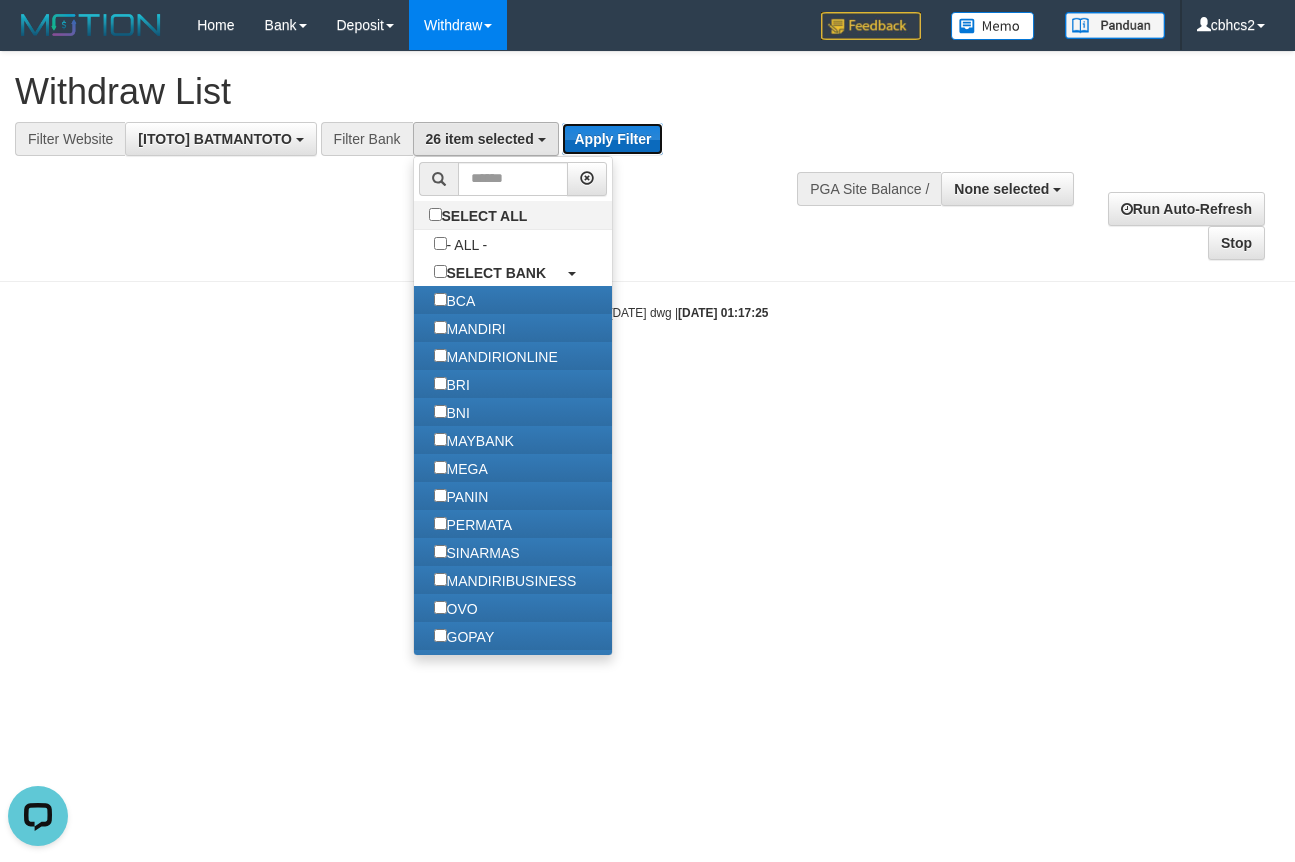 click on "Apply Filter" at bounding box center [612, 139] 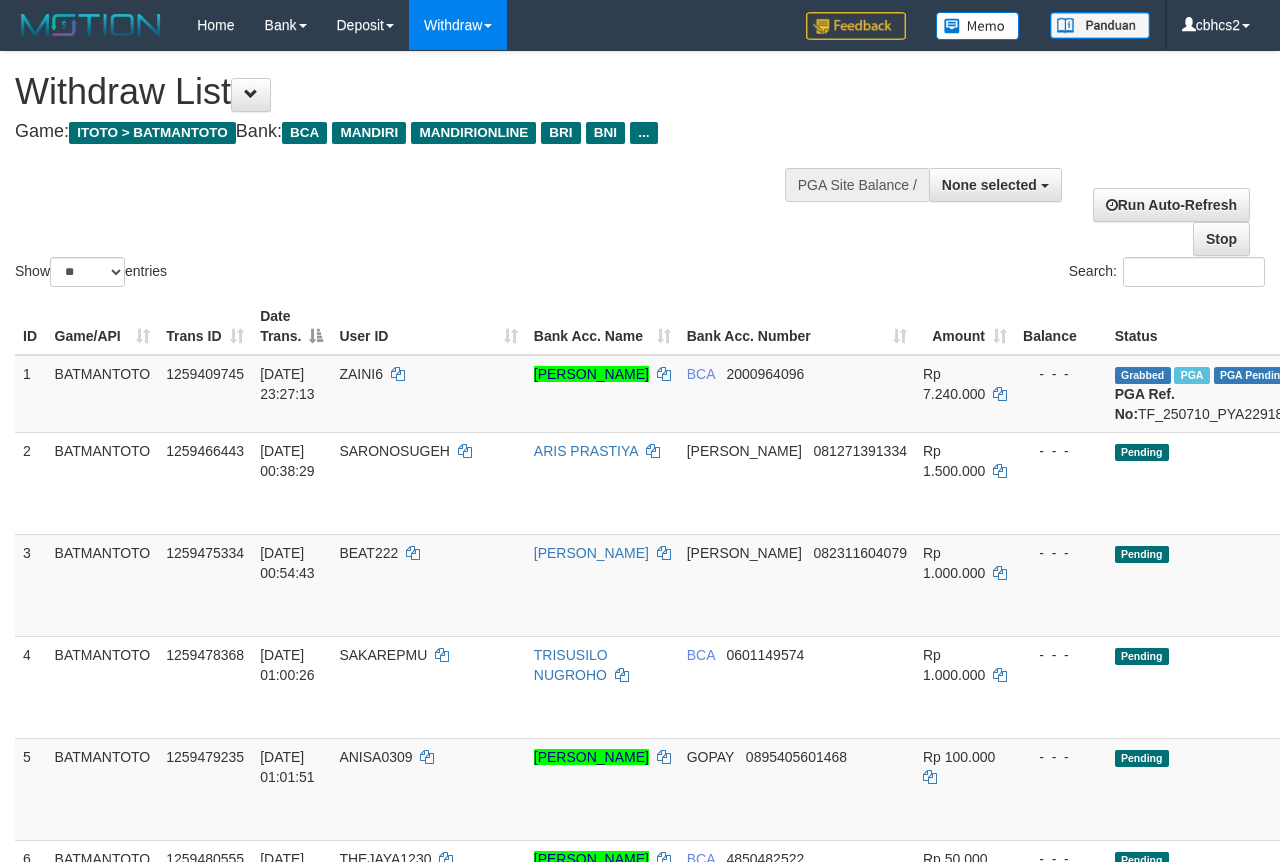 select 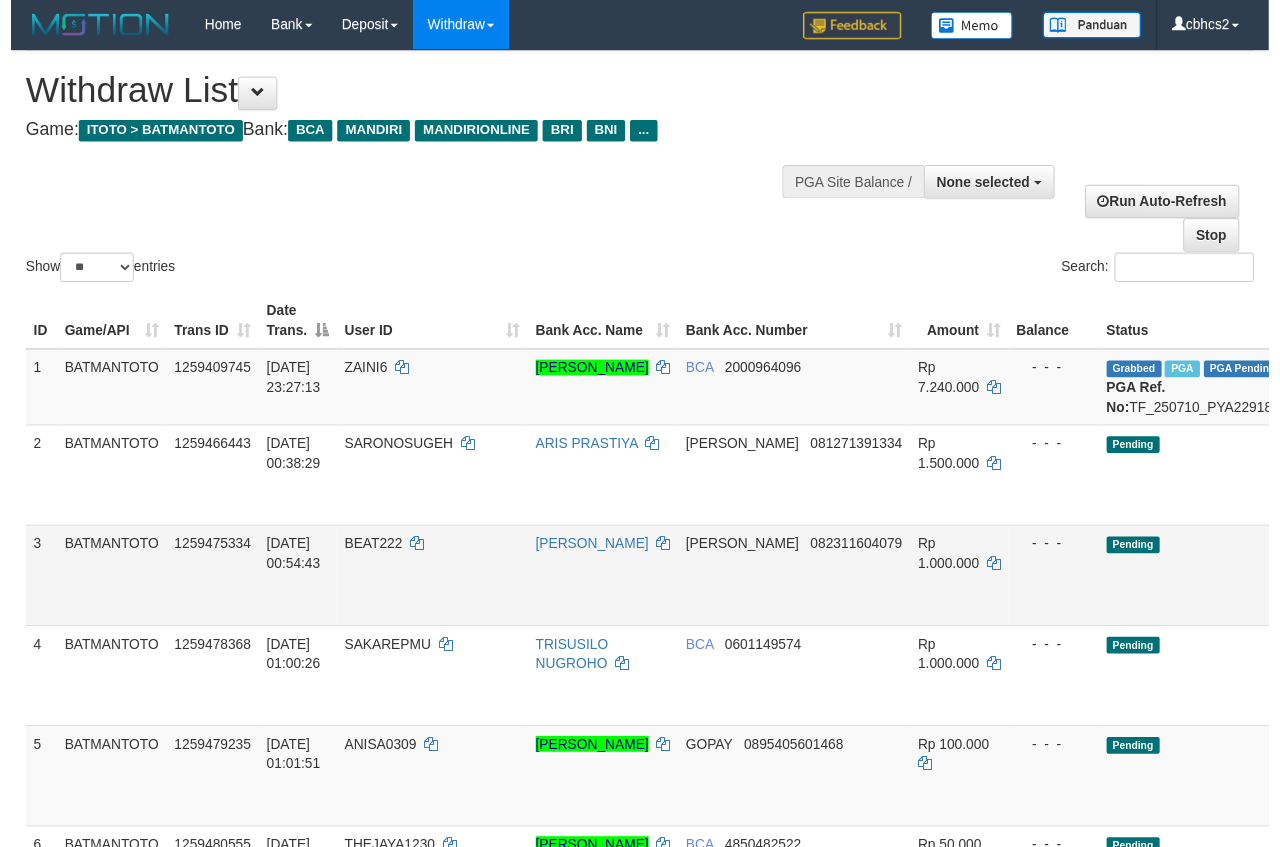 scroll, scrollTop: 0, scrollLeft: 0, axis: both 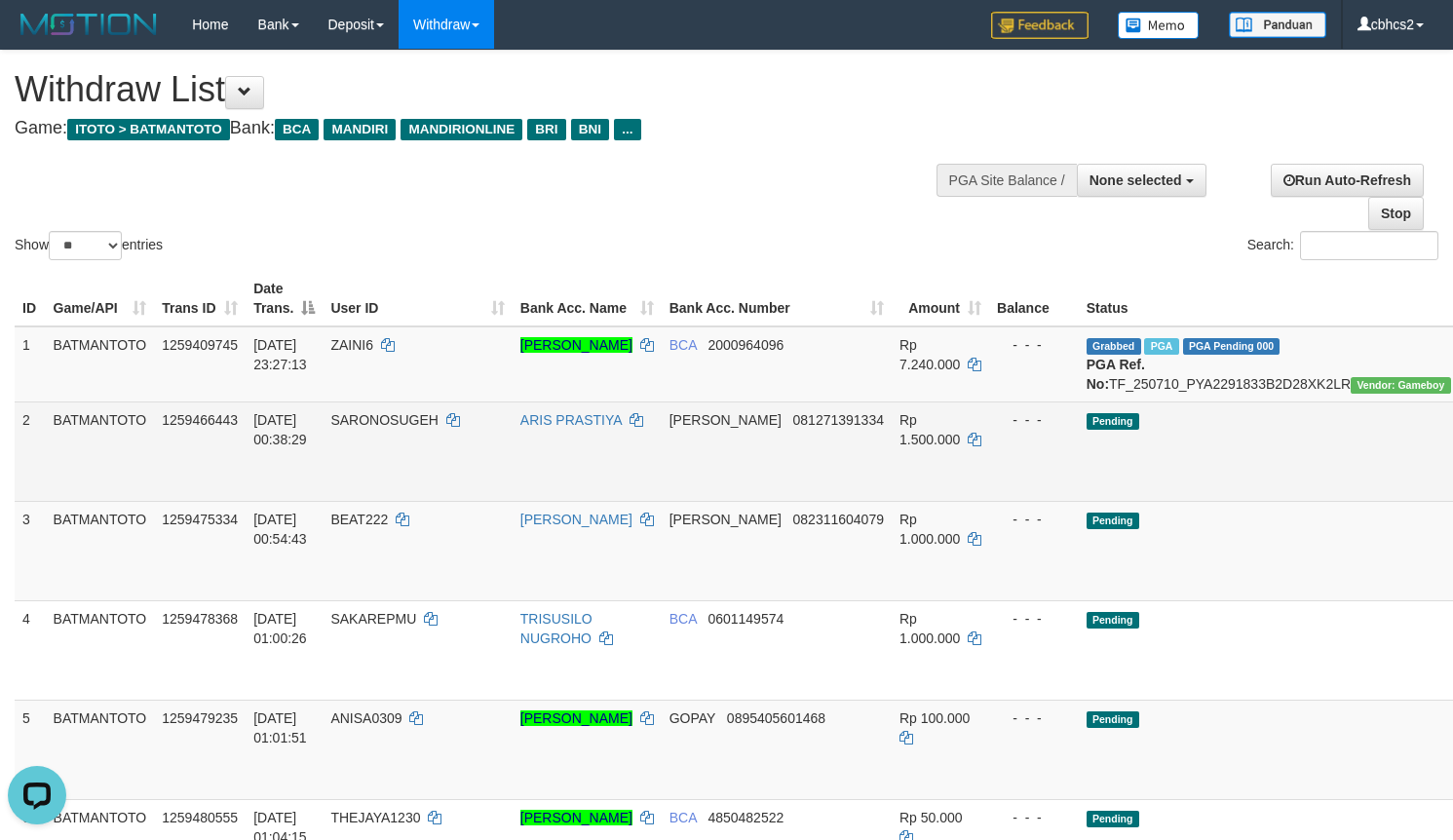 click on "Send PGA" at bounding box center [1562, 474] 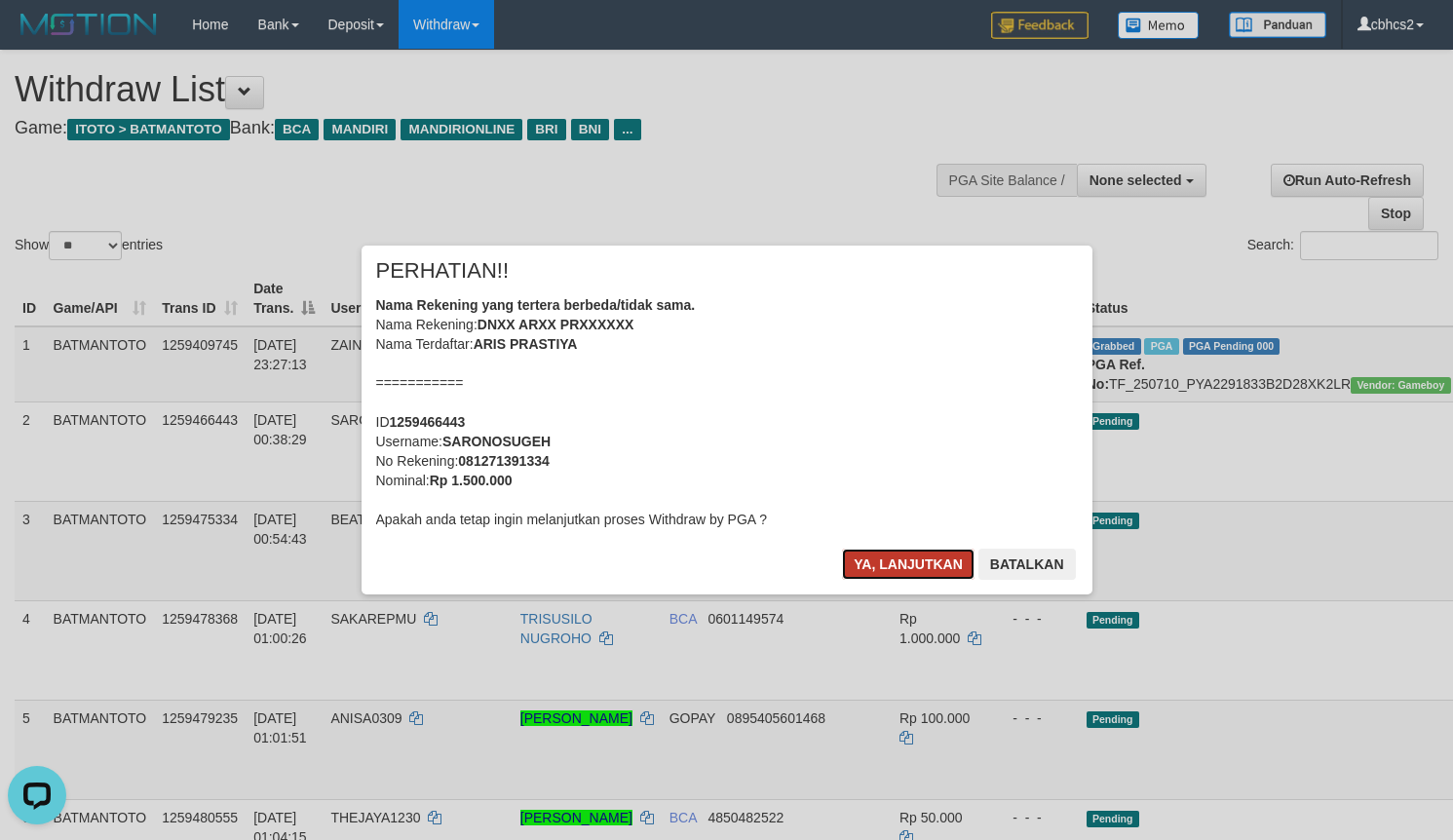 click on "Ya, lanjutkan" at bounding box center (908, 564) 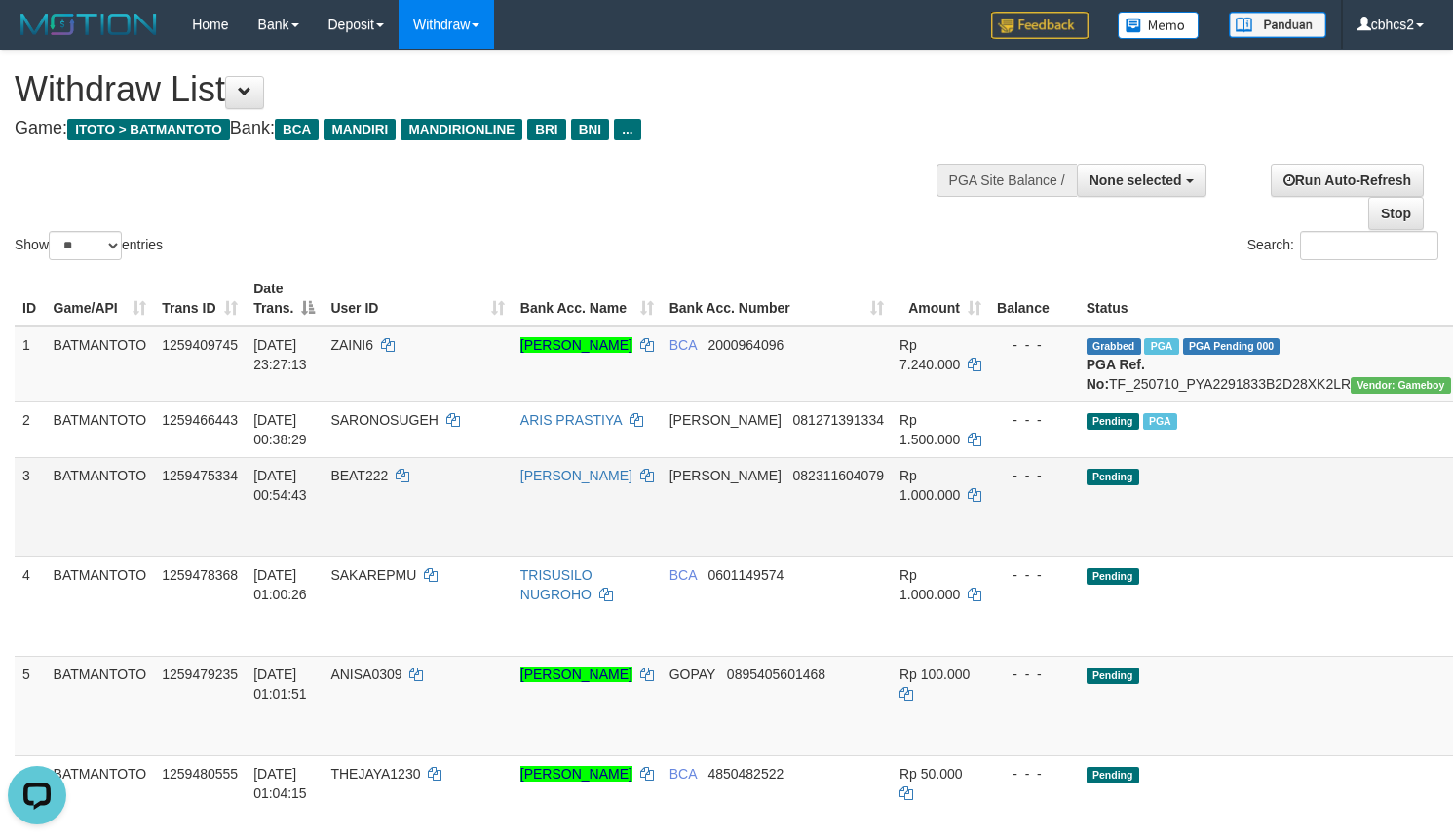 click on "Send PGA" at bounding box center (1562, 529) 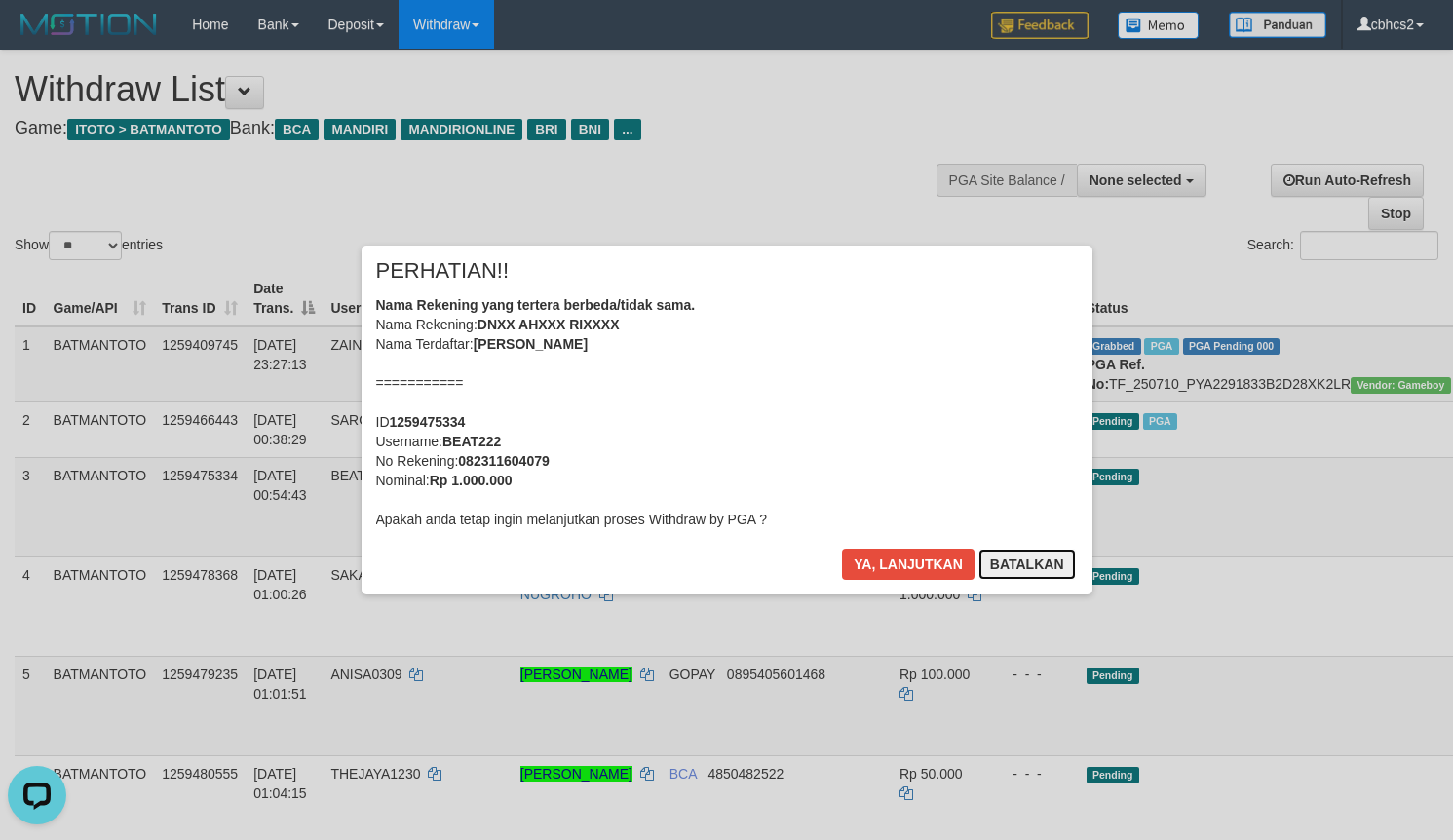 click on "Batalkan" at bounding box center [1027, 564] 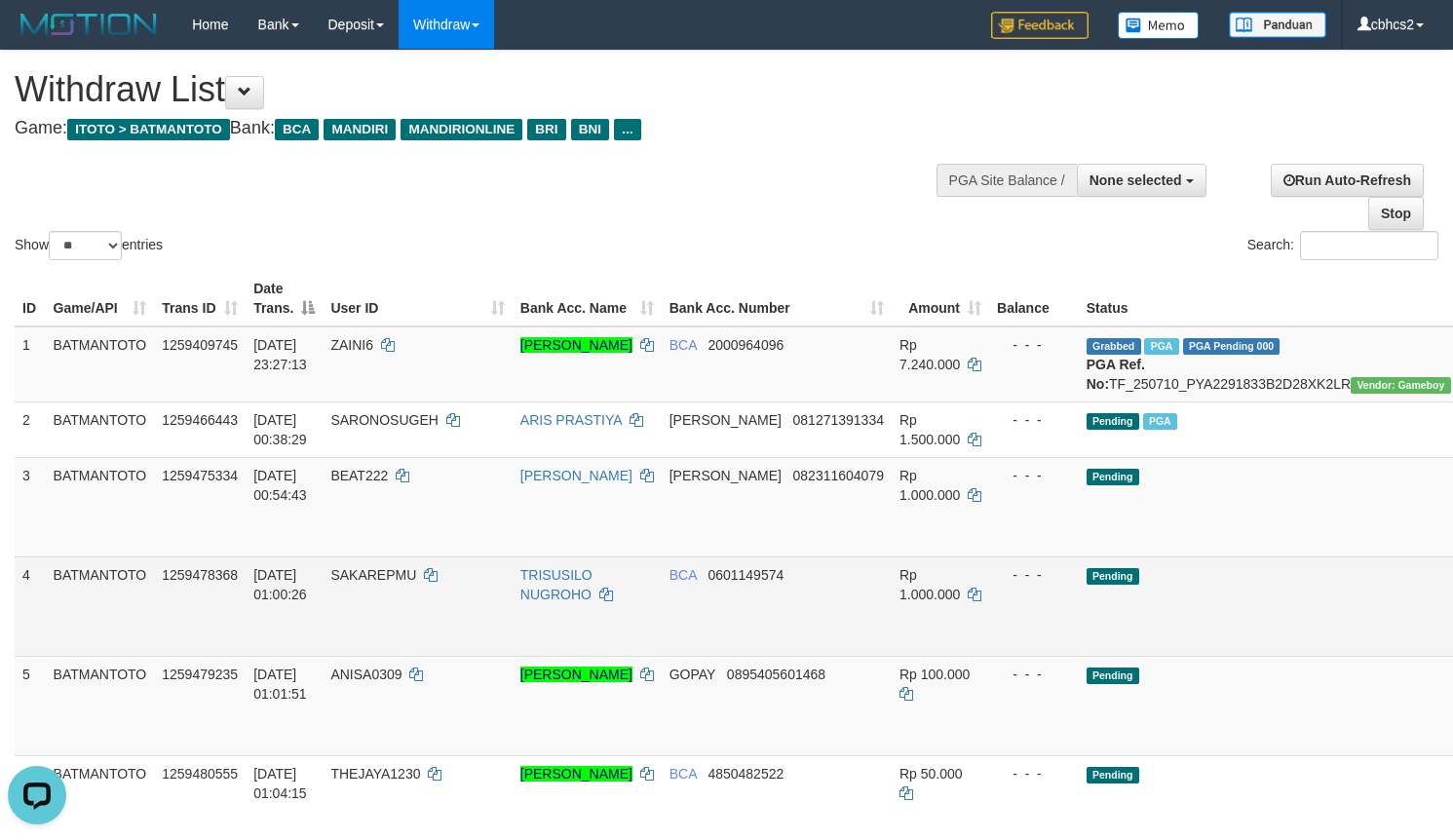 click on "Send PGA" at bounding box center (1562, 629) 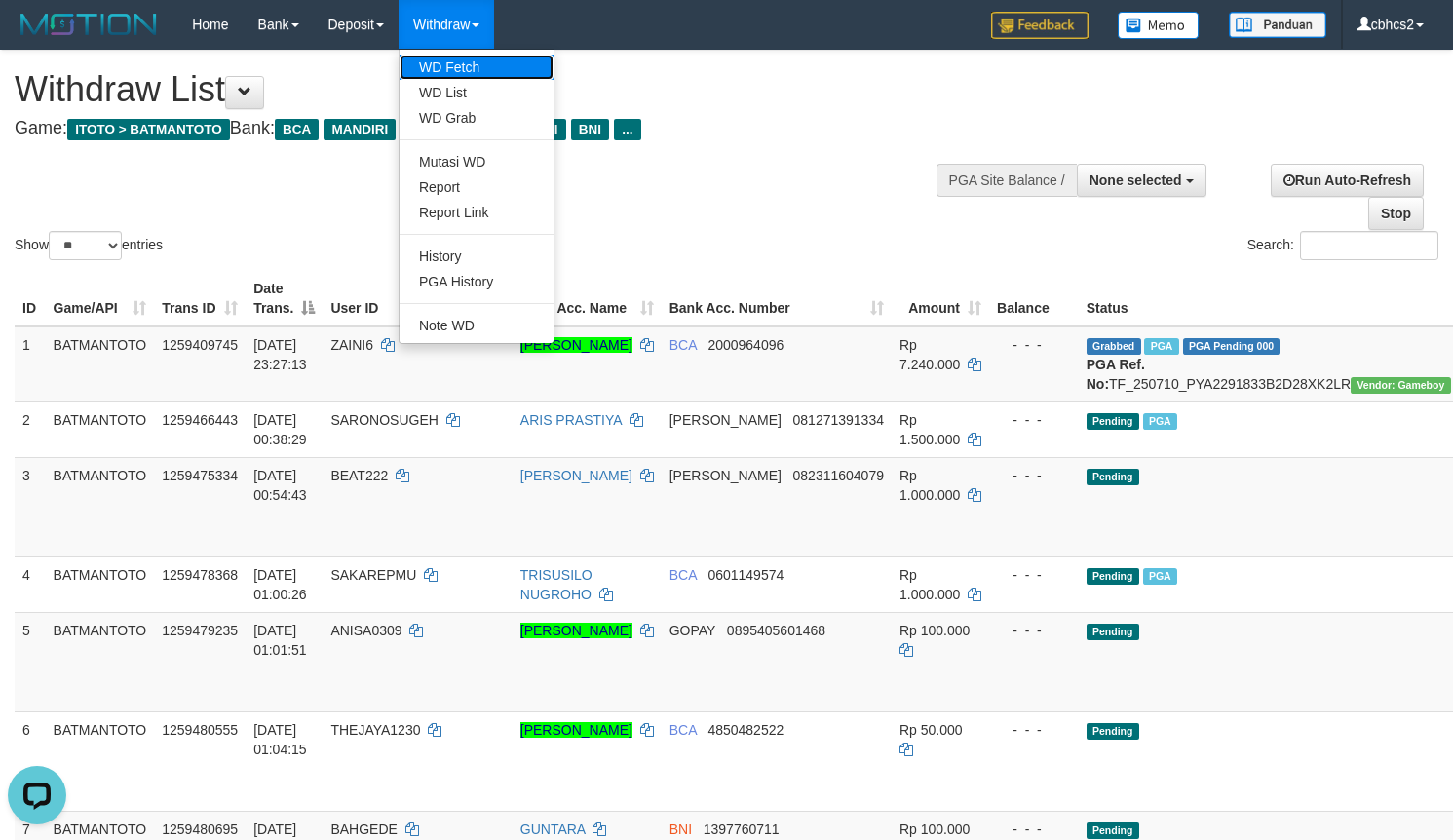 click on "WD Fetch" at bounding box center (477, 67) 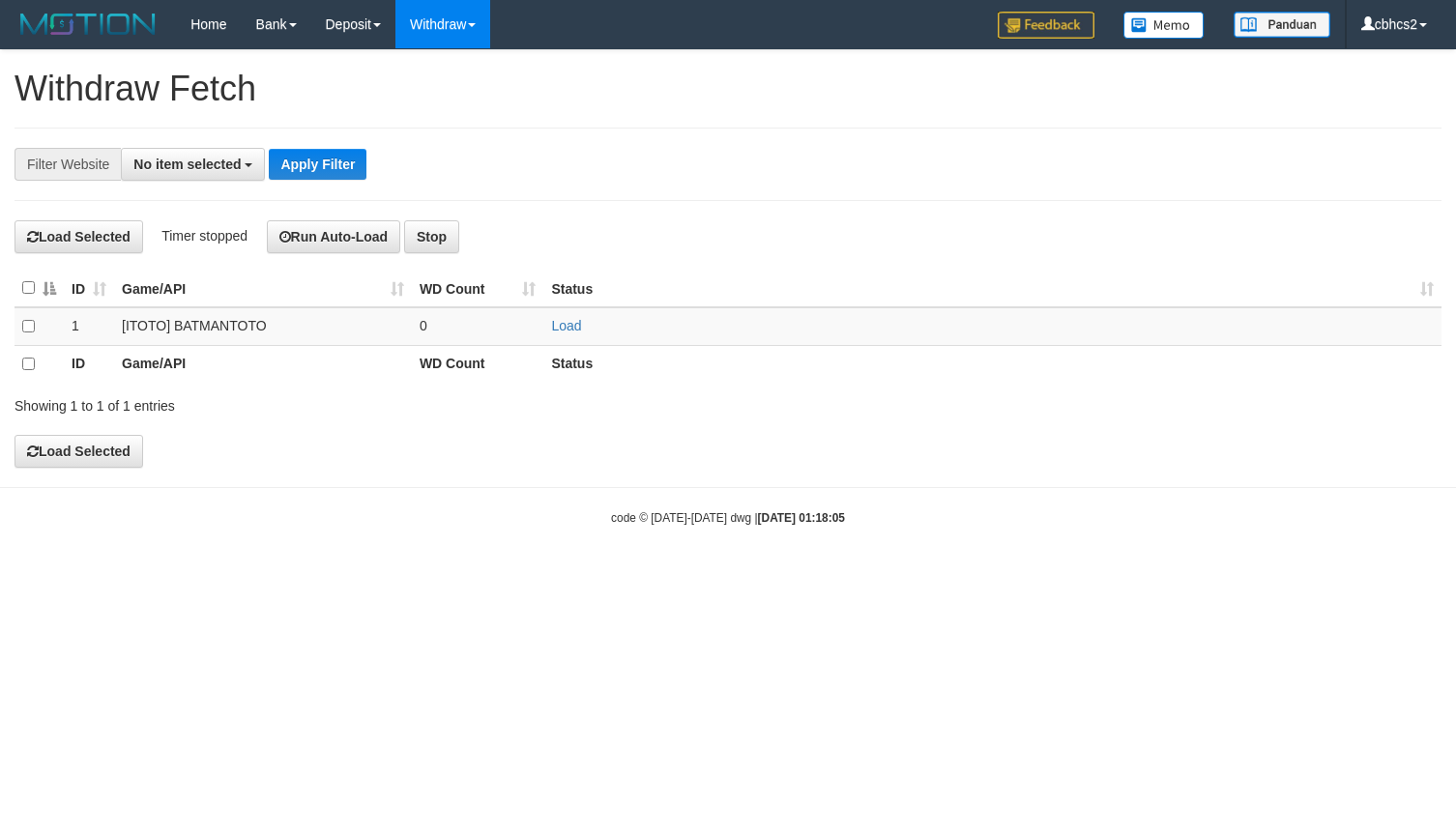 select 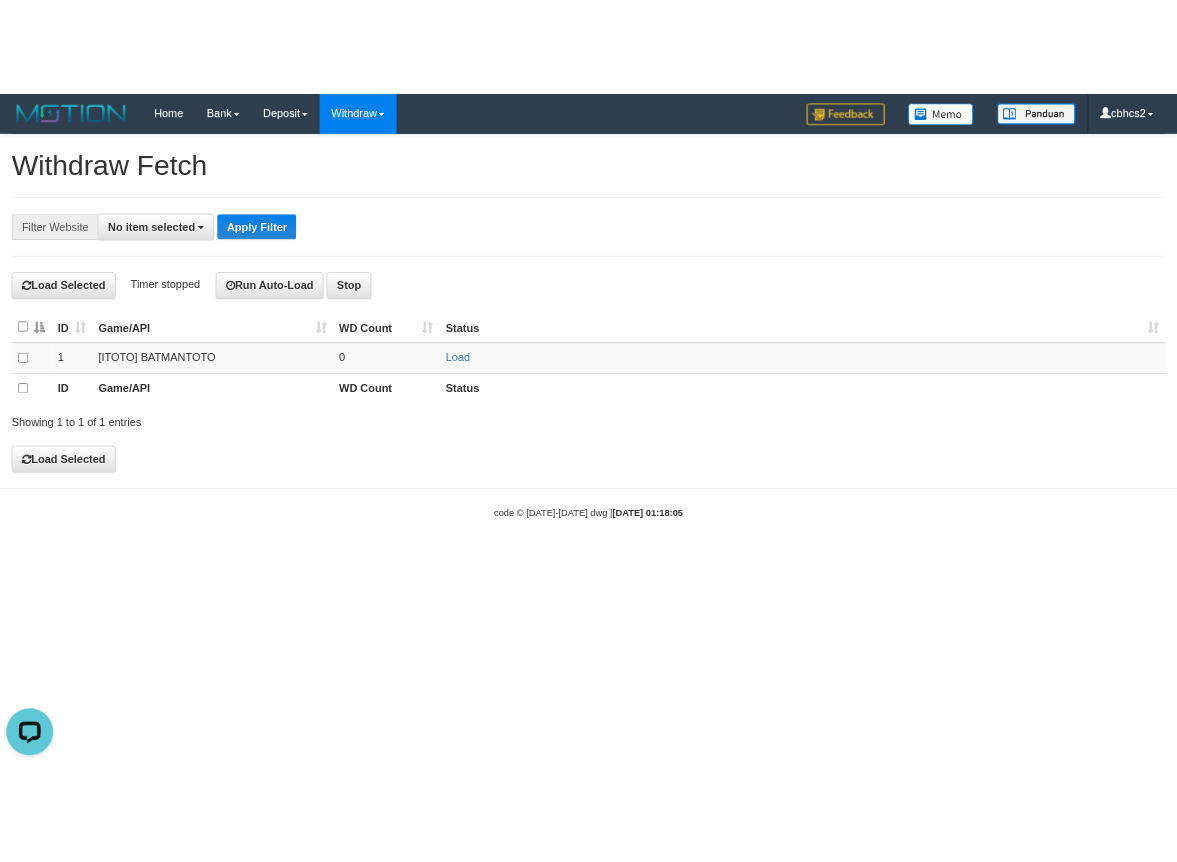 scroll, scrollTop: 0, scrollLeft: 0, axis: both 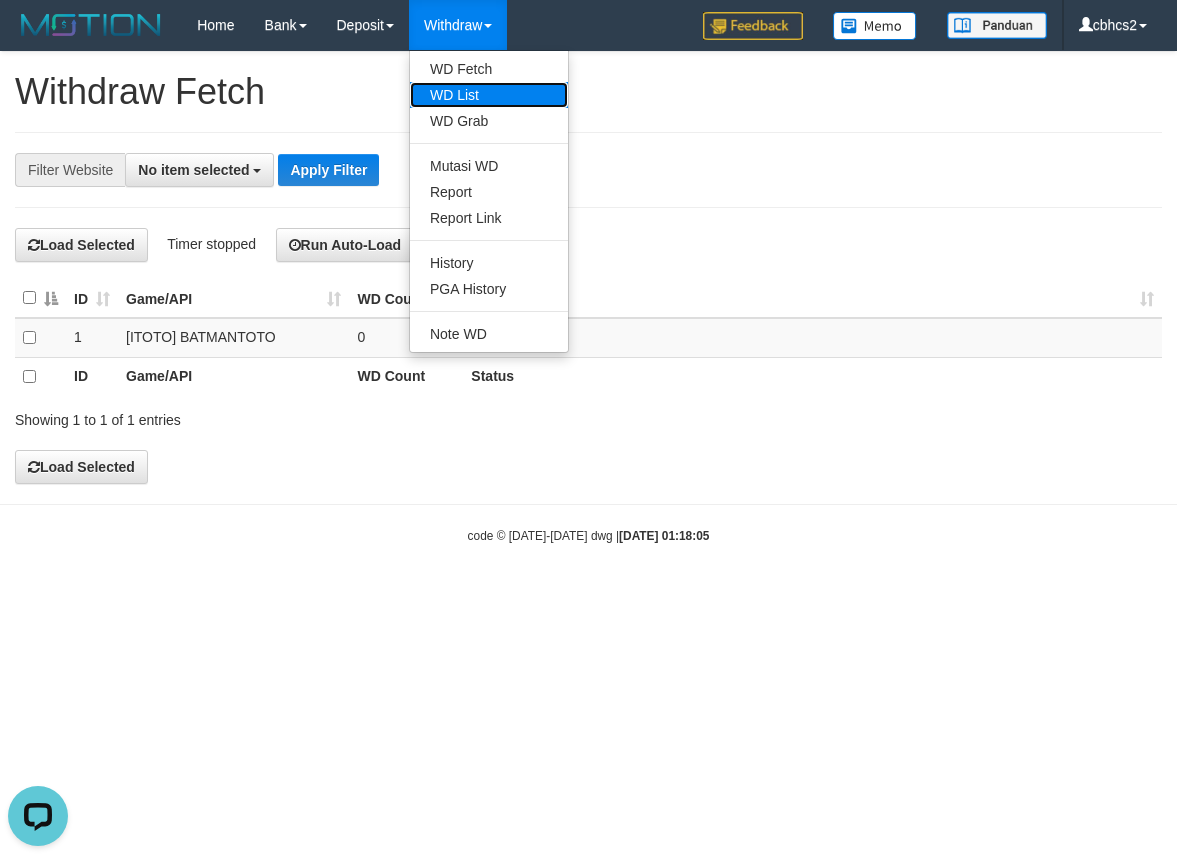 click on "WD List" at bounding box center [489, 95] 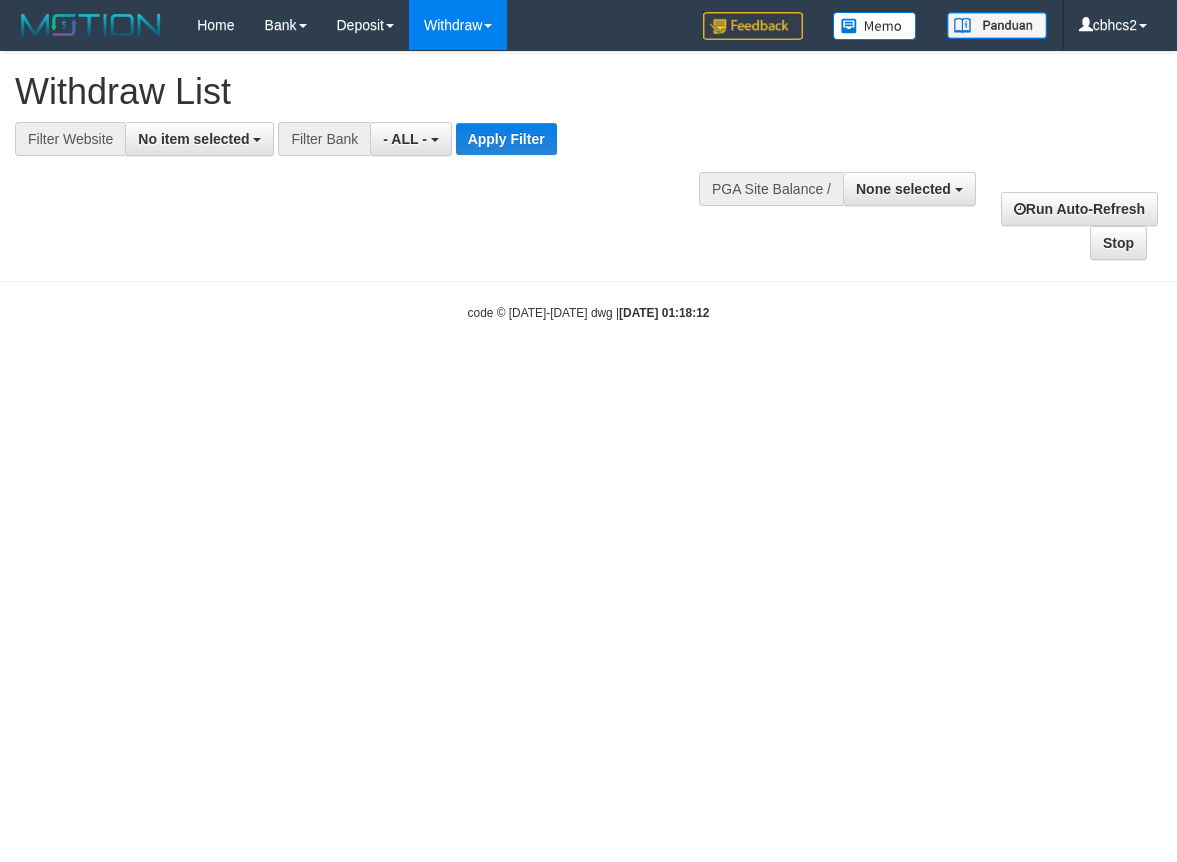 select 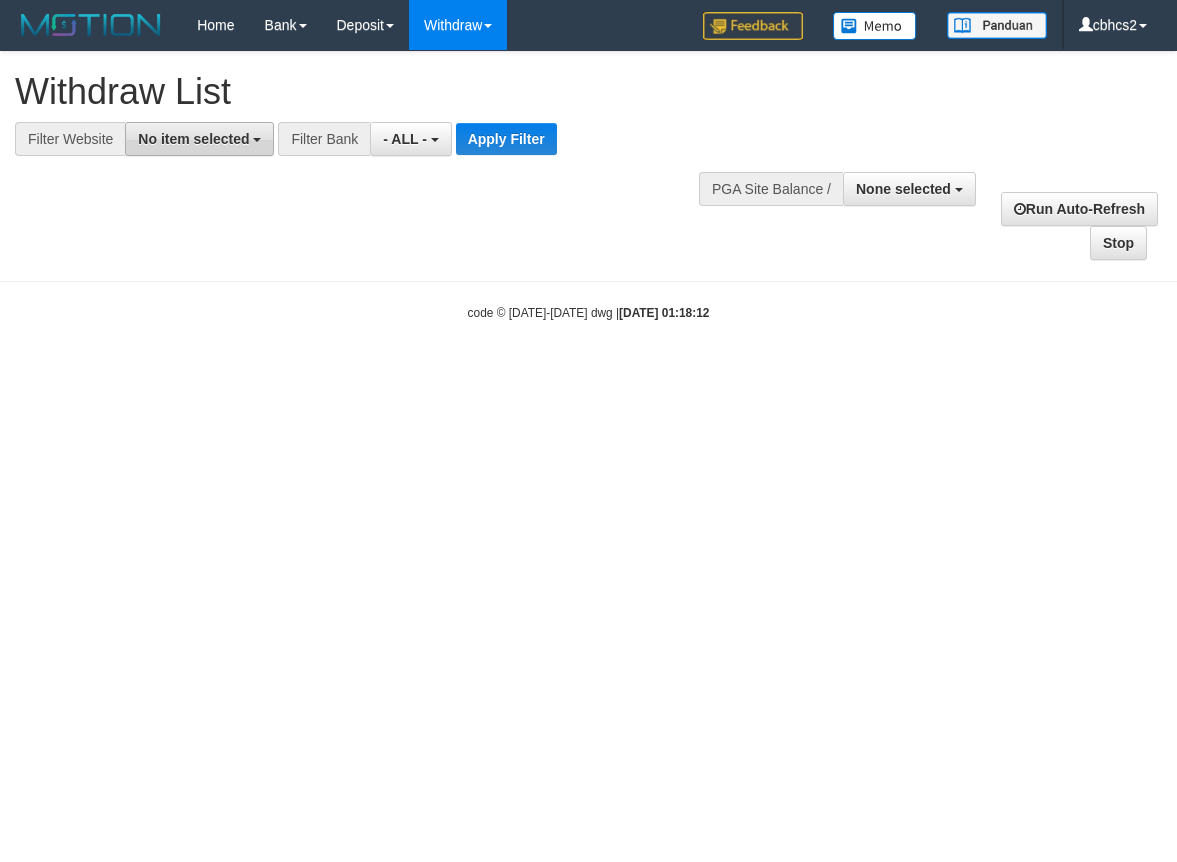 click on "No item selected" at bounding box center (193, 139) 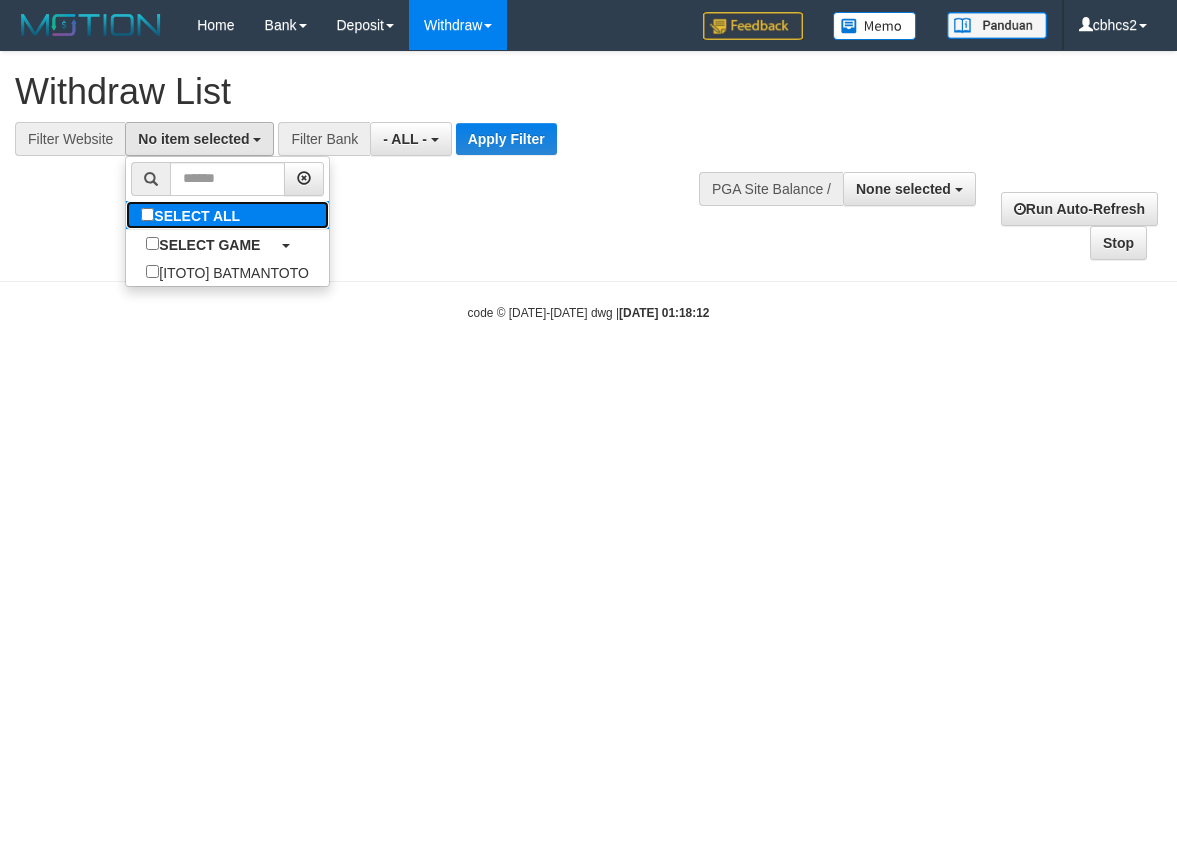 click on "SELECT ALL" at bounding box center [193, 215] 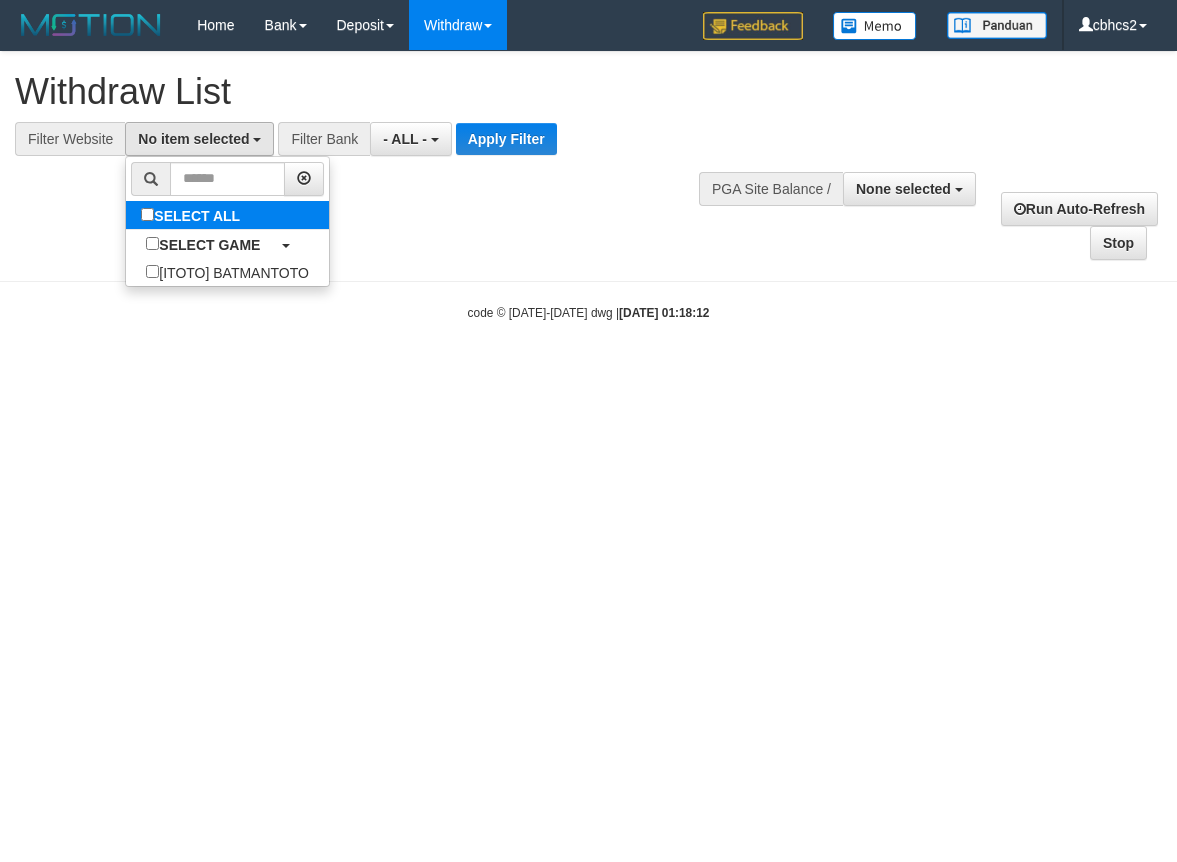 select on "****" 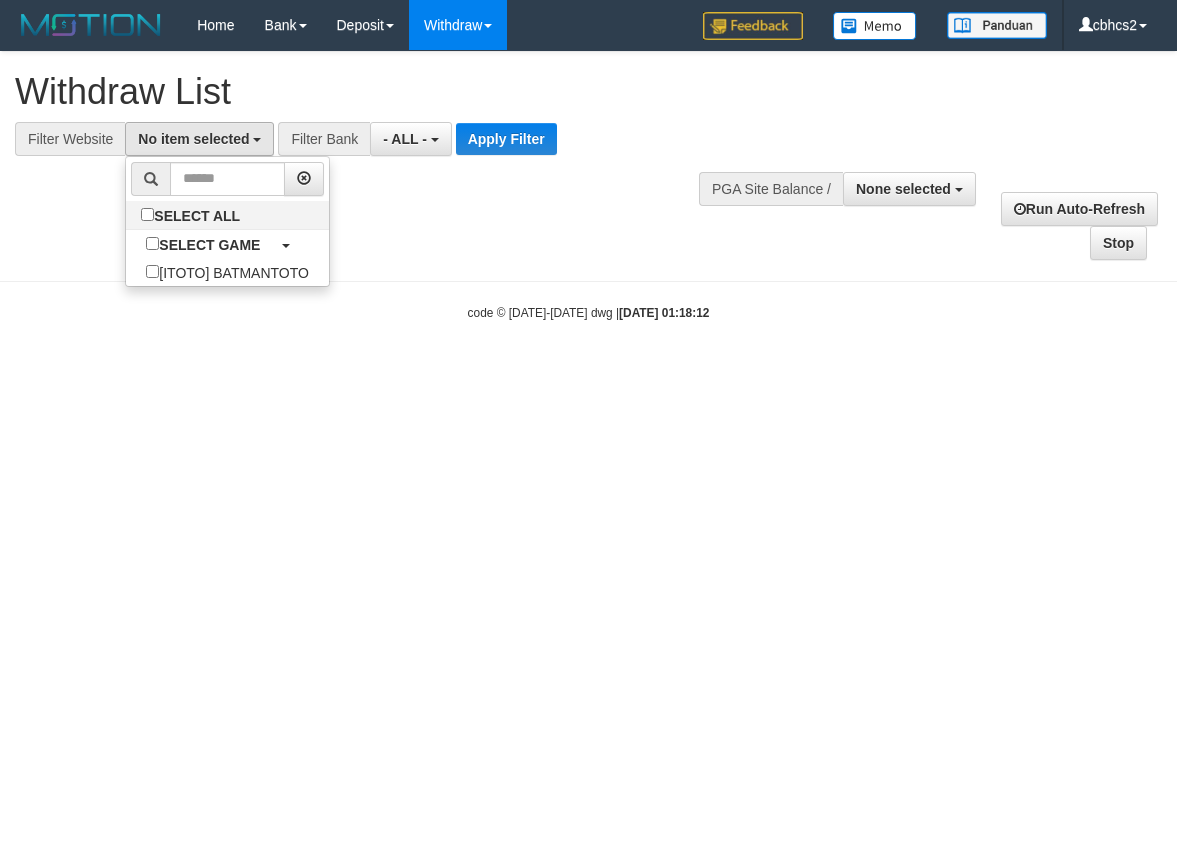 scroll, scrollTop: 18, scrollLeft: 0, axis: vertical 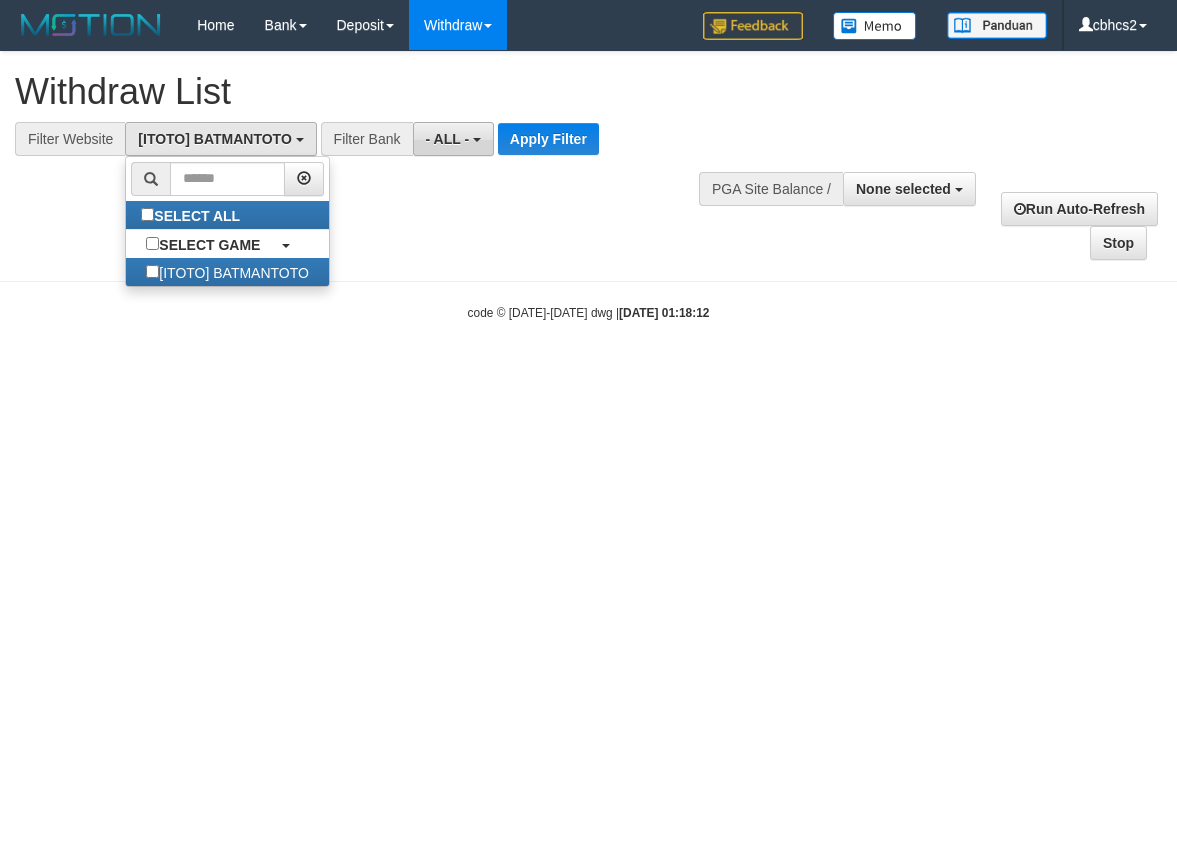 click on "- ALL -" at bounding box center (448, 139) 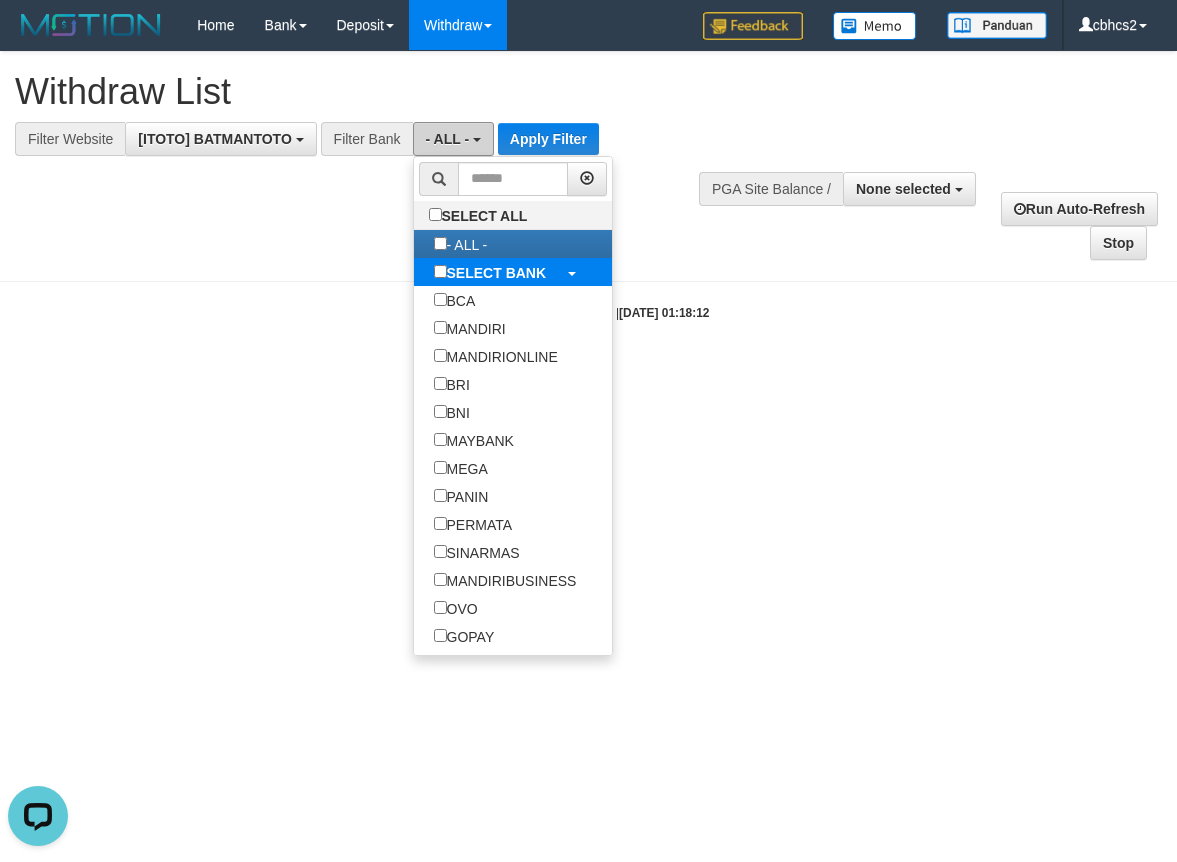 scroll, scrollTop: 0, scrollLeft: 0, axis: both 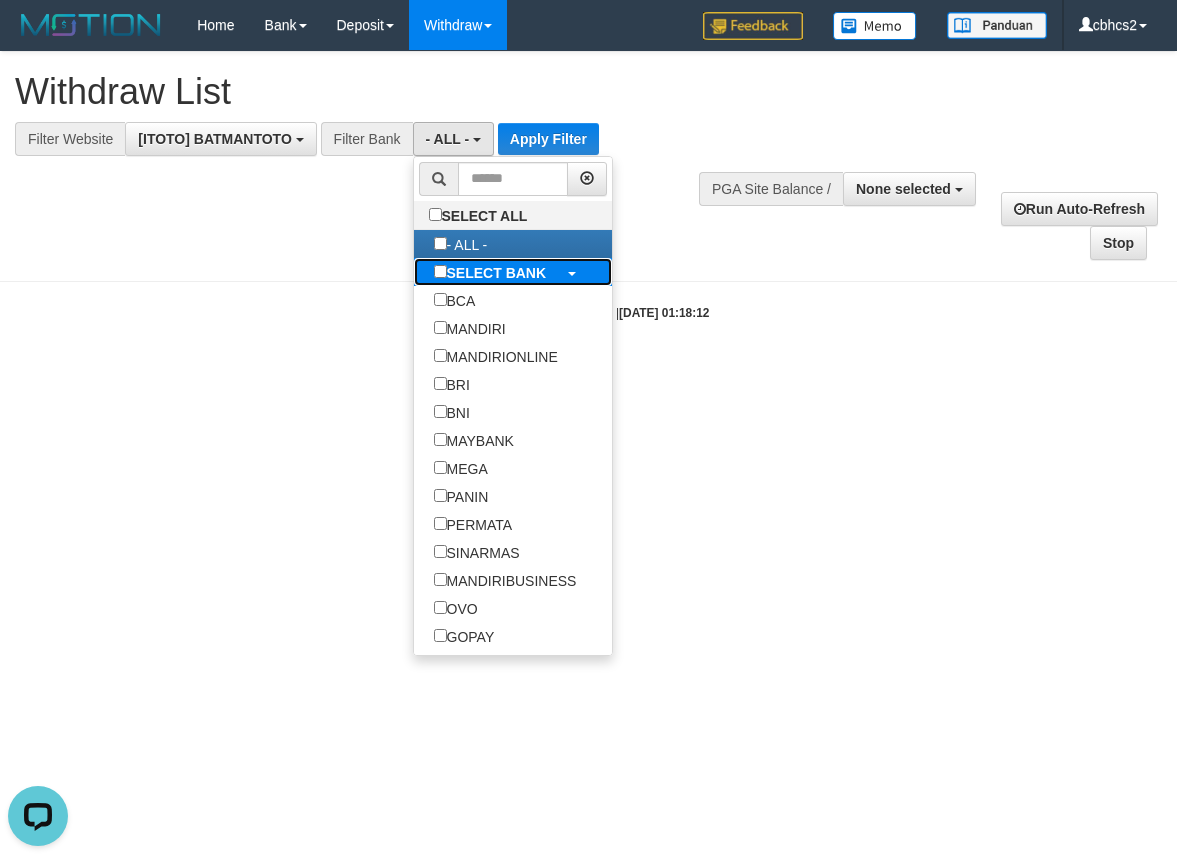 click on "SELECT BANK" at bounding box center (497, 273) 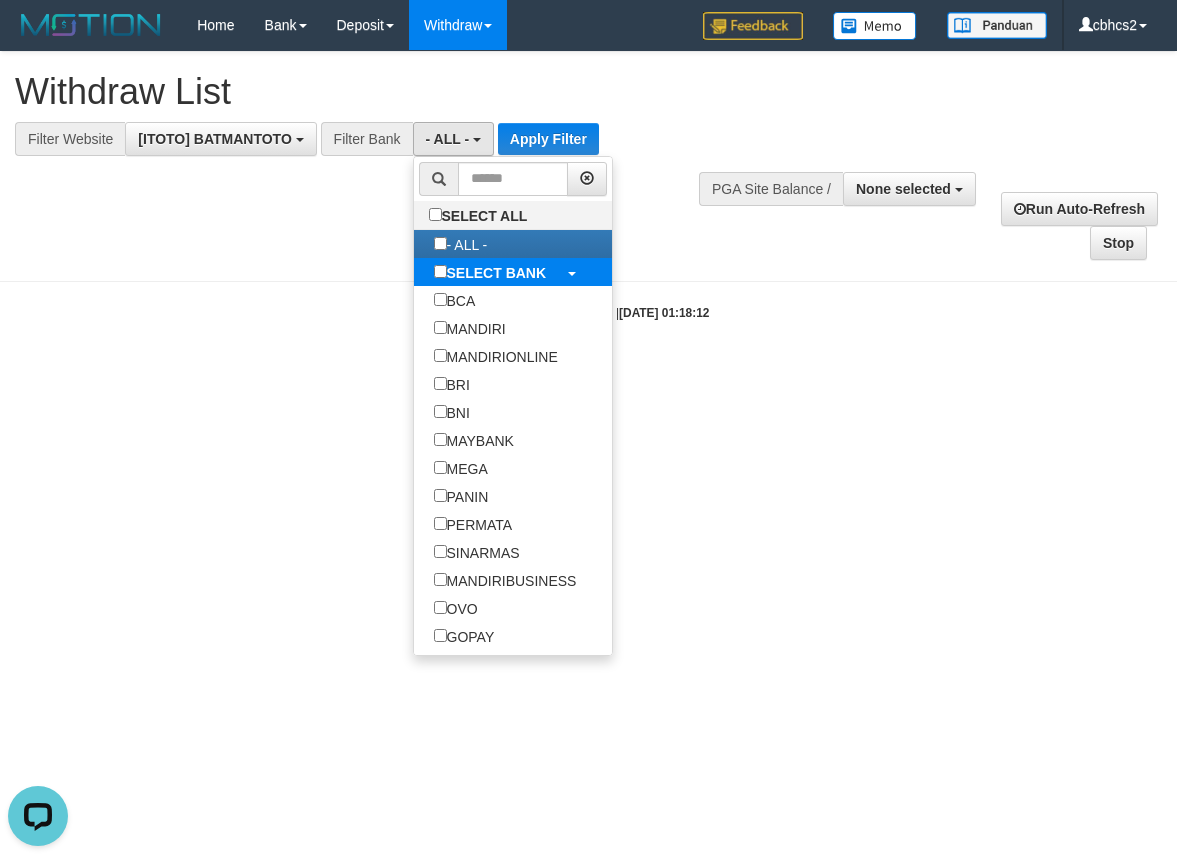 select on "***" 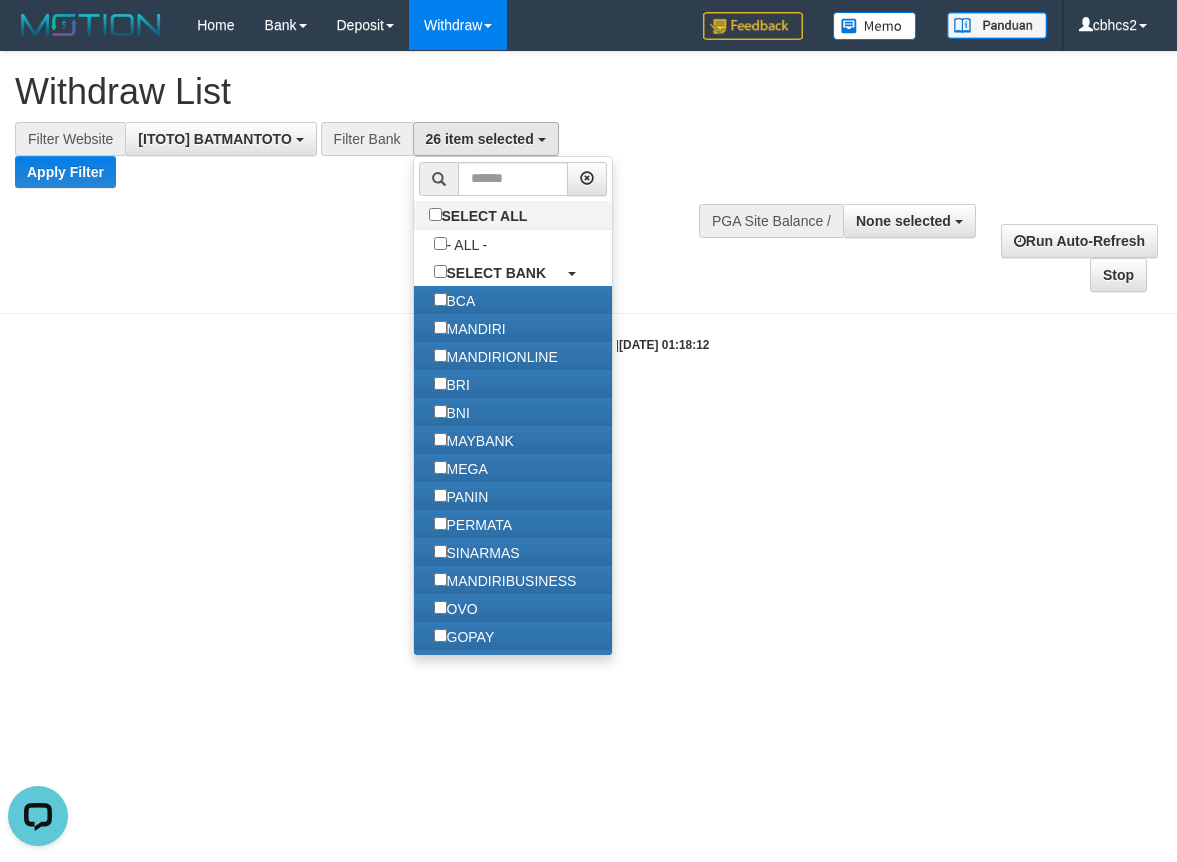 click on "**********" at bounding box center (588, 172) 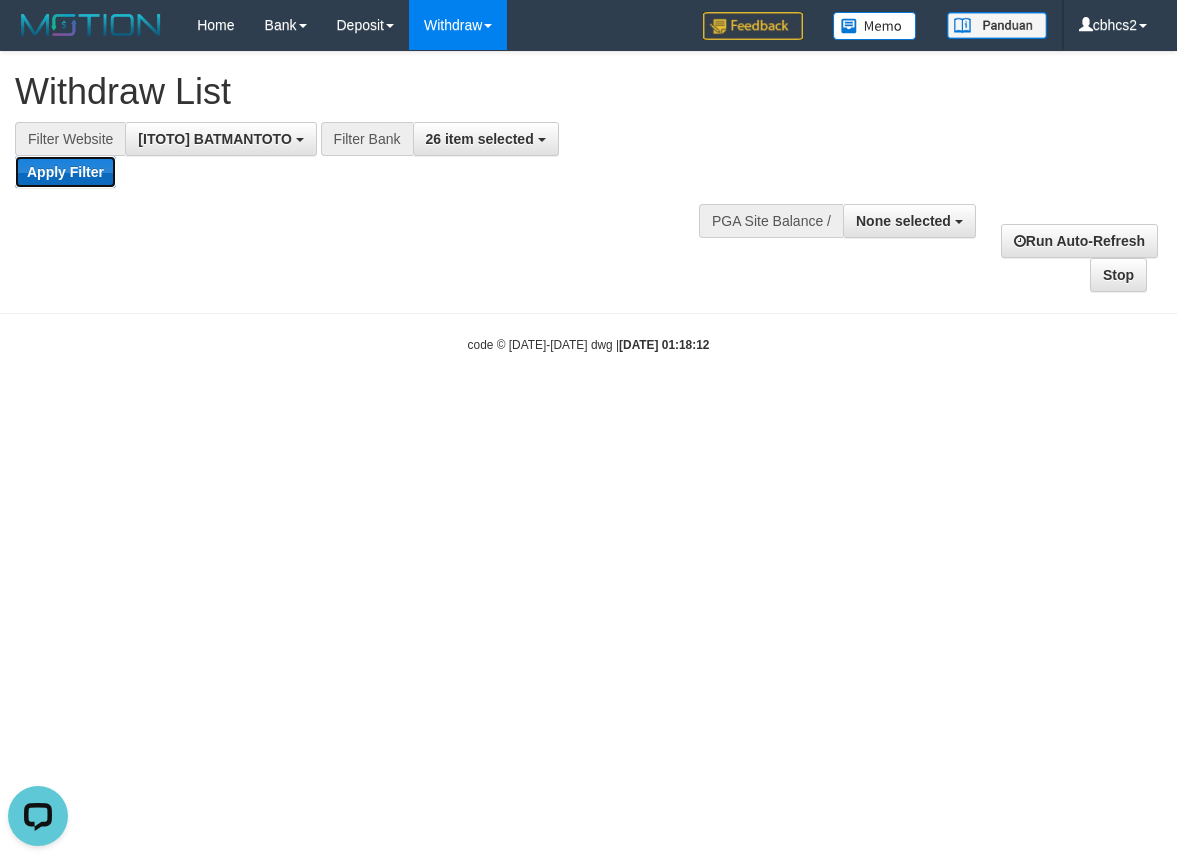 click on "Apply Filter" at bounding box center [65, 172] 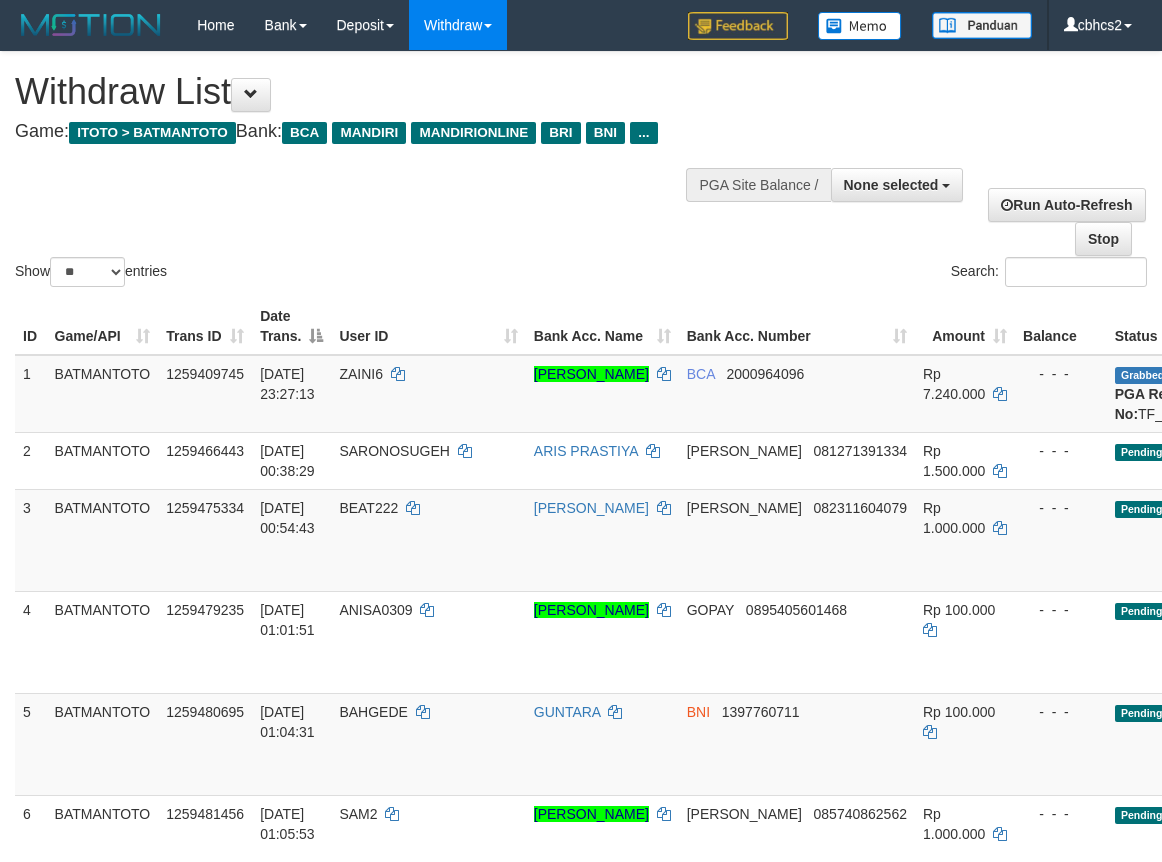 select 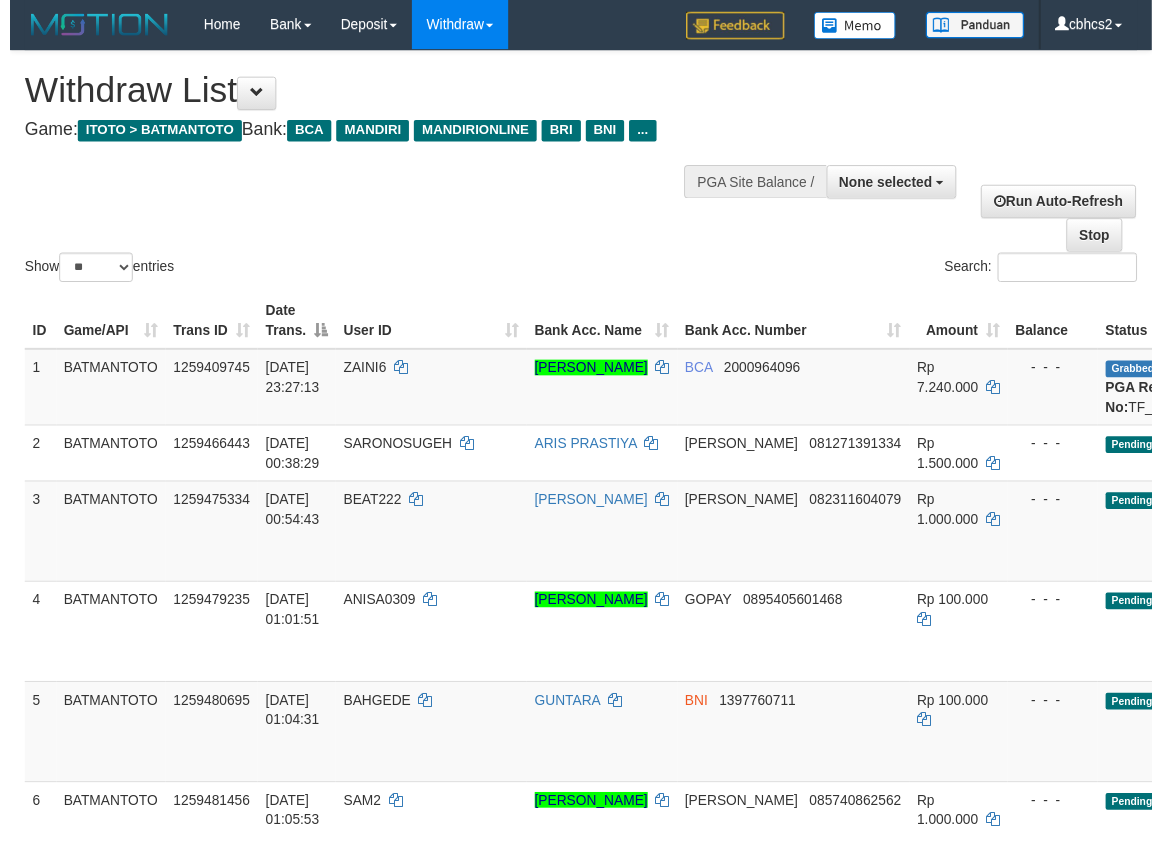 scroll, scrollTop: 0, scrollLeft: 0, axis: both 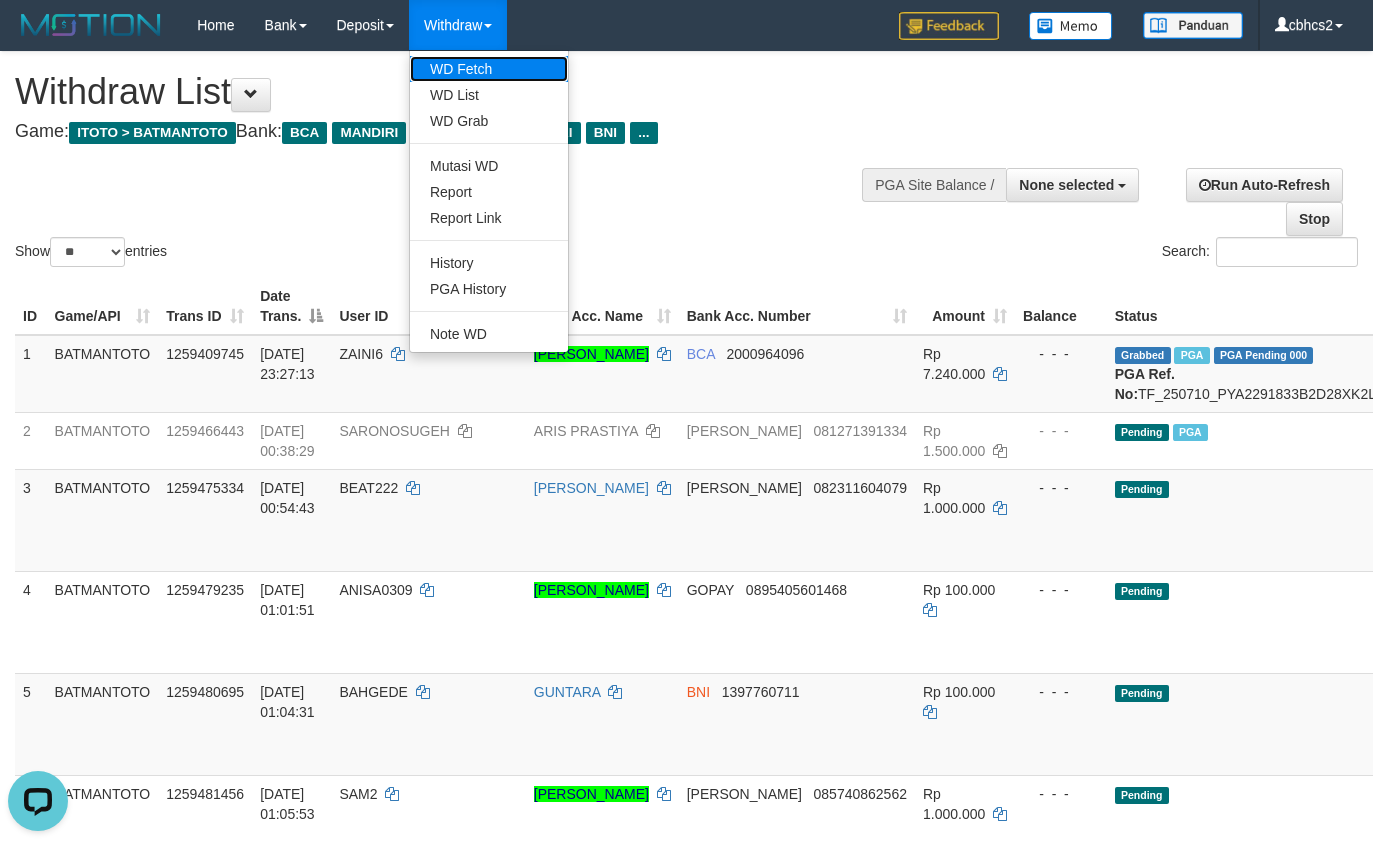 click on "WD Fetch" at bounding box center (489, 69) 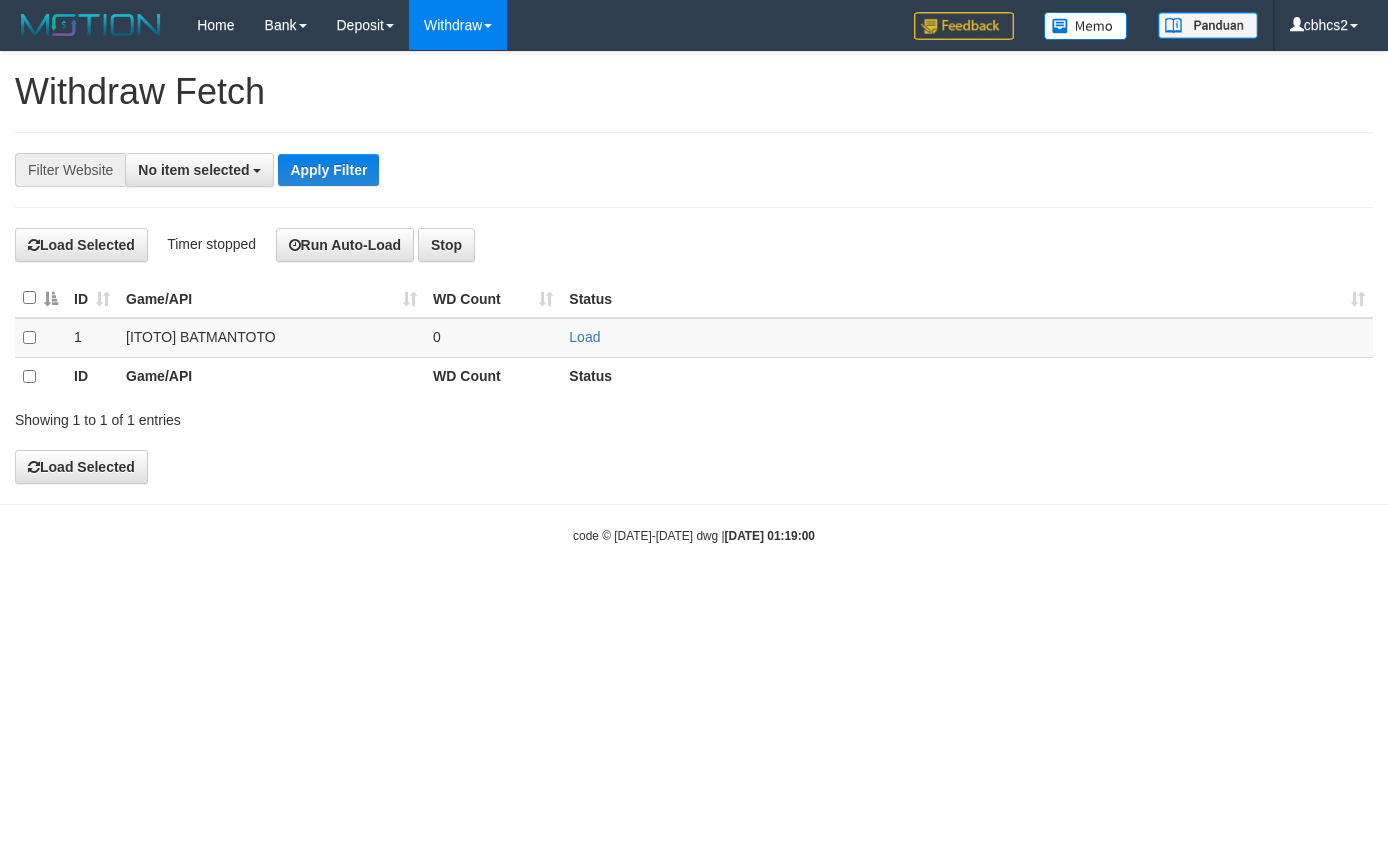 select 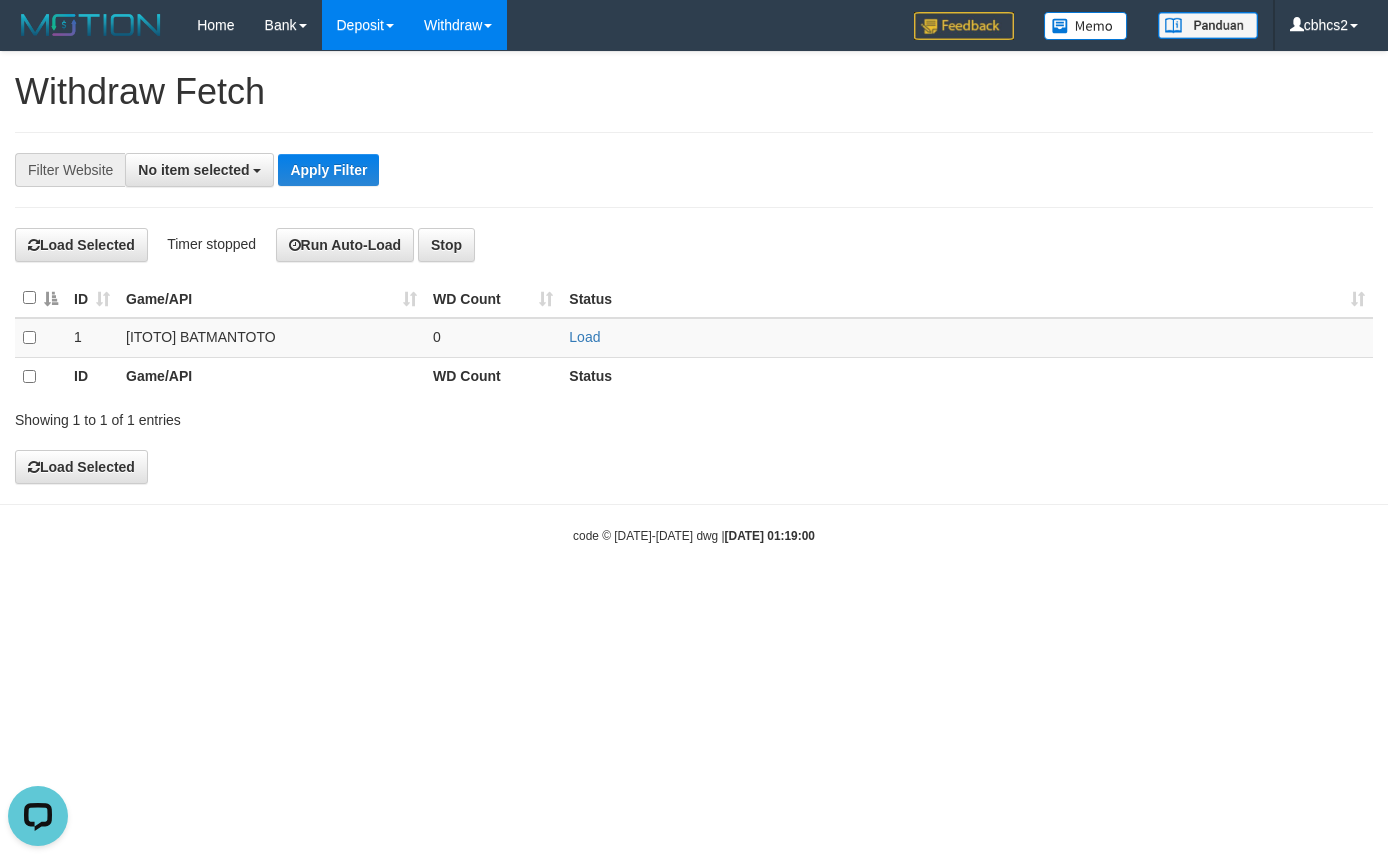 scroll, scrollTop: 0, scrollLeft: 0, axis: both 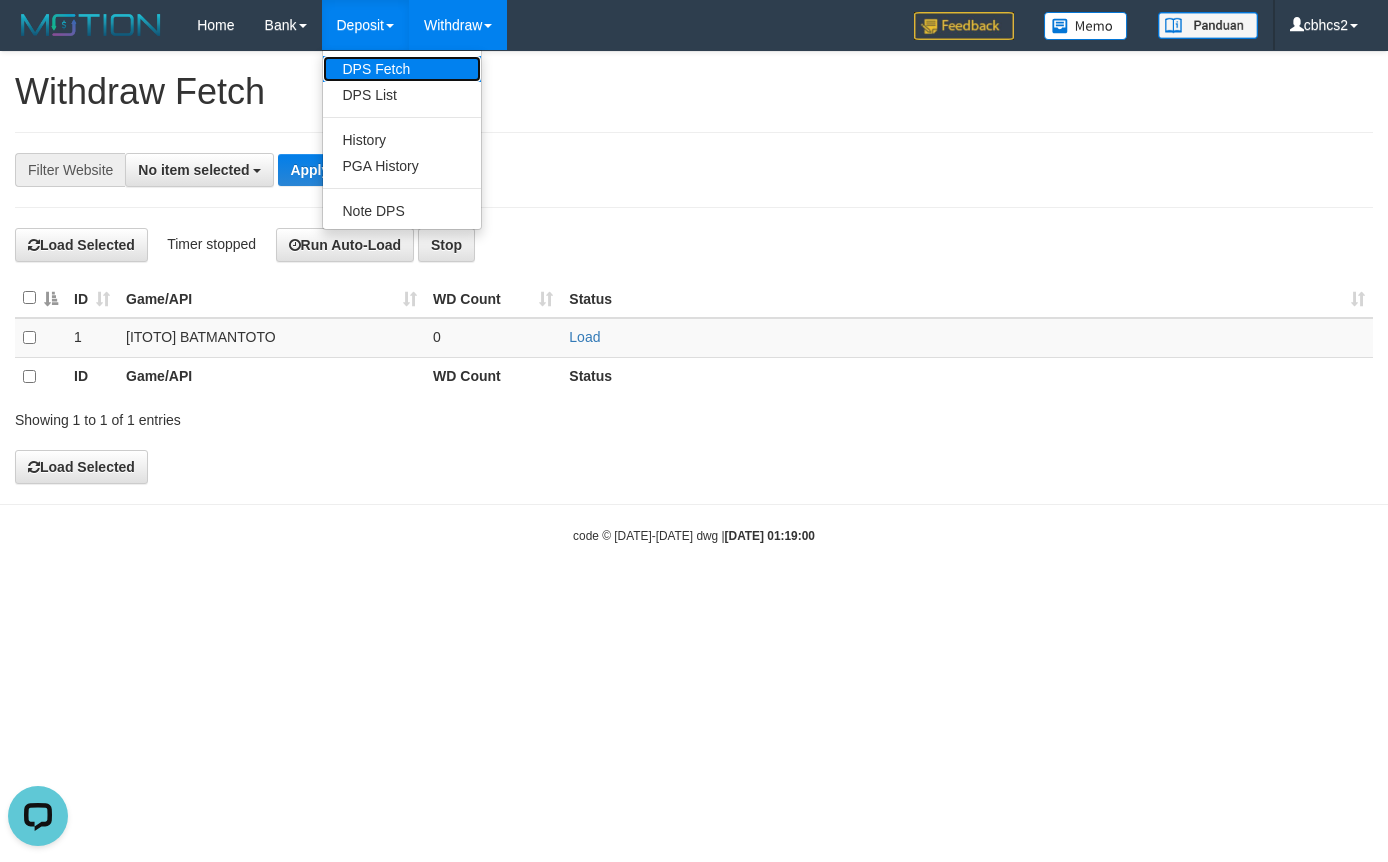 click on "DPS Fetch" at bounding box center [402, 69] 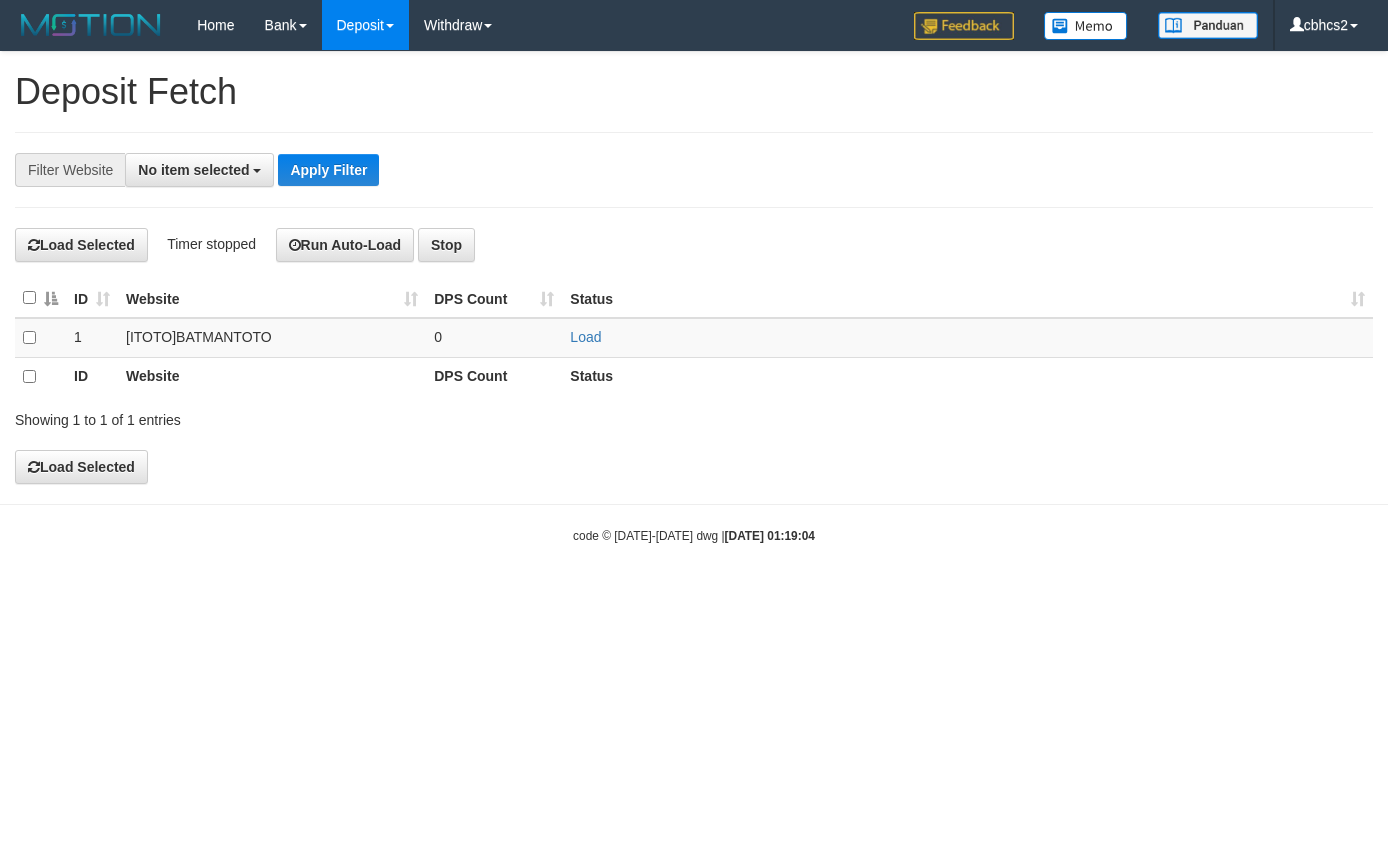 scroll, scrollTop: 0, scrollLeft: 0, axis: both 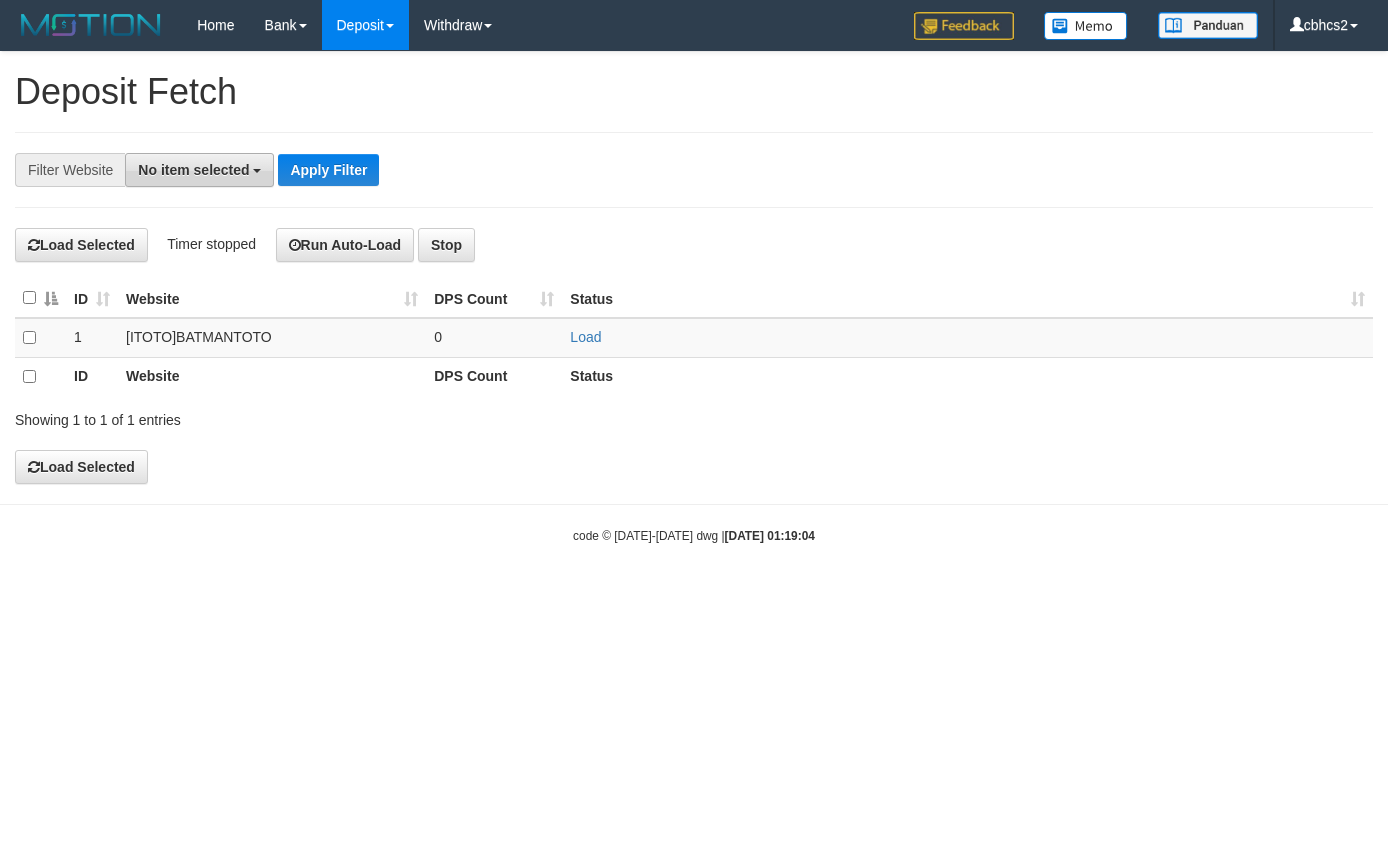 click on "No item selected" at bounding box center [199, 170] 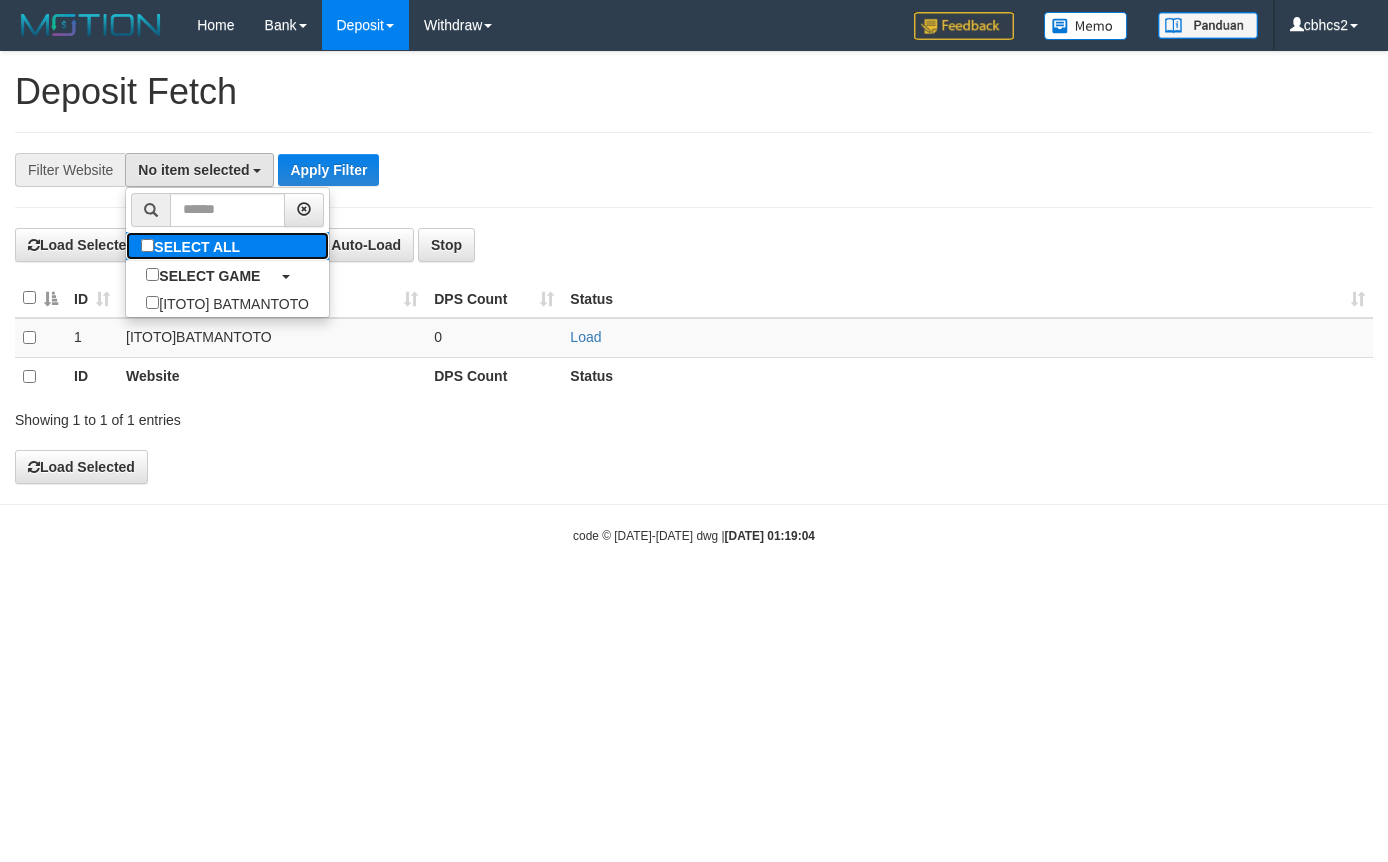click on "SELECT ALL" at bounding box center (193, 246) 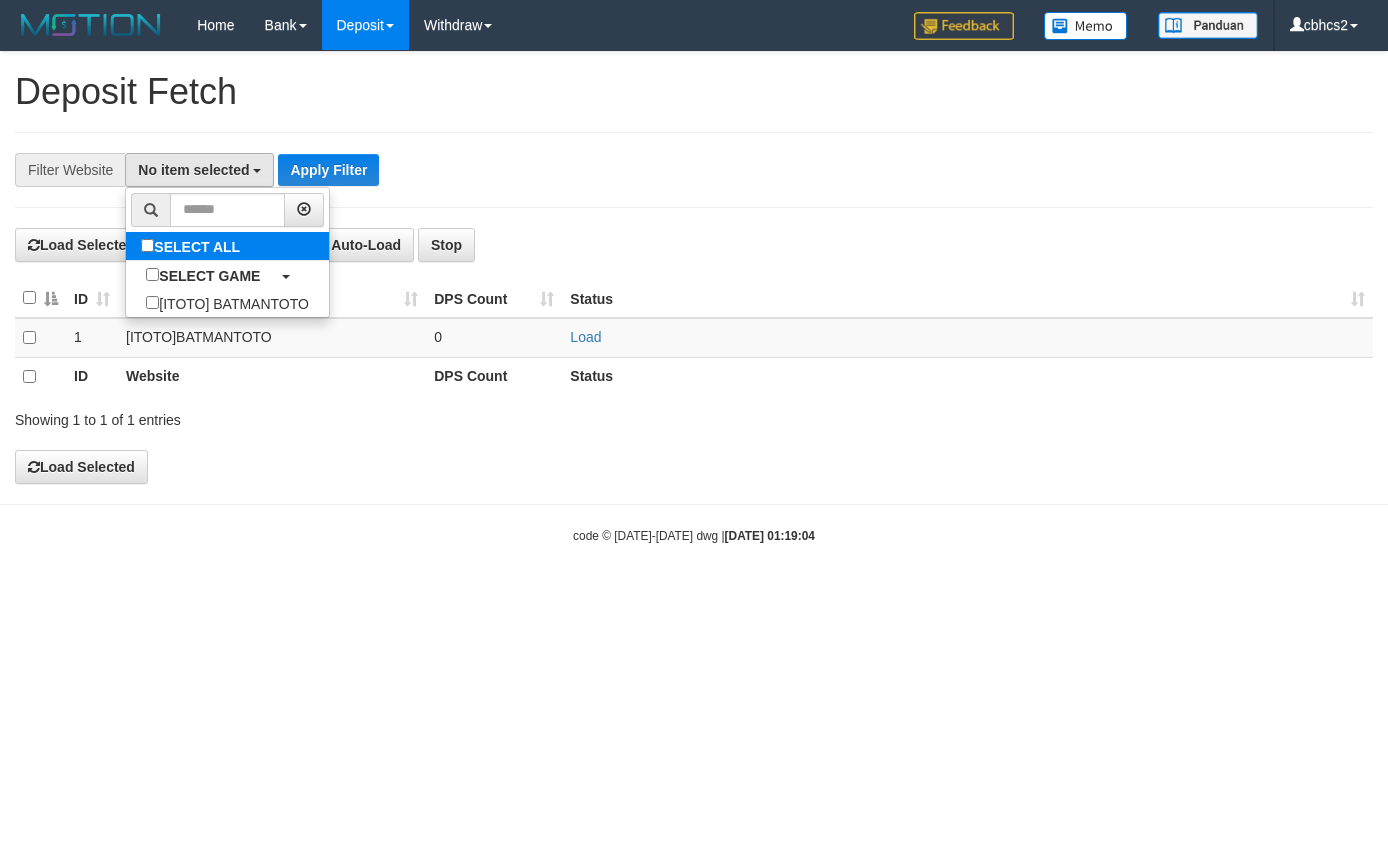 select on "****" 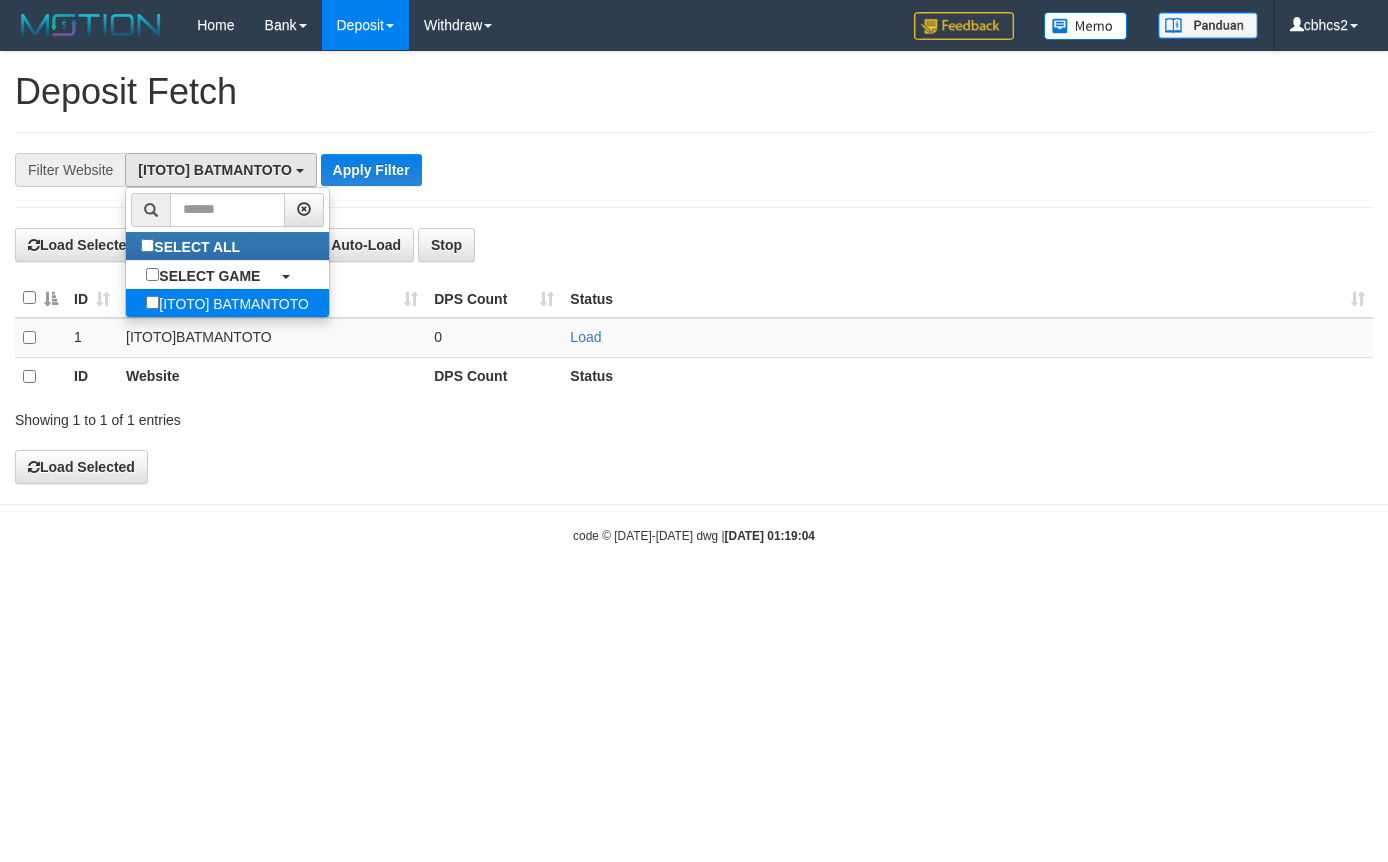 scroll, scrollTop: 18, scrollLeft: 0, axis: vertical 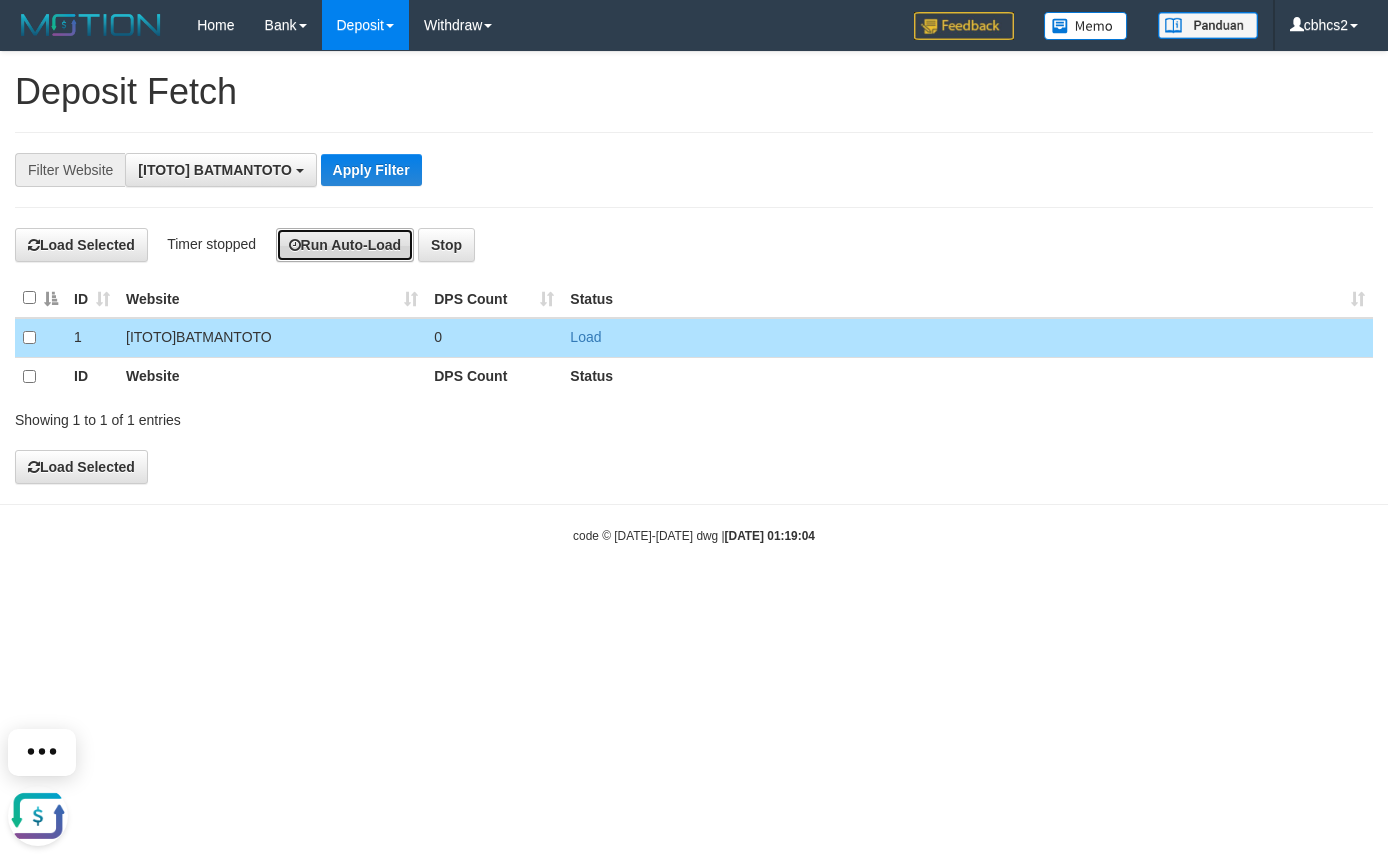click on "Run Auto-Load" at bounding box center [345, 245] 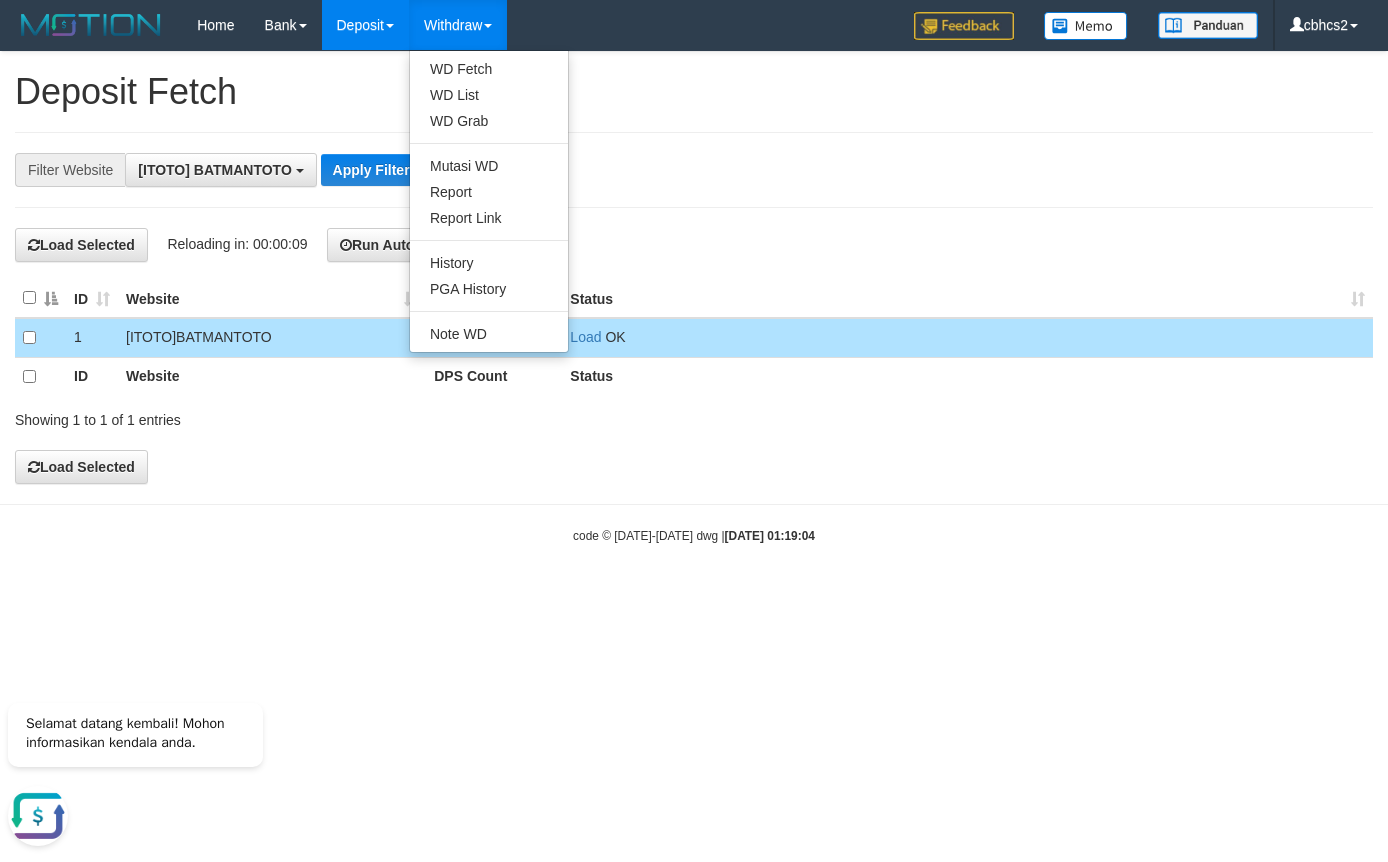 click on "Withdraw" at bounding box center [458, 25] 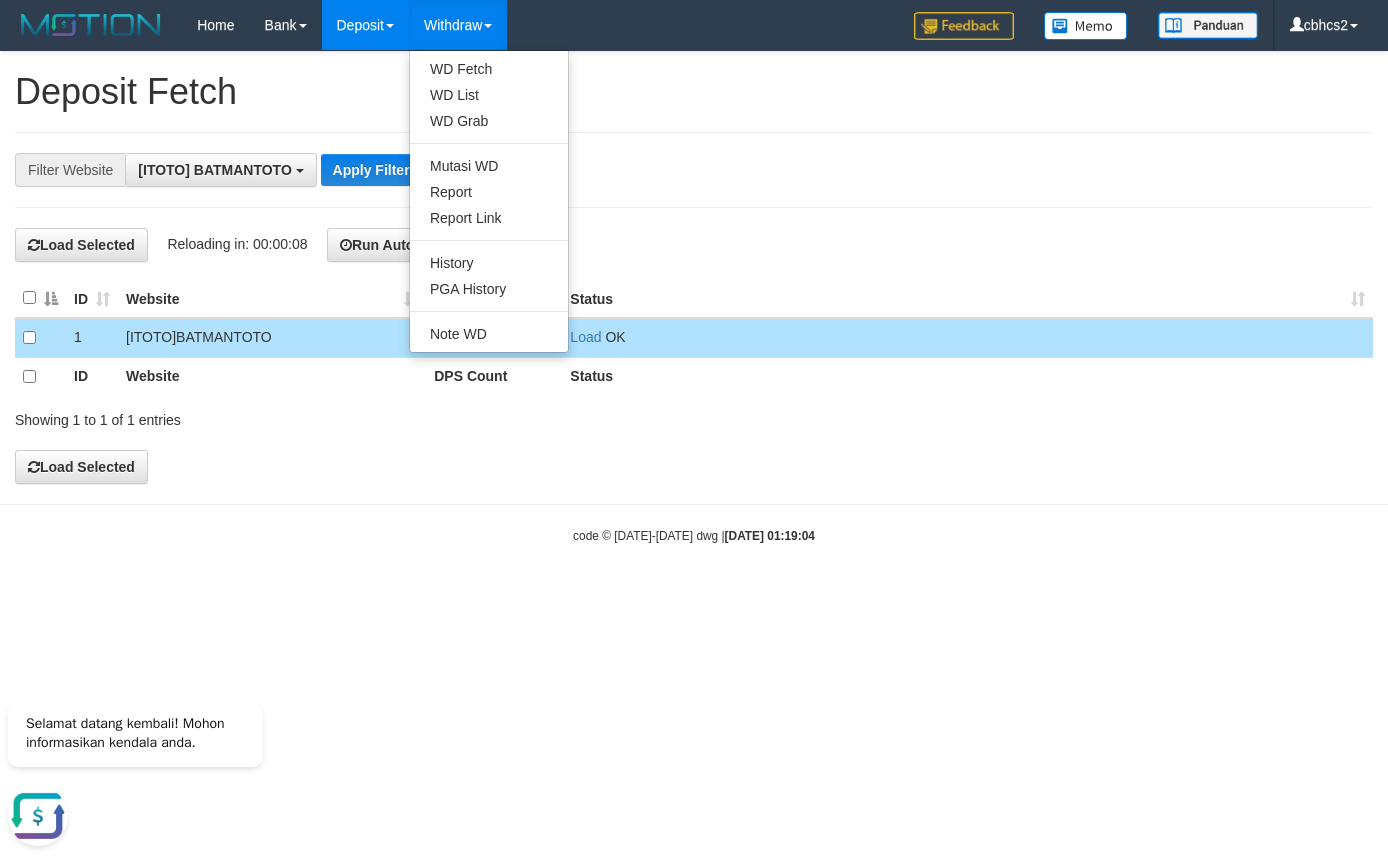 click on "Withdraw" at bounding box center (458, 25) 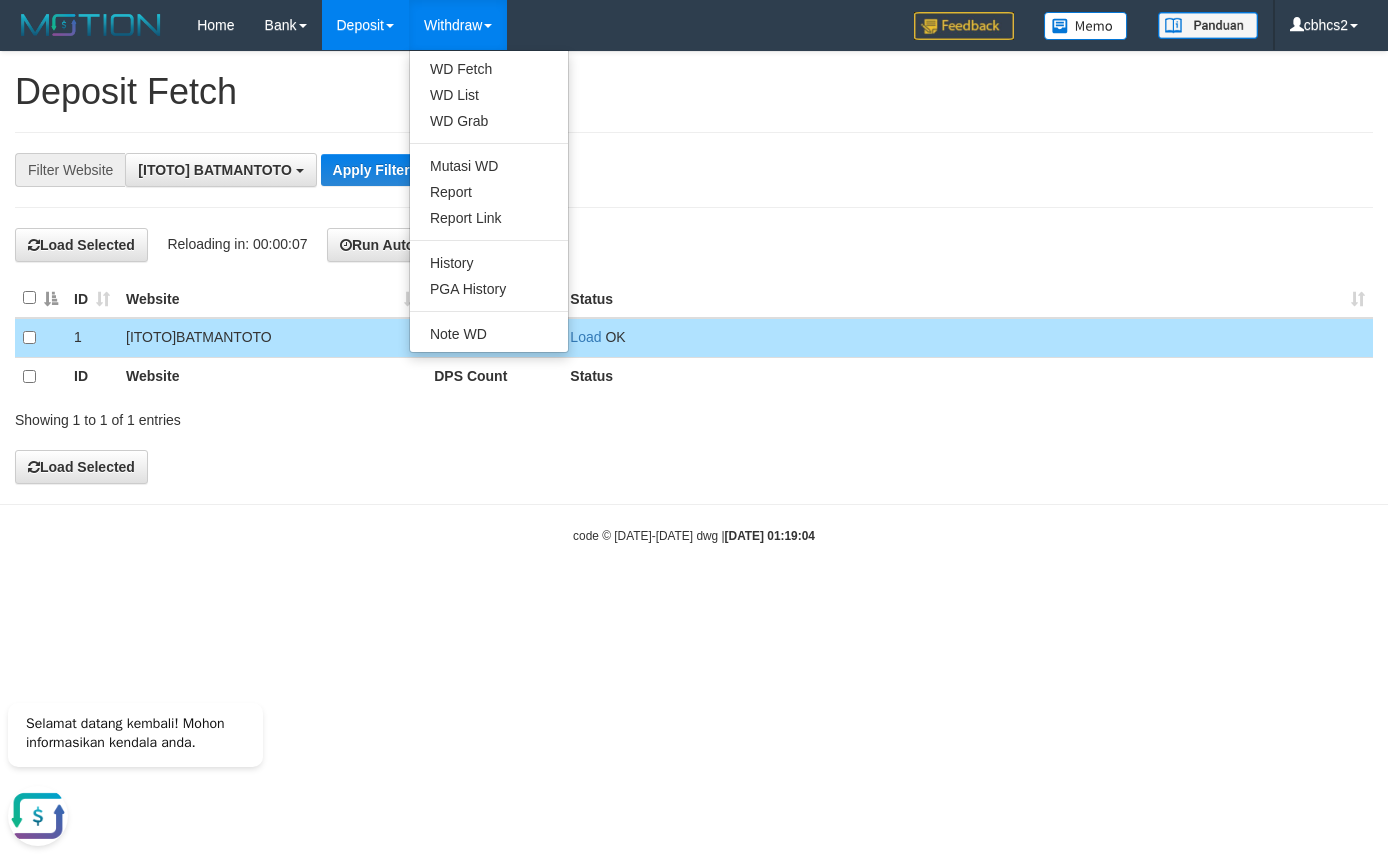 click on "Withdraw" at bounding box center (458, 25) 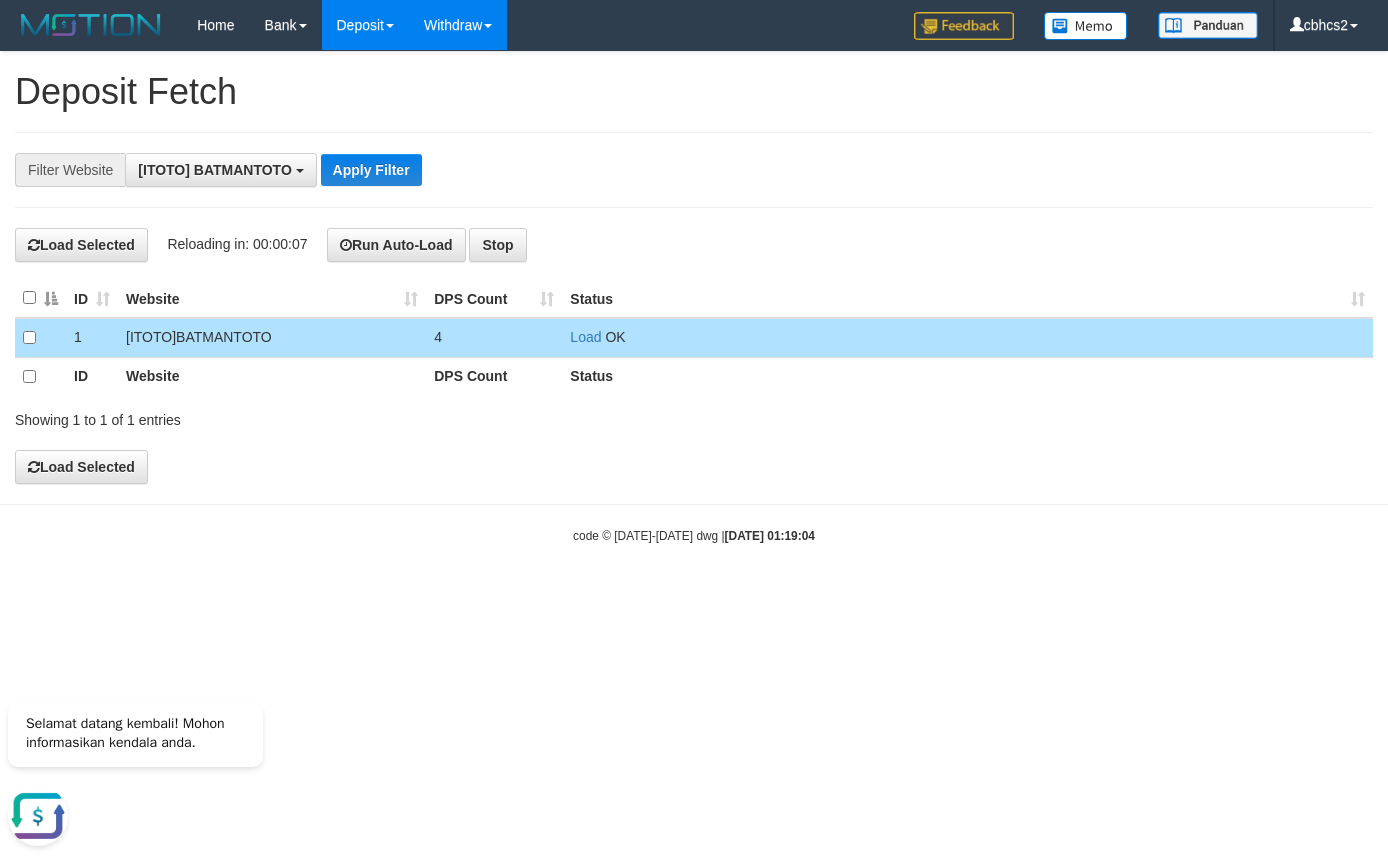 click on "Withdraw" at bounding box center (458, 25) 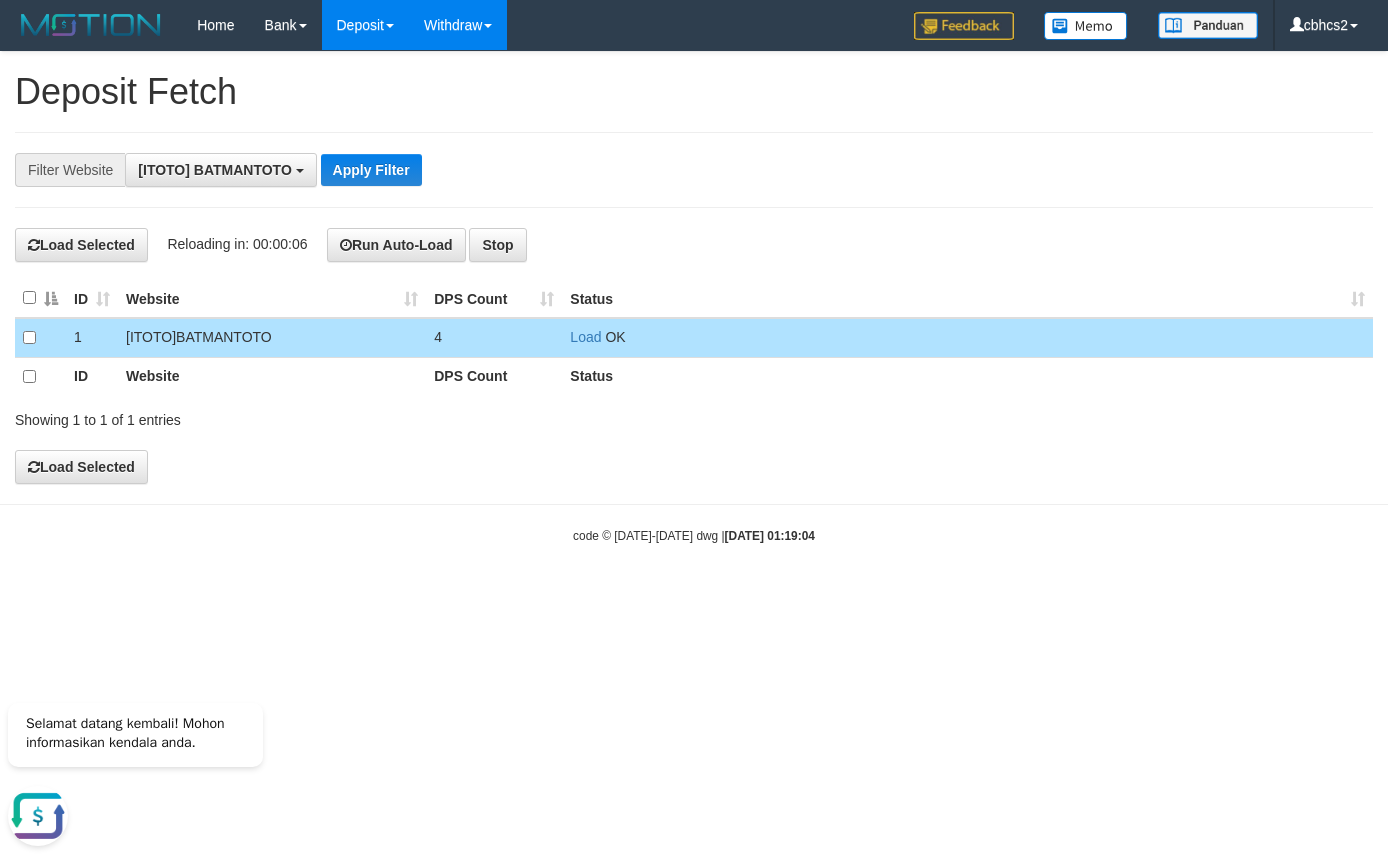 click on "Withdraw" at bounding box center [458, 25] 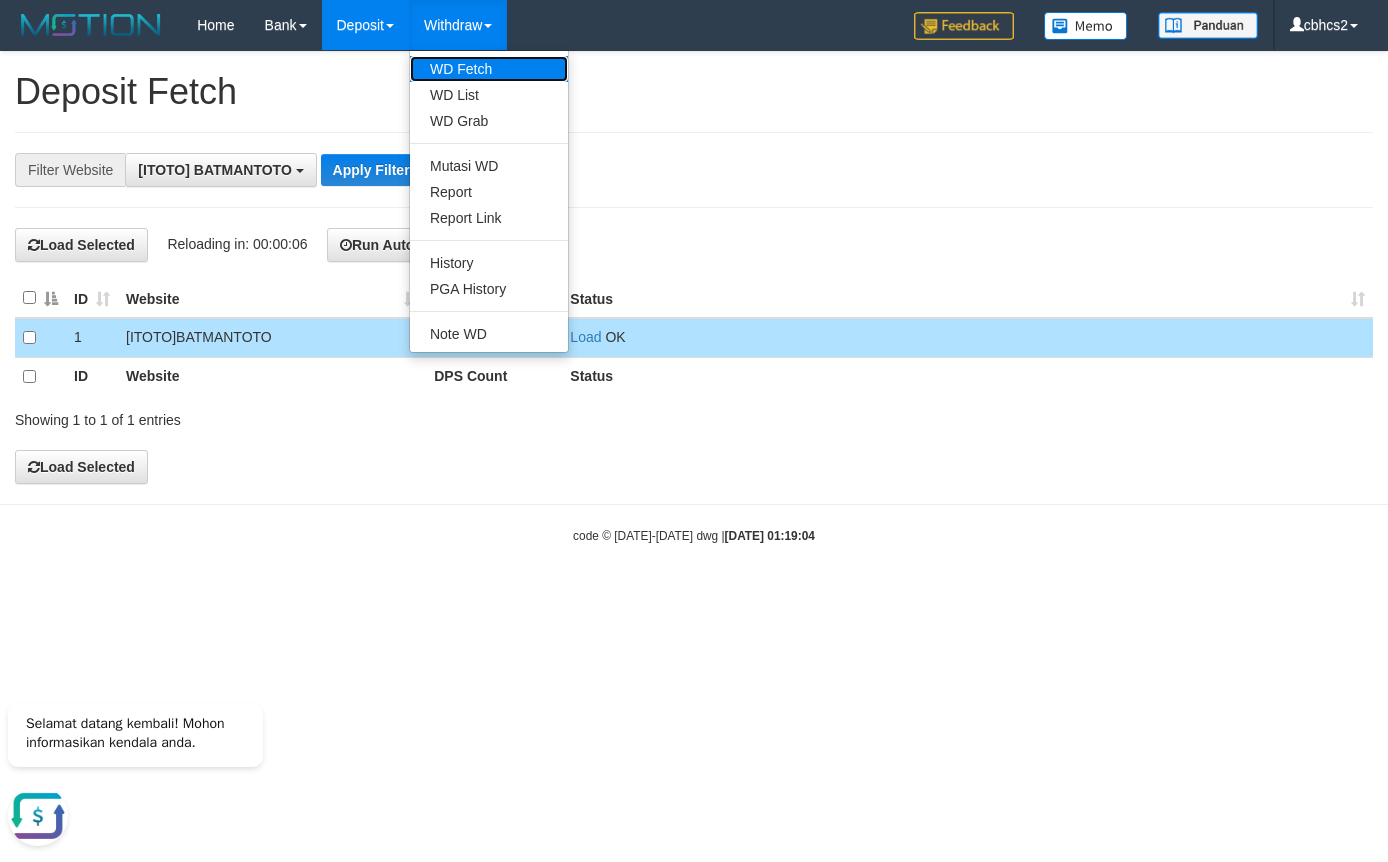 click on "WD Fetch" at bounding box center [489, 69] 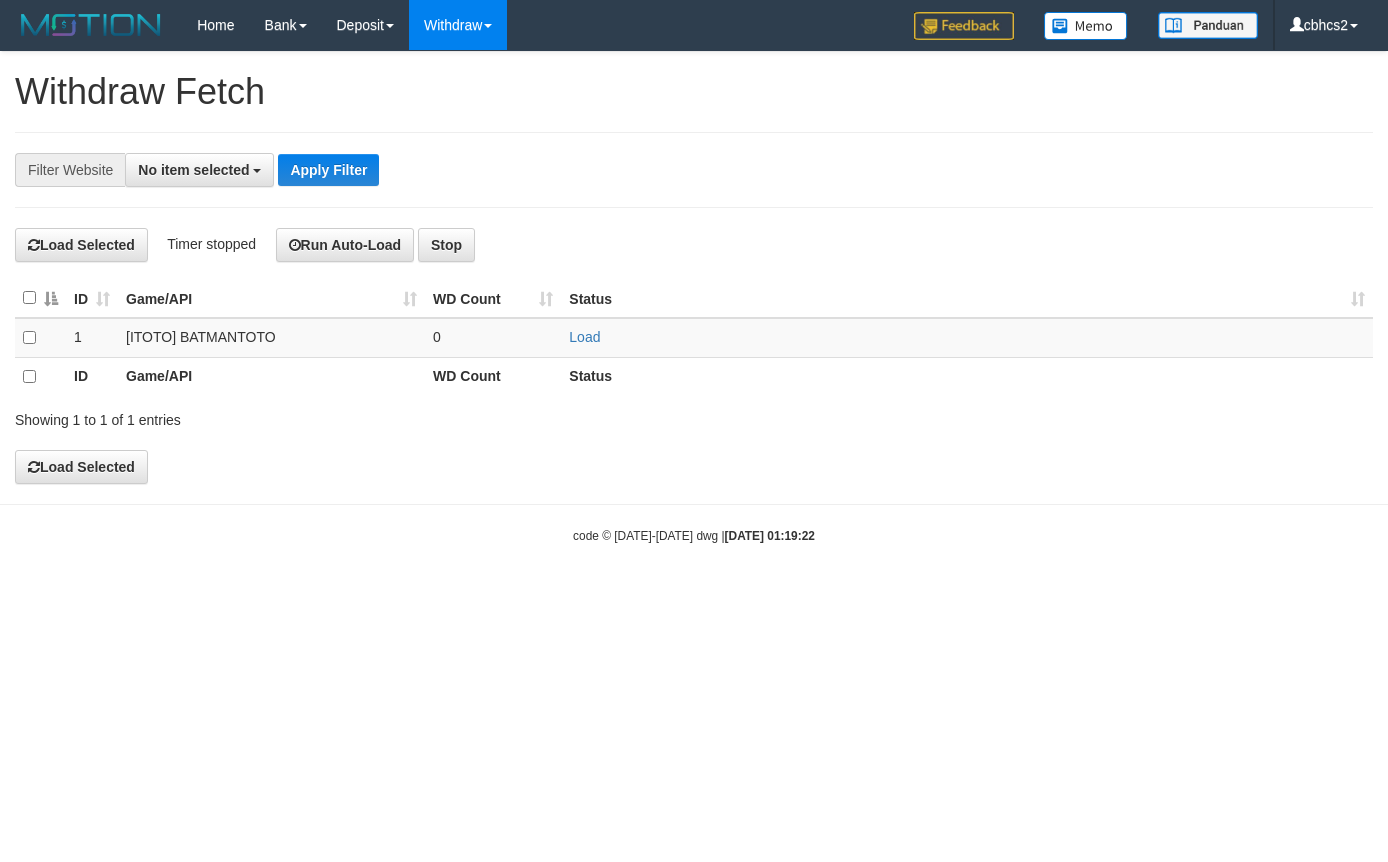 scroll, scrollTop: 0, scrollLeft: 0, axis: both 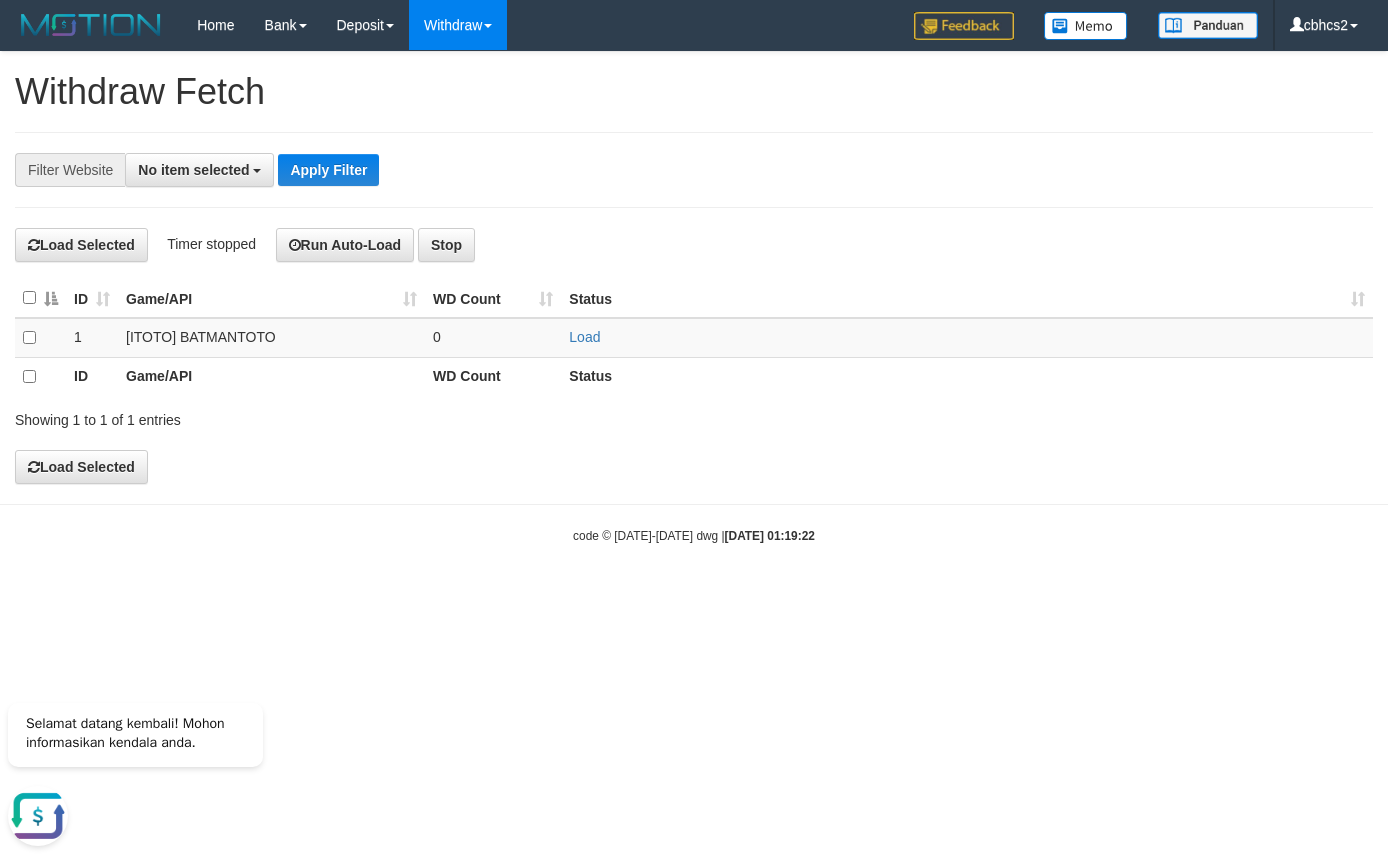 click on "**********" at bounding box center (694, 170) 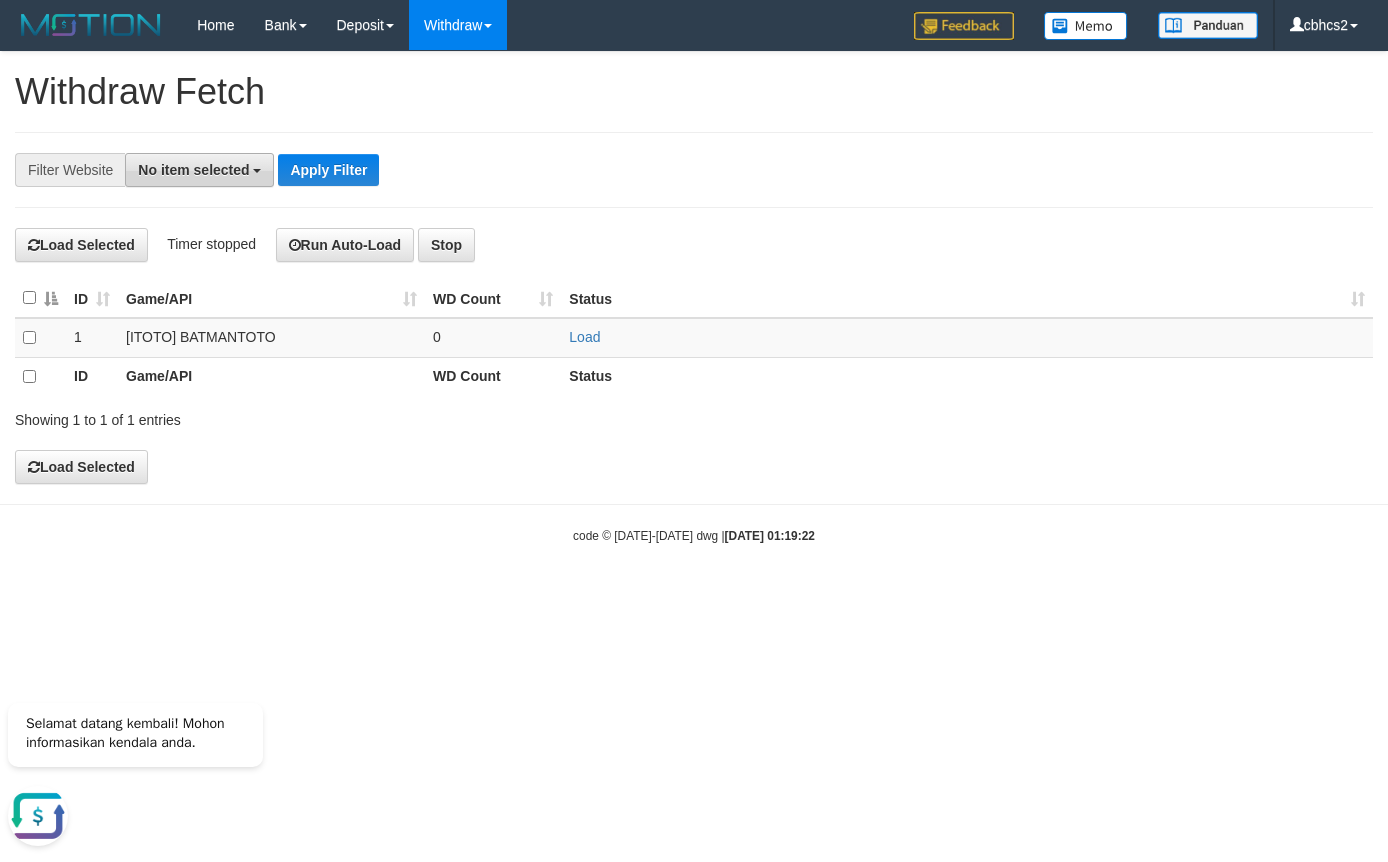 click on "No item selected" at bounding box center (199, 170) 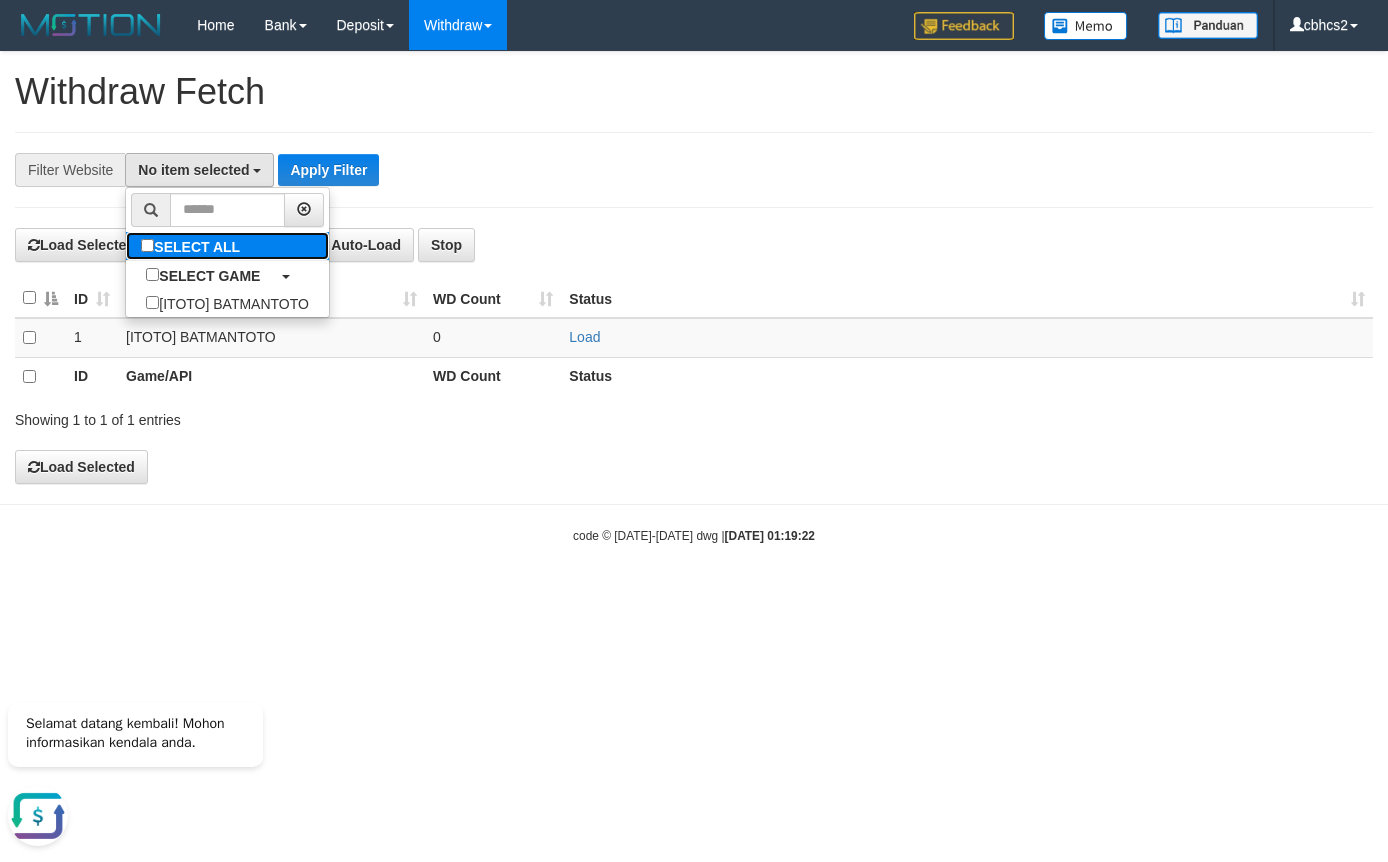 click on "SELECT ALL" at bounding box center [193, 246] 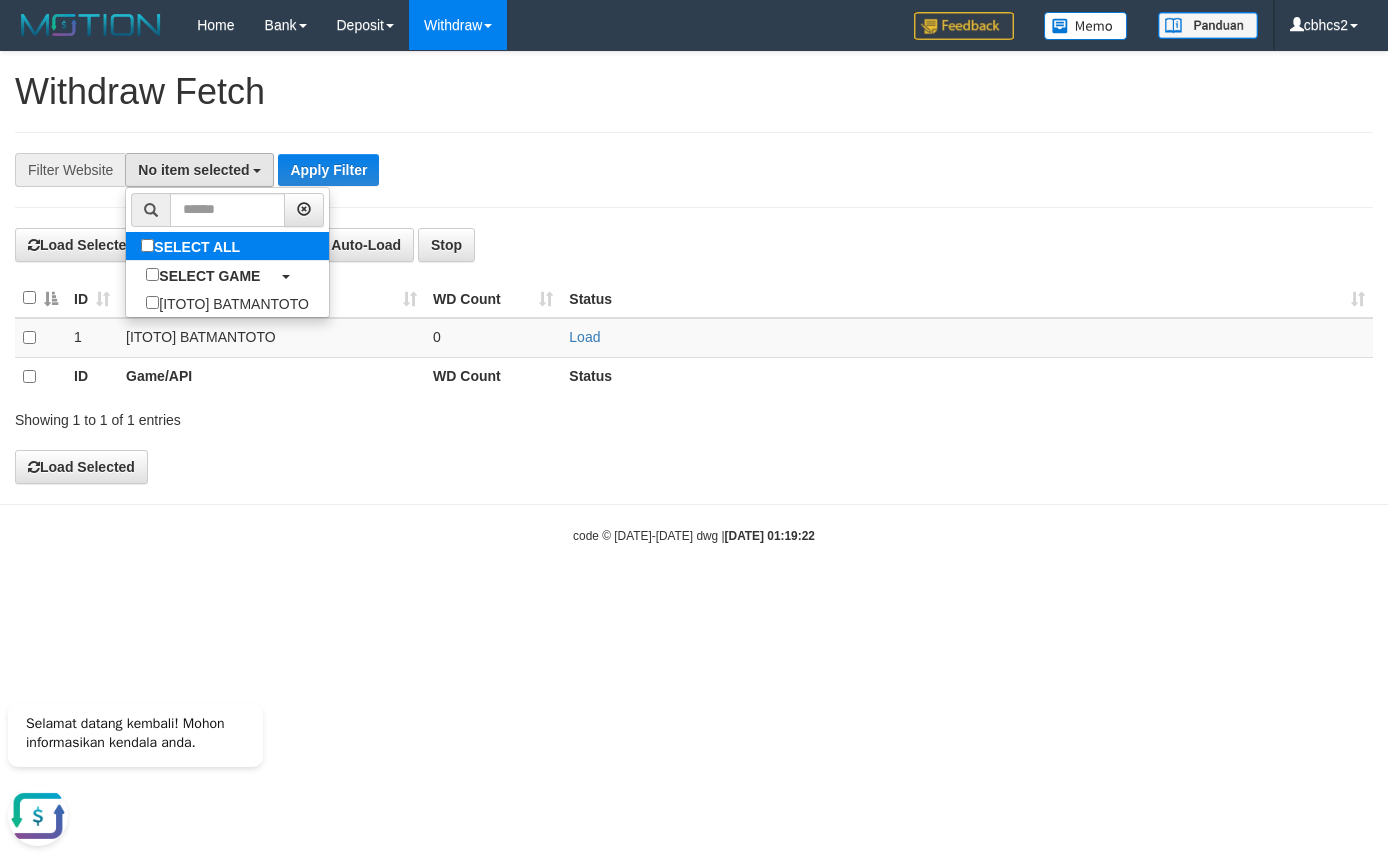 select on "****" 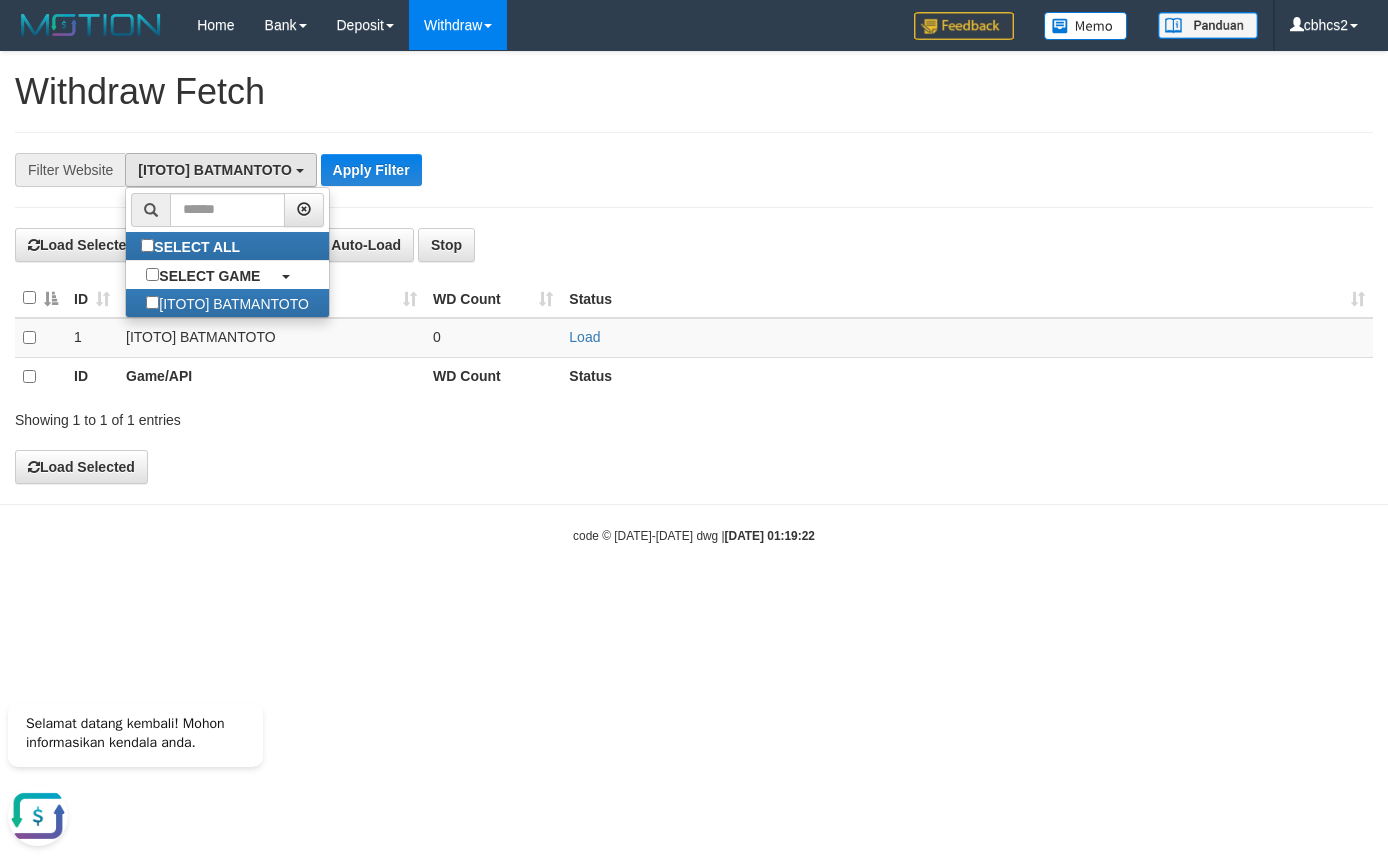scroll, scrollTop: 18, scrollLeft: 0, axis: vertical 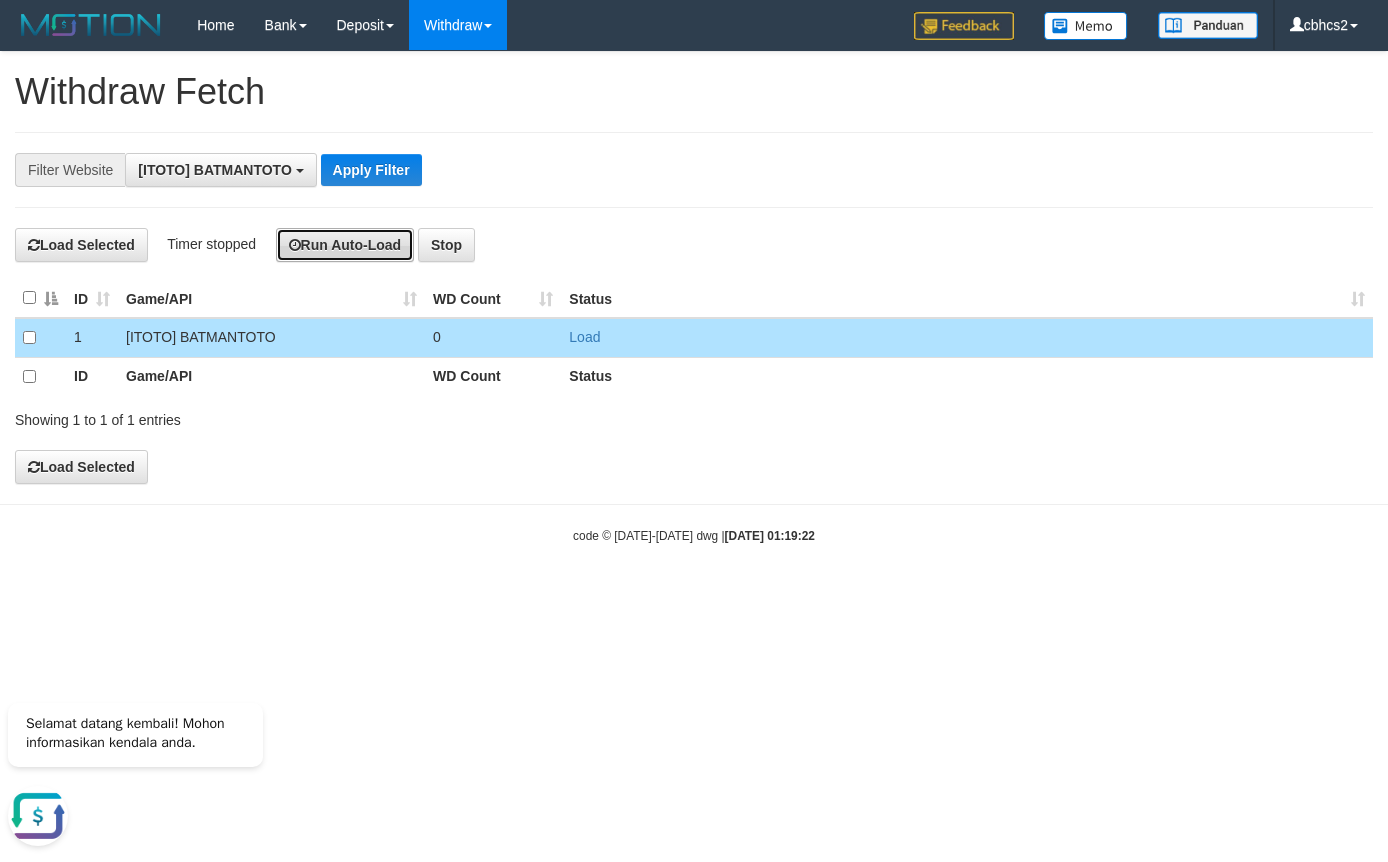 click on "Run Auto-Load" at bounding box center (345, 245) 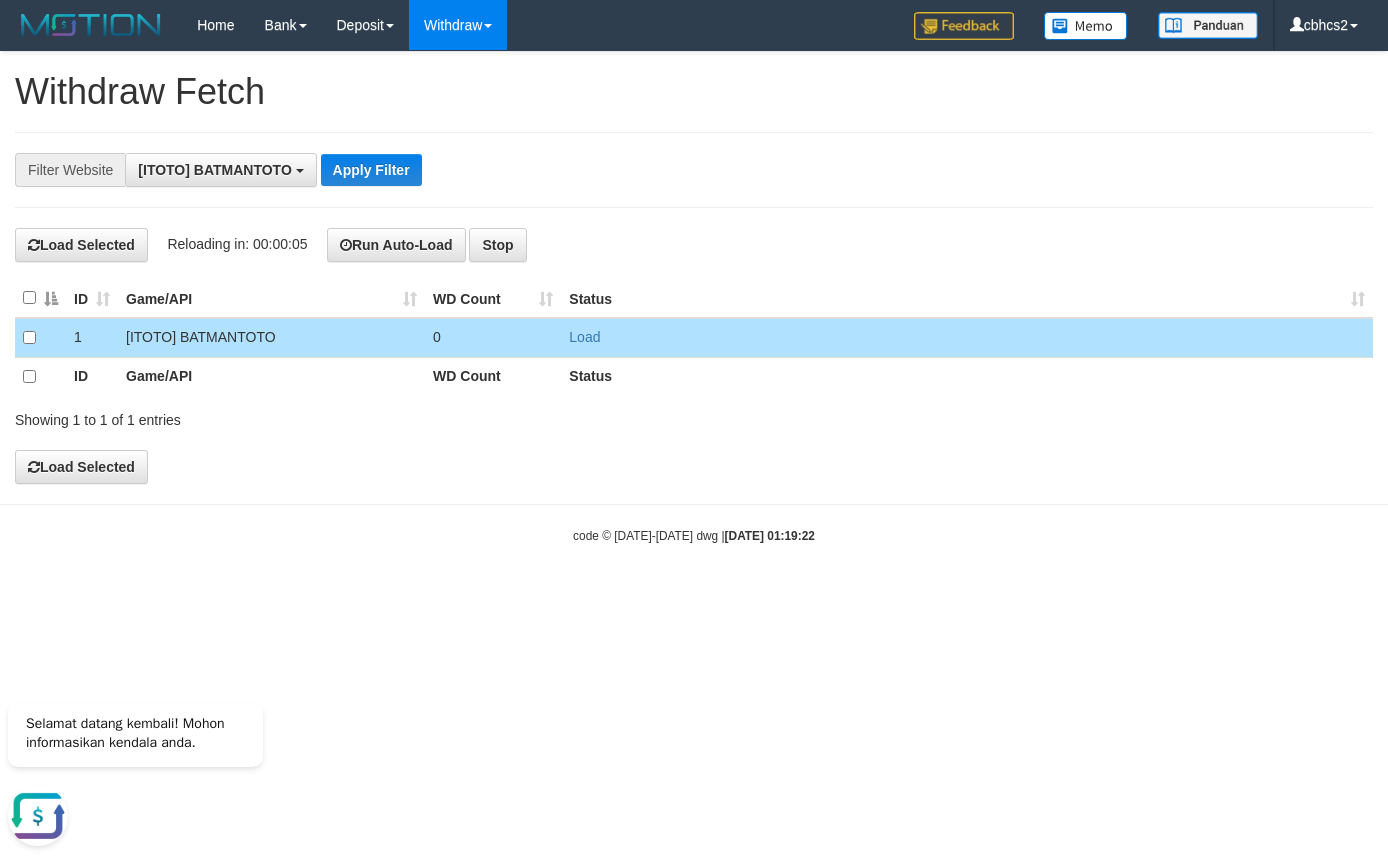 click on "Toggle navigation
Home
Bank
Account List
Load
By Website
Group
[ITOTO]													BATMANTOTO
Mutasi Bank
Search
Sync
Note Mutasi
Deposit
DPS Fetch
DPS List
History
PGA History
Note DPS -" at bounding box center [694, 297] 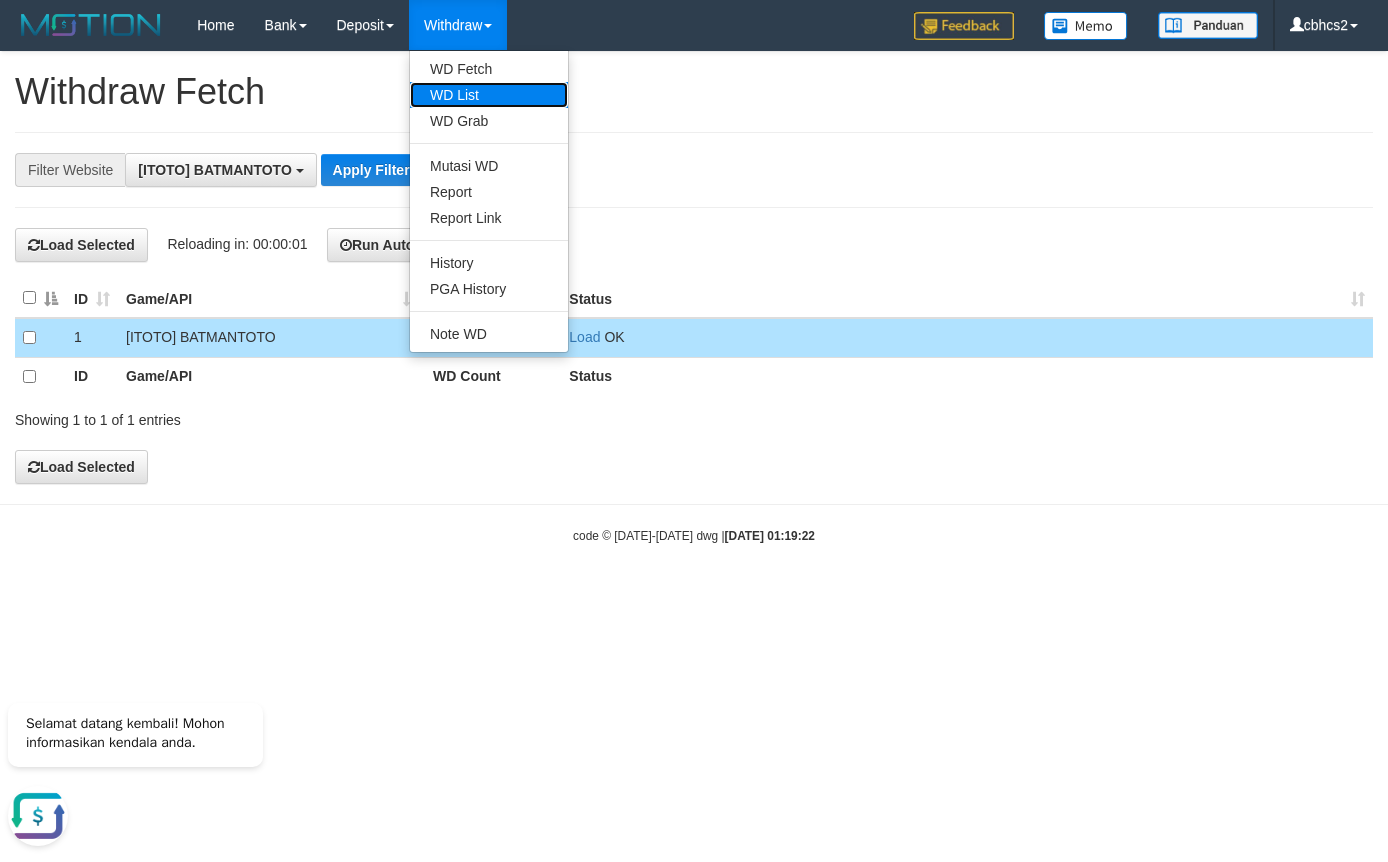 click on "WD List" at bounding box center (489, 95) 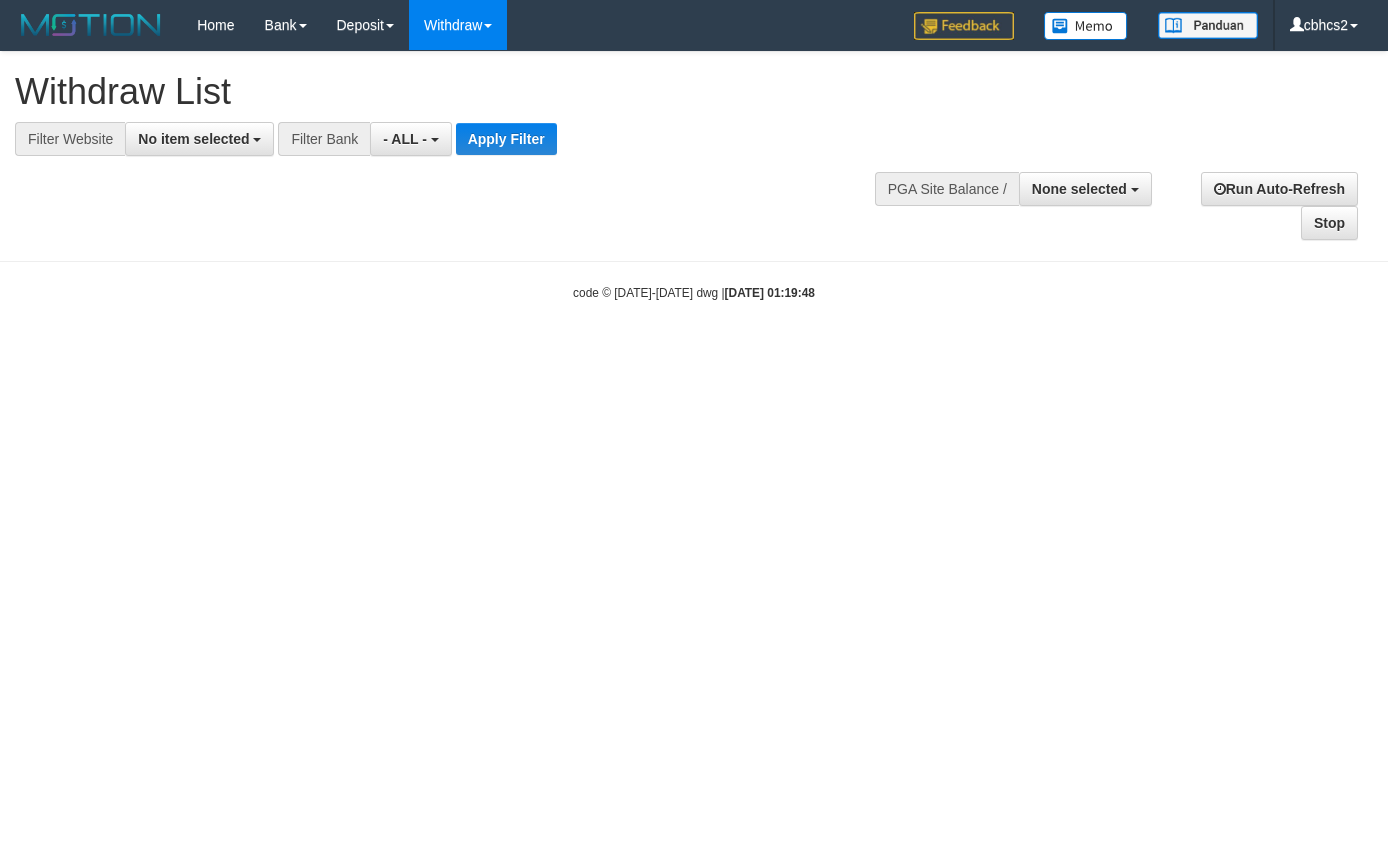 select 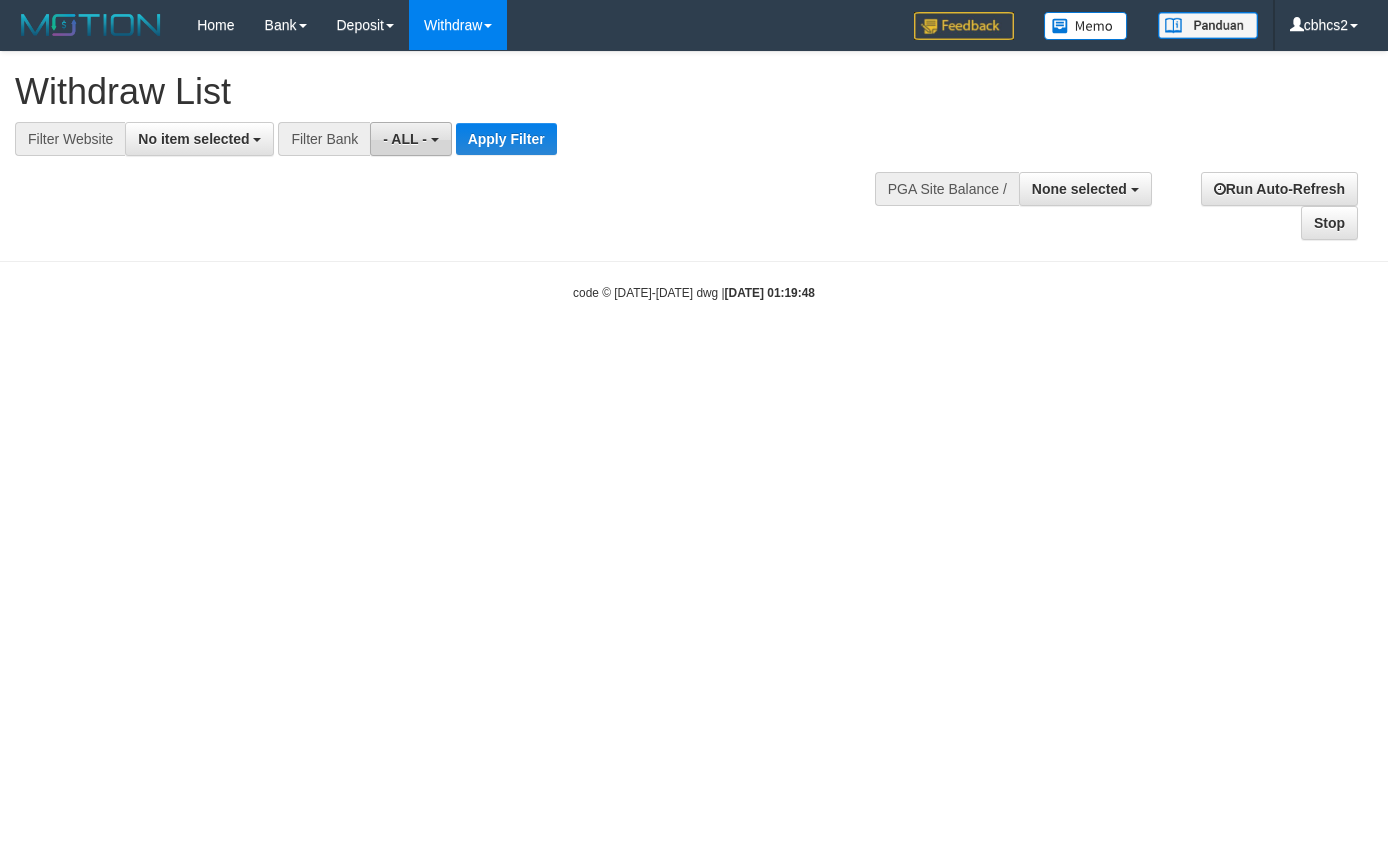 scroll, scrollTop: 0, scrollLeft: 0, axis: both 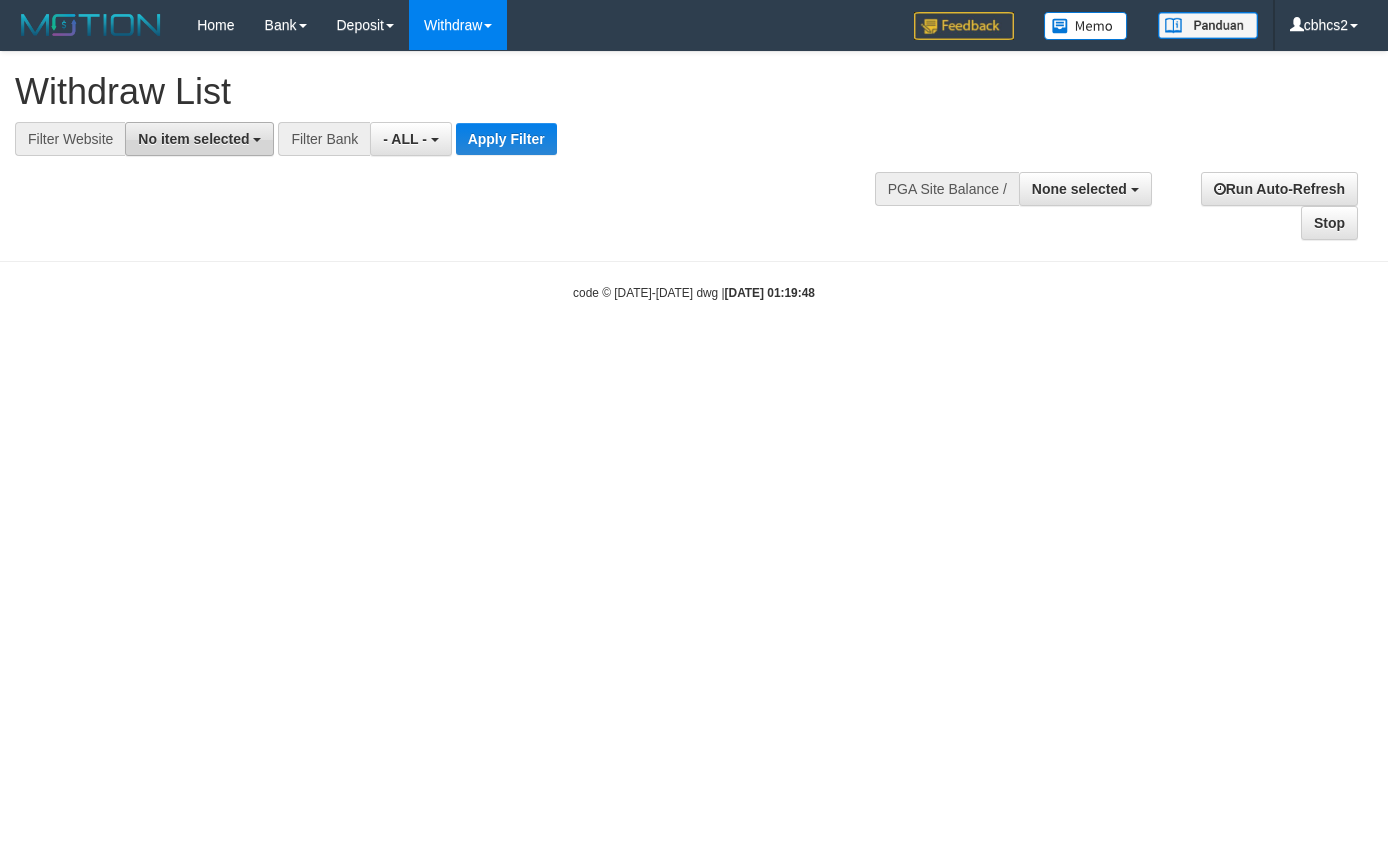 click at bounding box center (257, 140) 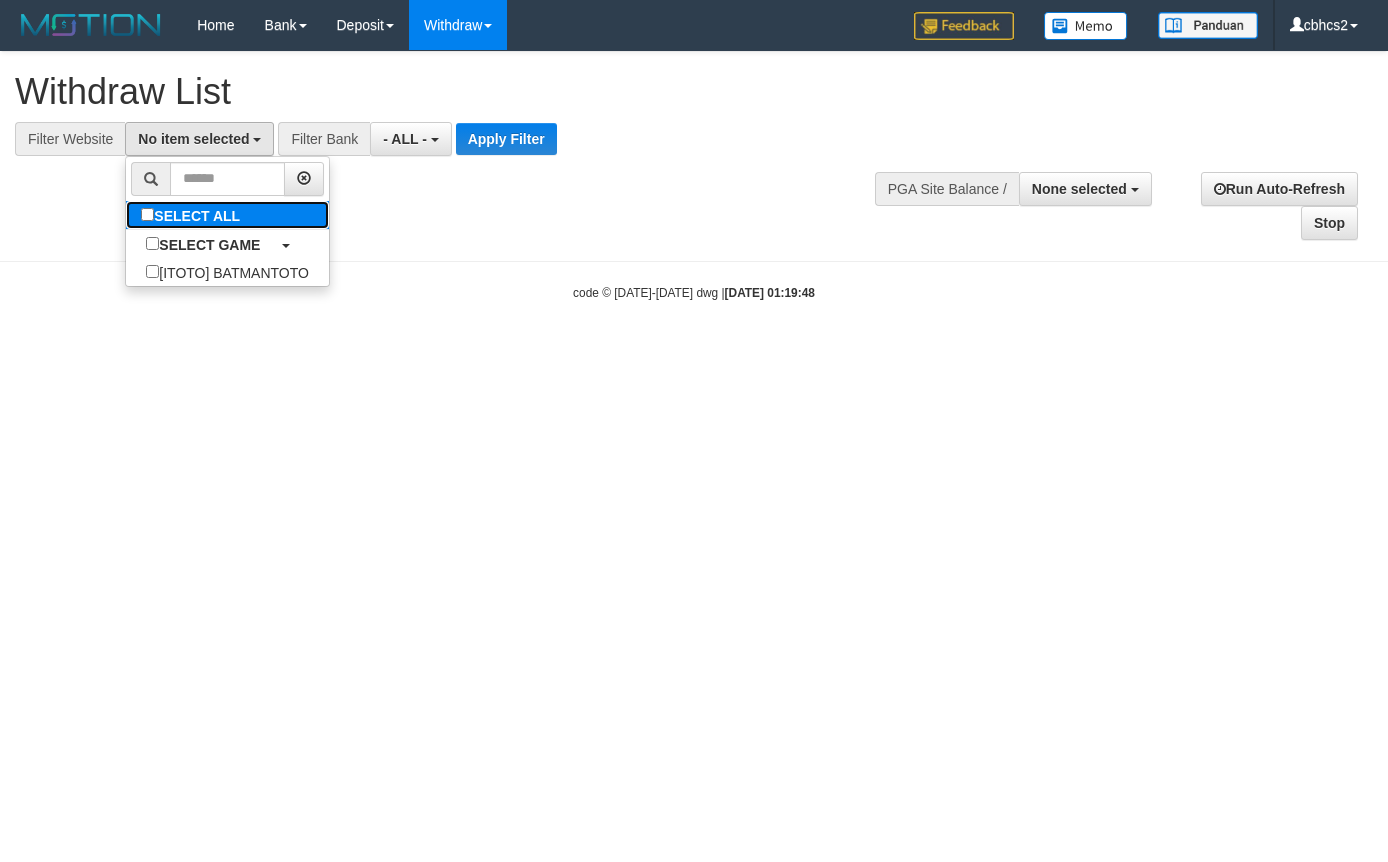 click on "SELECT ALL" at bounding box center (227, 215) 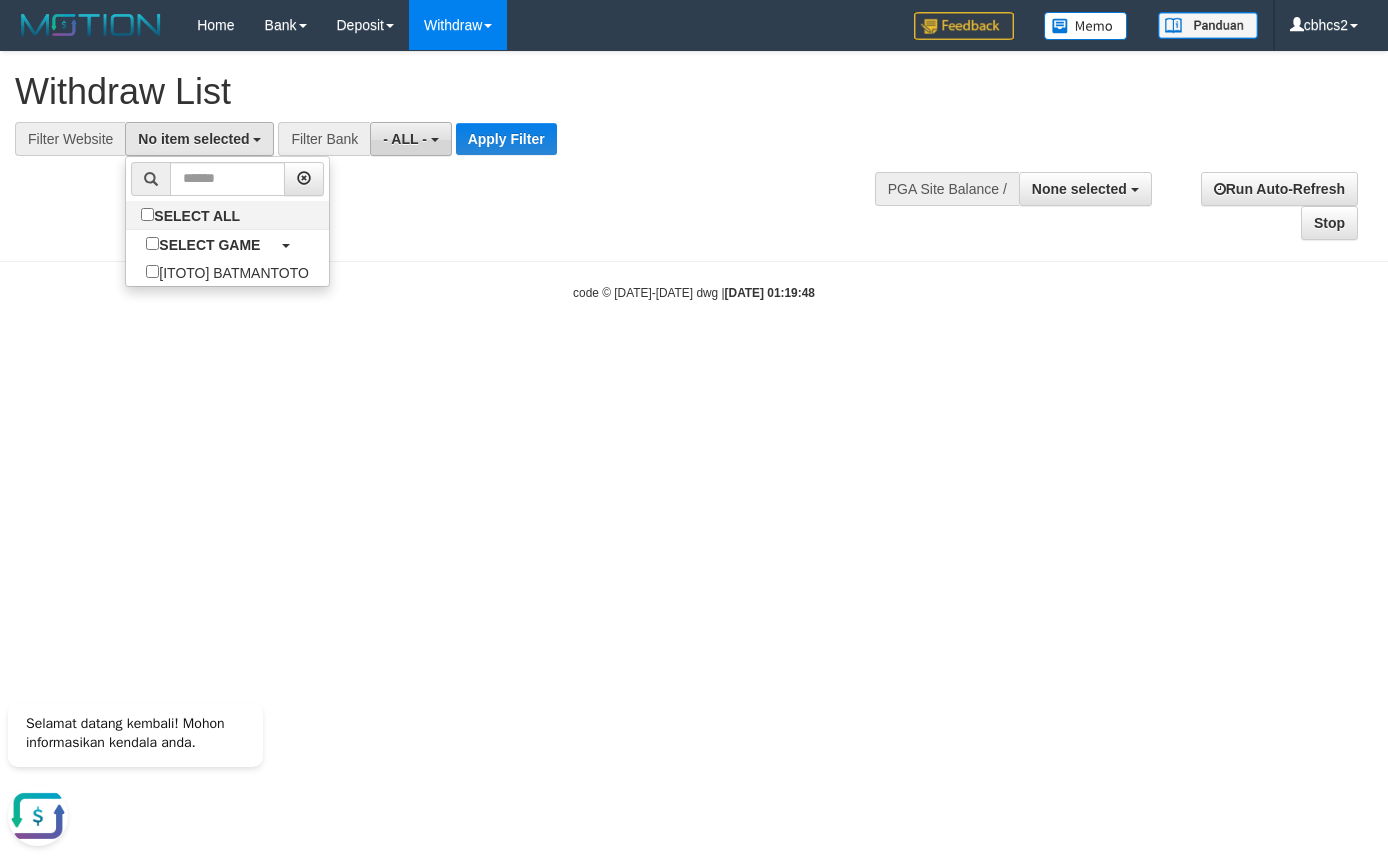 scroll, scrollTop: 0, scrollLeft: 0, axis: both 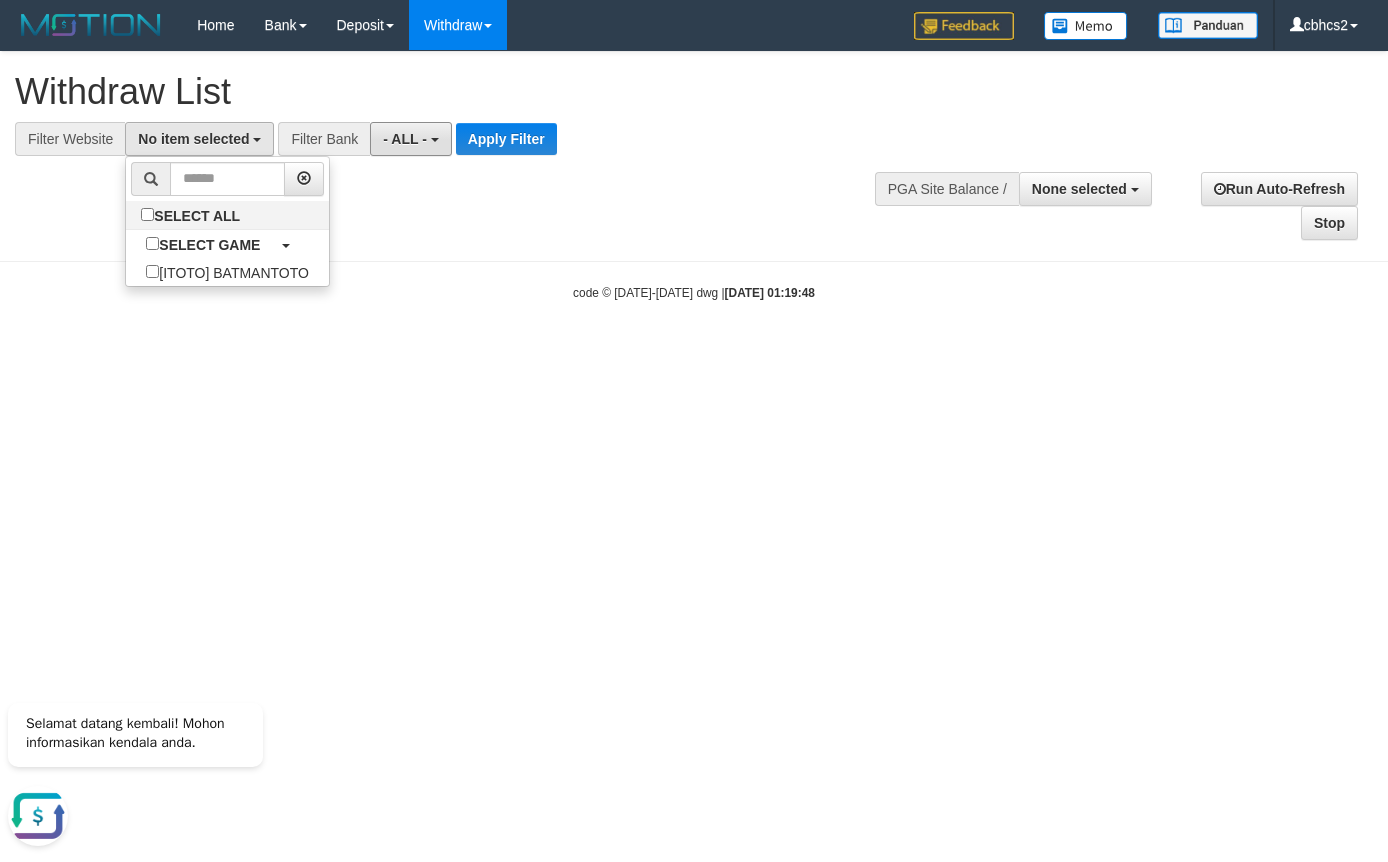 drag, startPoint x: 445, startPoint y: 137, endPoint x: 444, endPoint y: 196, distance: 59.008472 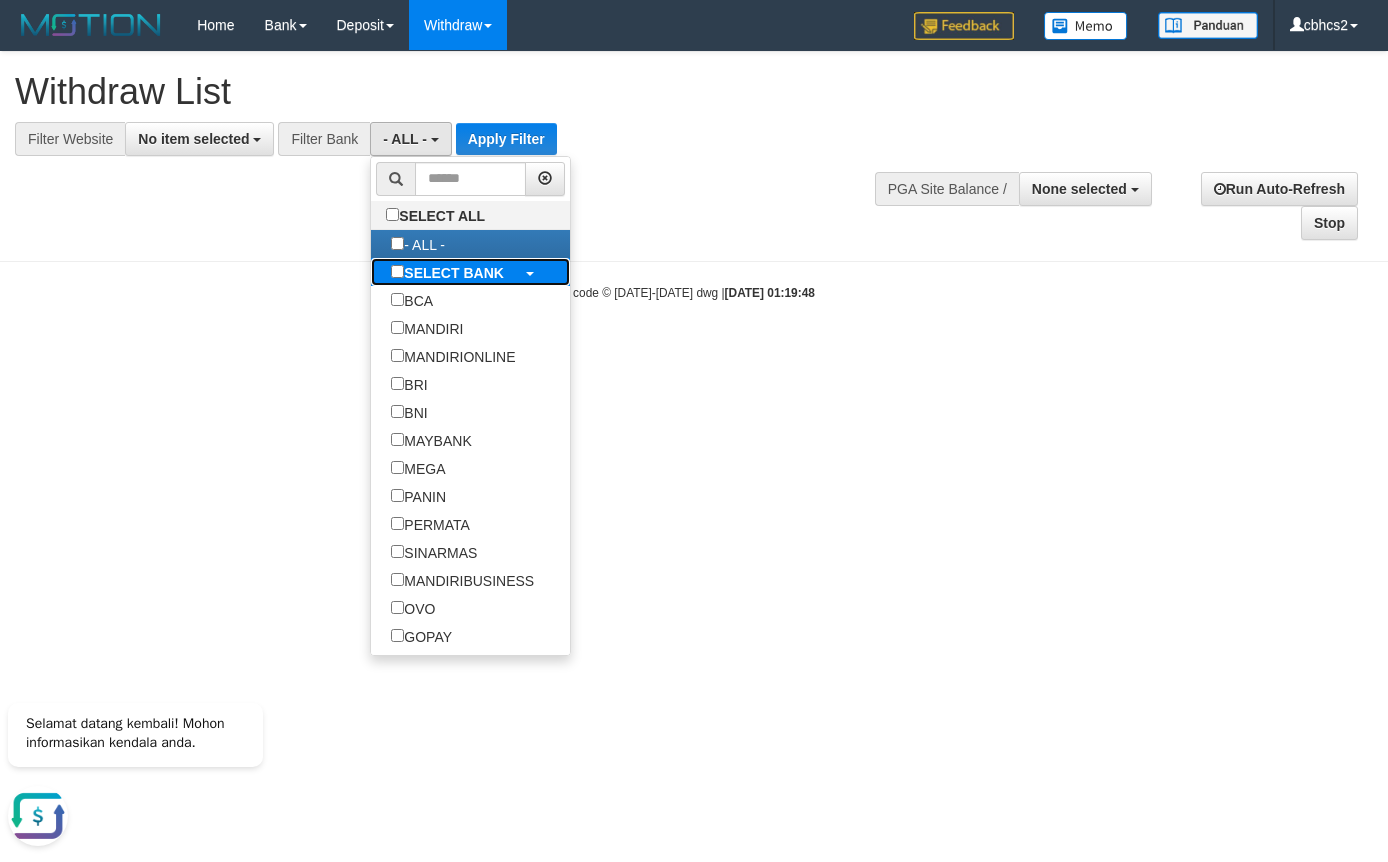 click on "SELECT BANK" at bounding box center (454, 273) 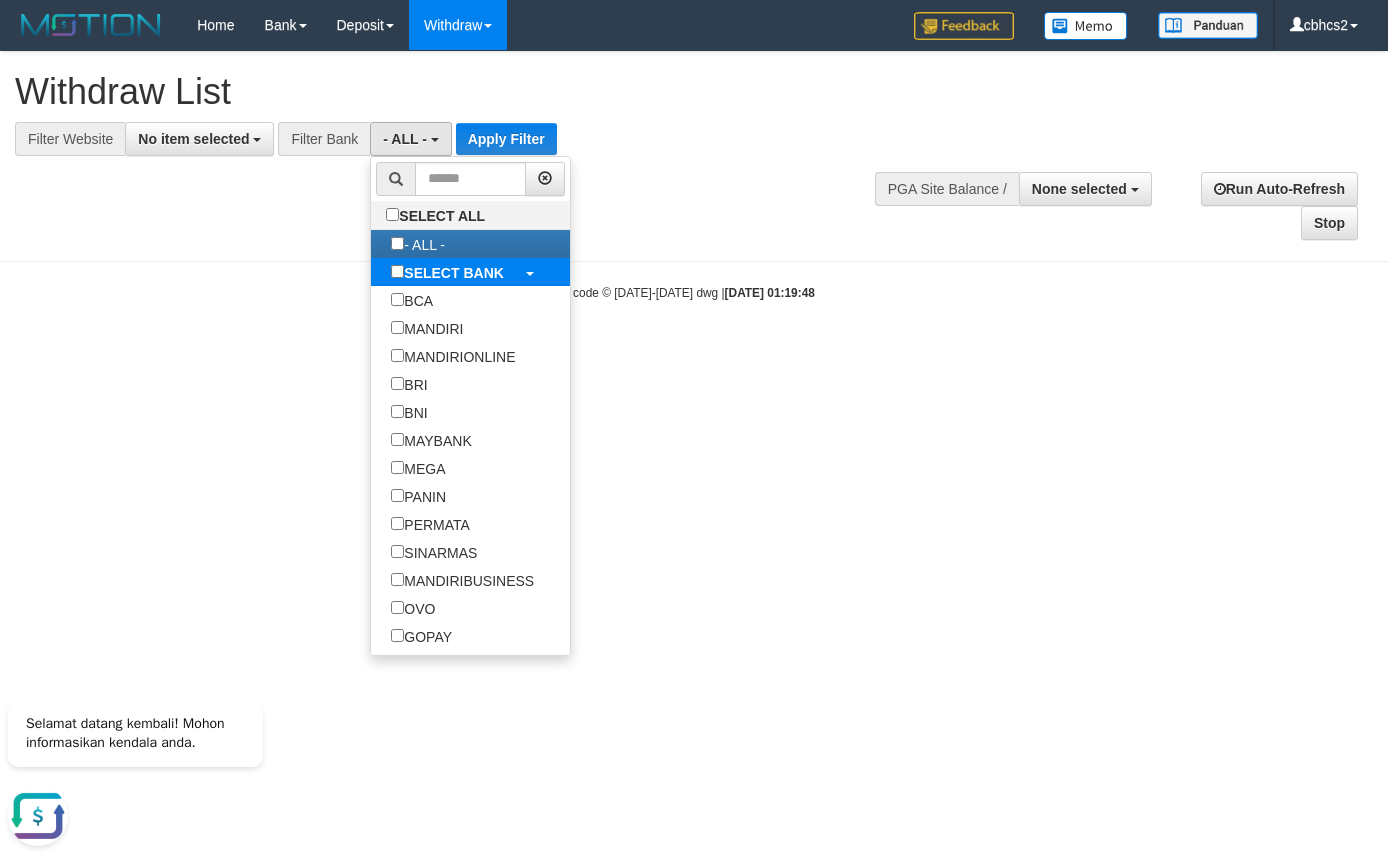 select on "***" 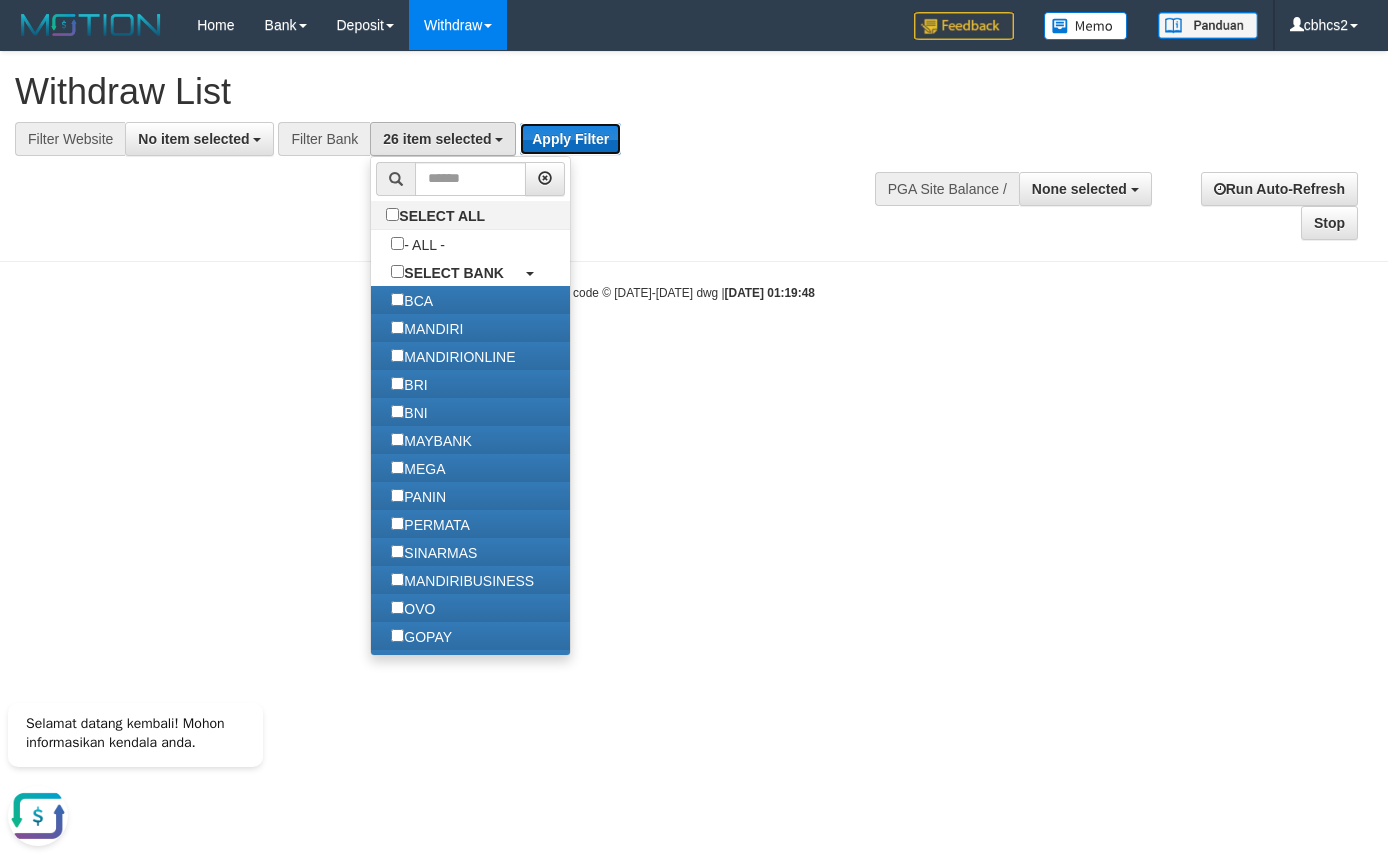 click on "Apply Filter" at bounding box center [570, 139] 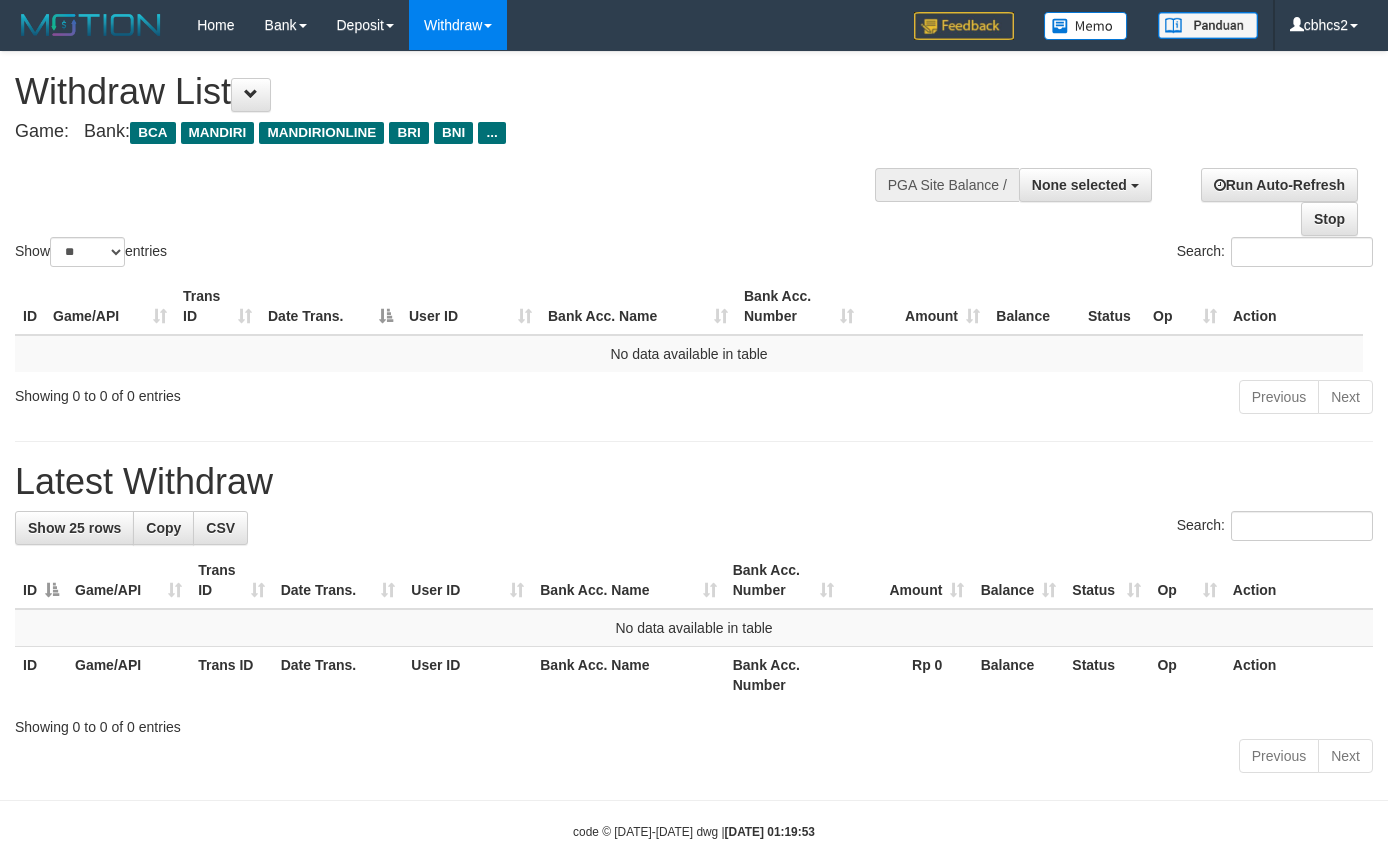select 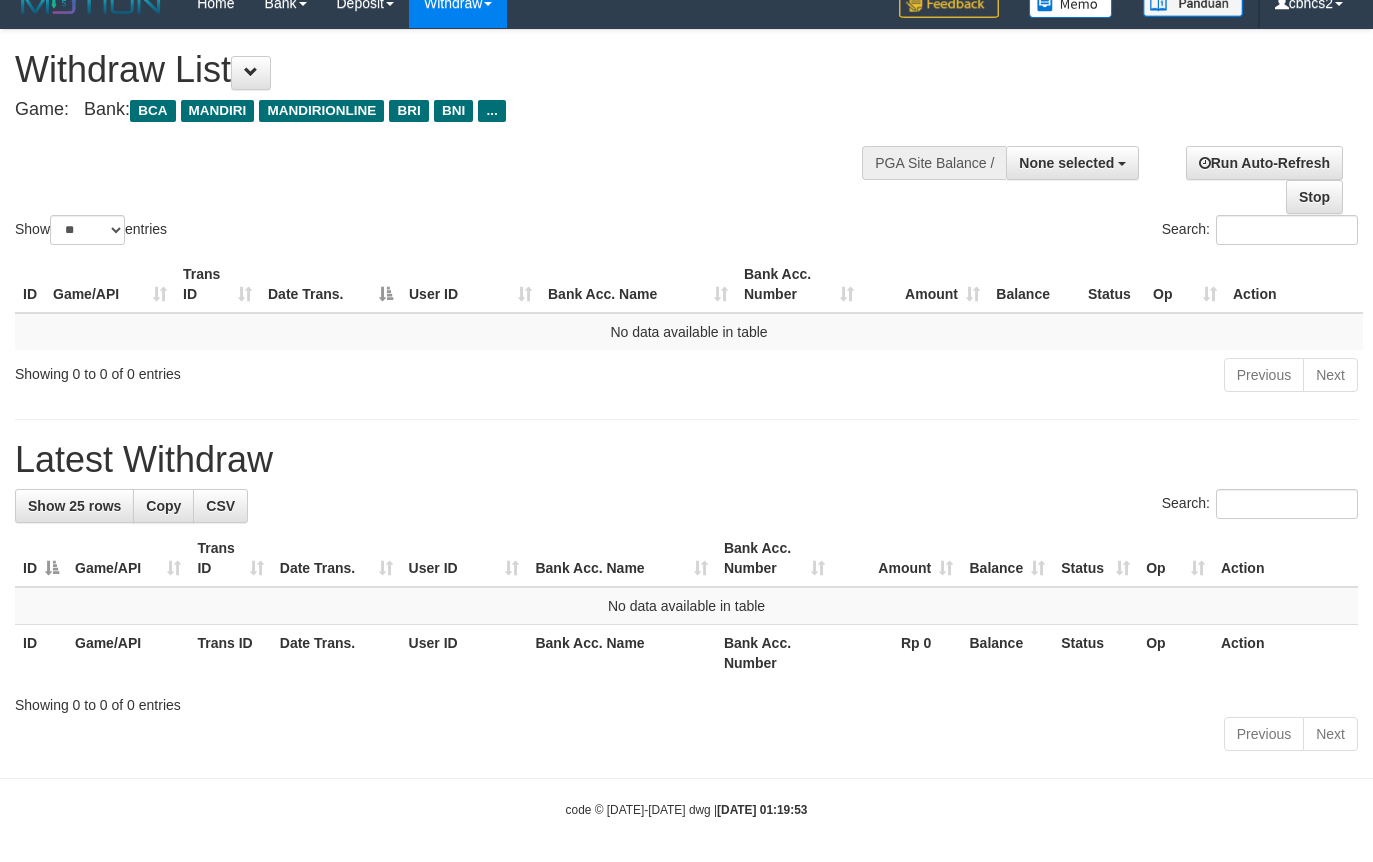scroll, scrollTop: 29, scrollLeft: 0, axis: vertical 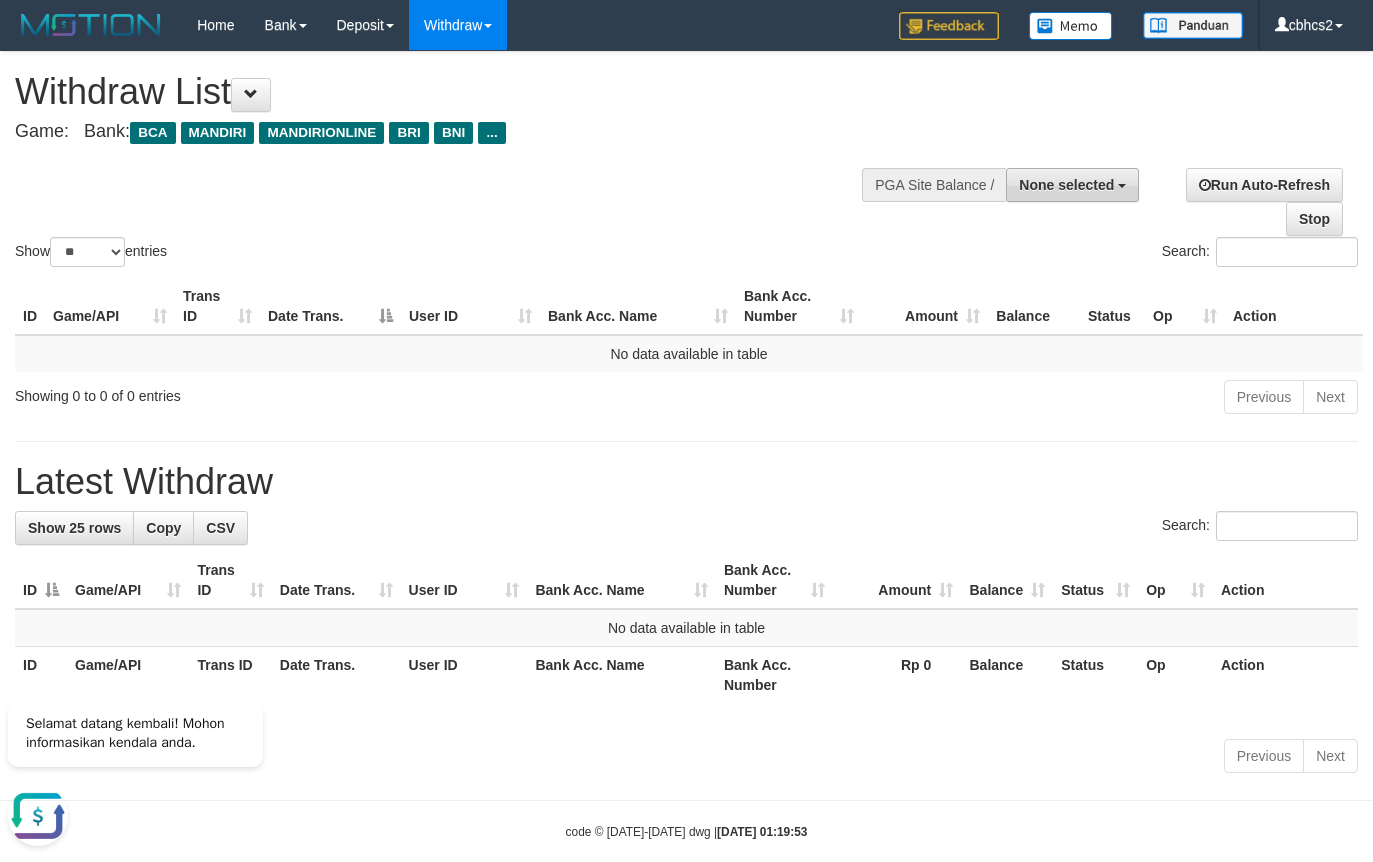 click on "None selected" at bounding box center [1072, 185] 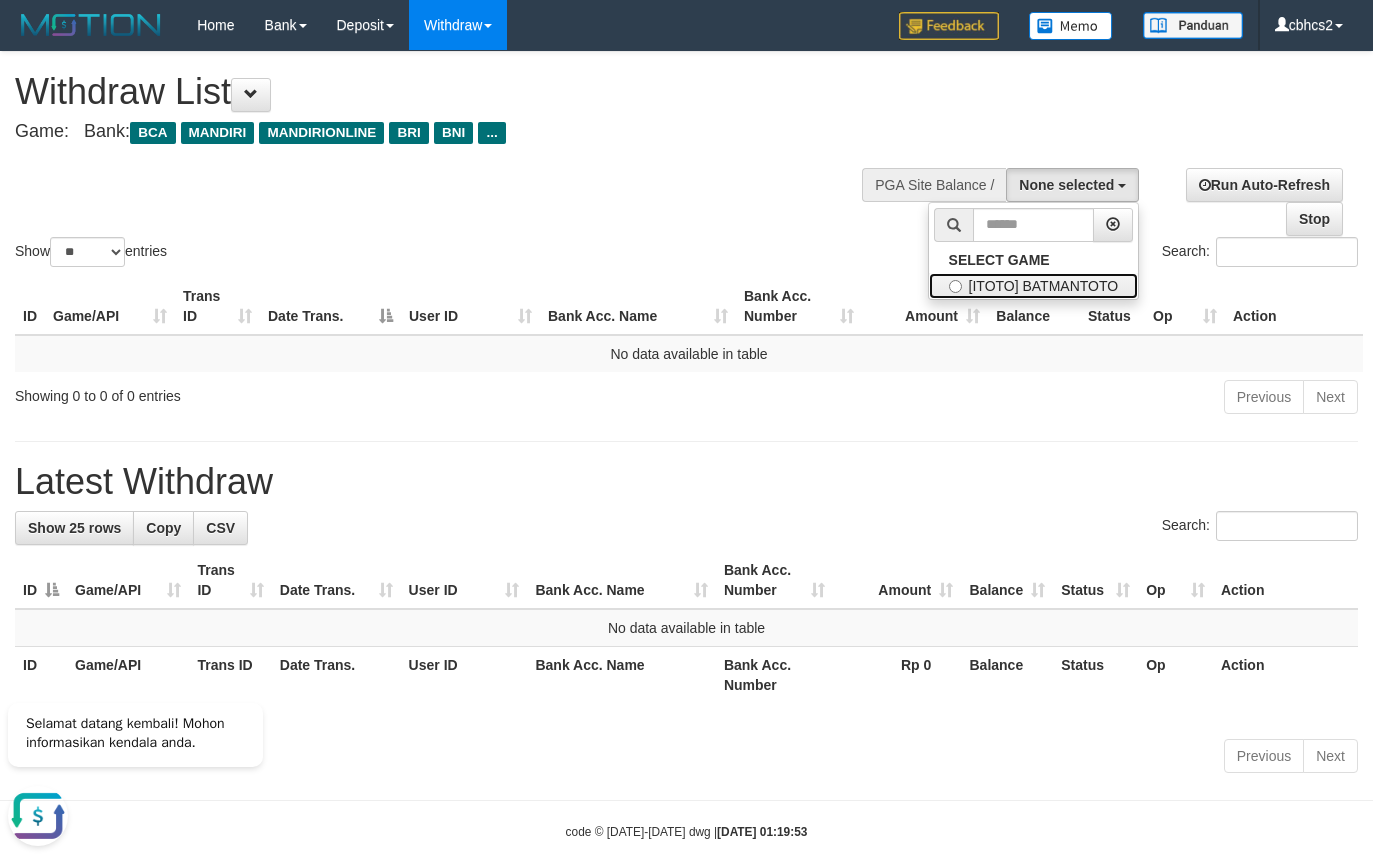 click on "[ITOTO] BATMANTOTO" at bounding box center [1034, 286] 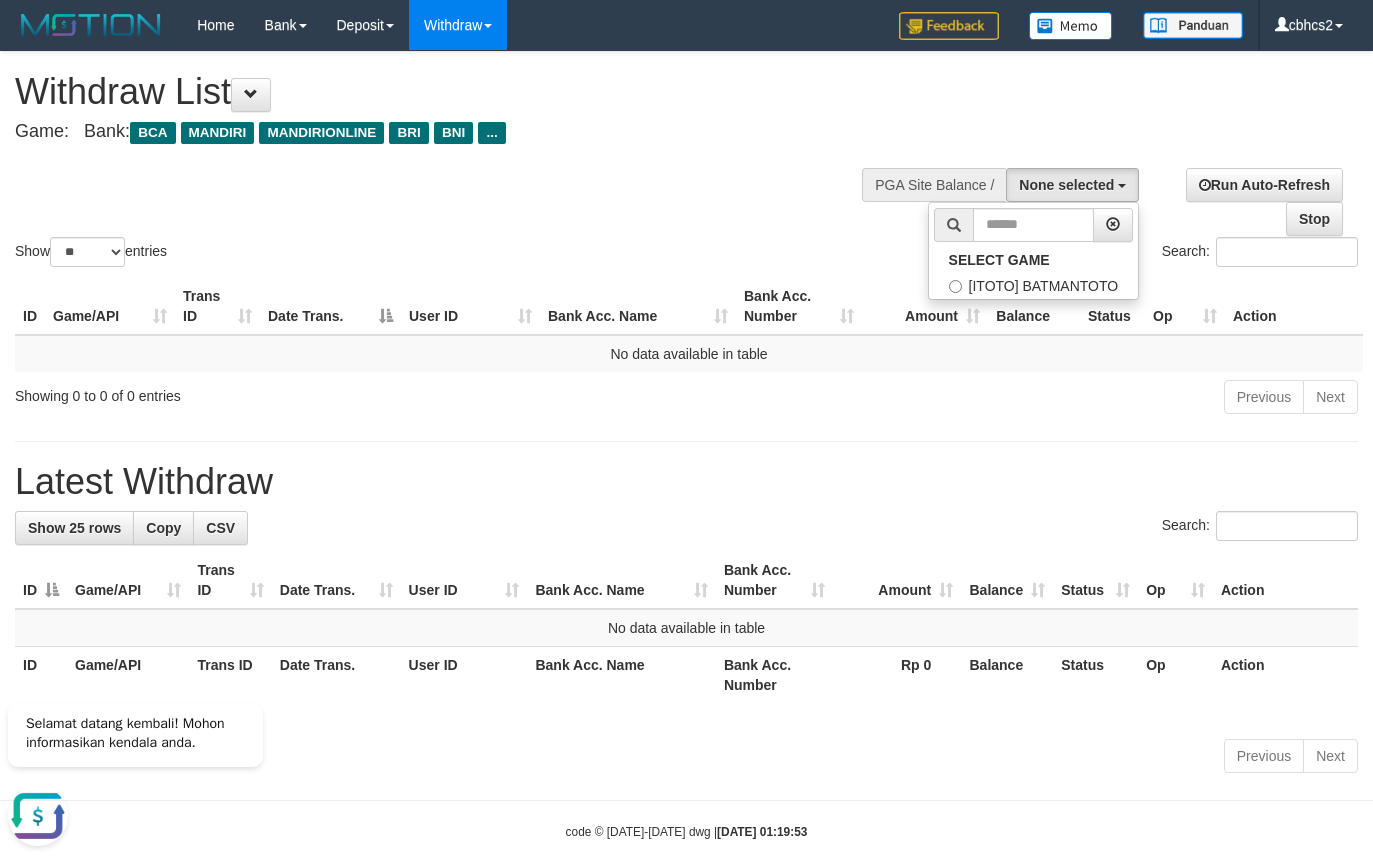 select on "****" 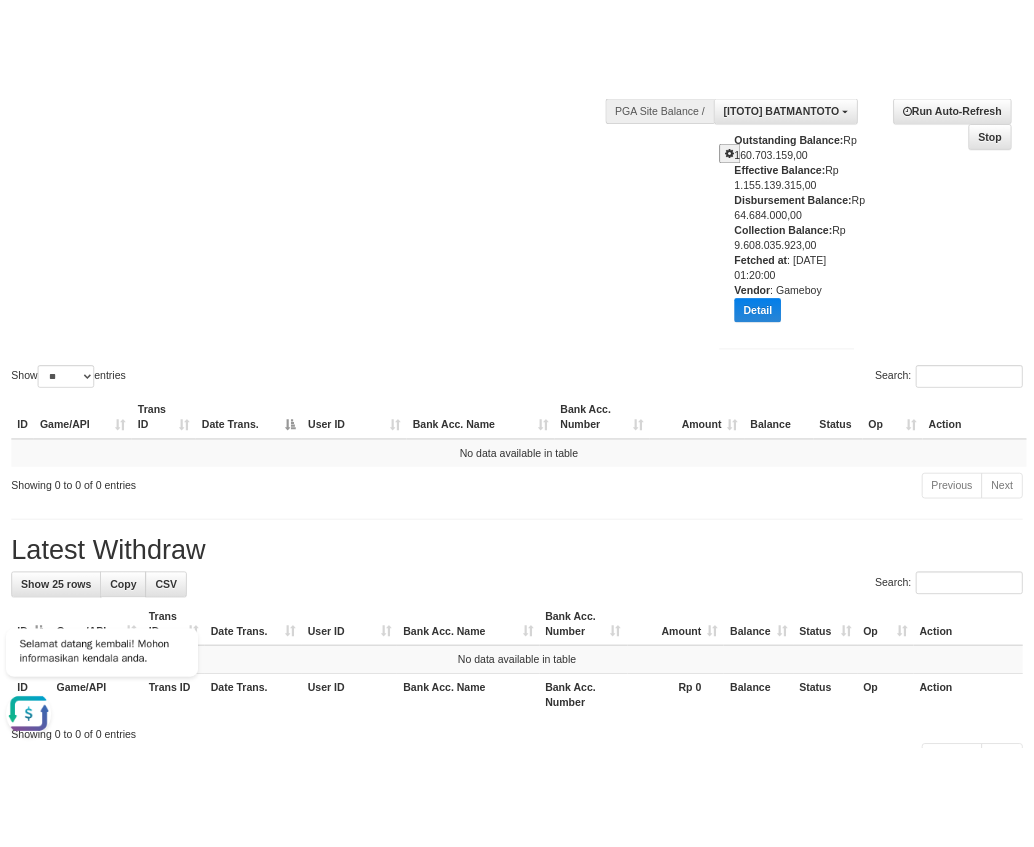 scroll, scrollTop: 0, scrollLeft: 0, axis: both 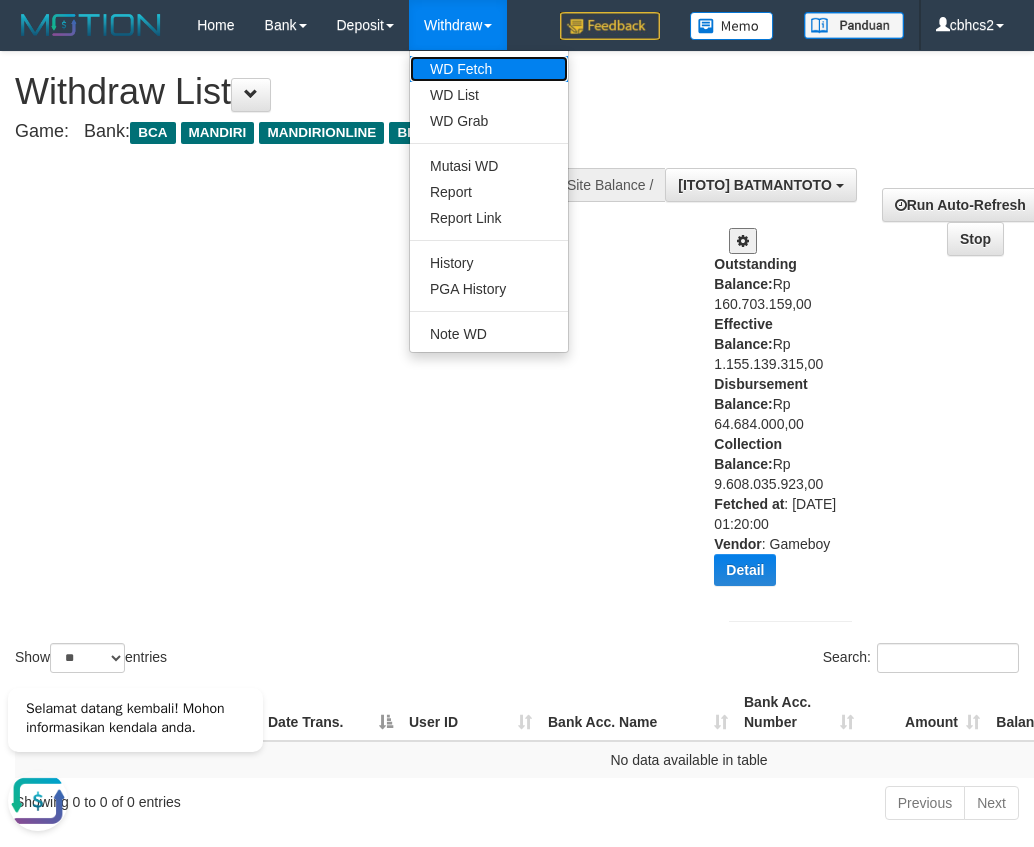 click on "WD Fetch" at bounding box center [489, 69] 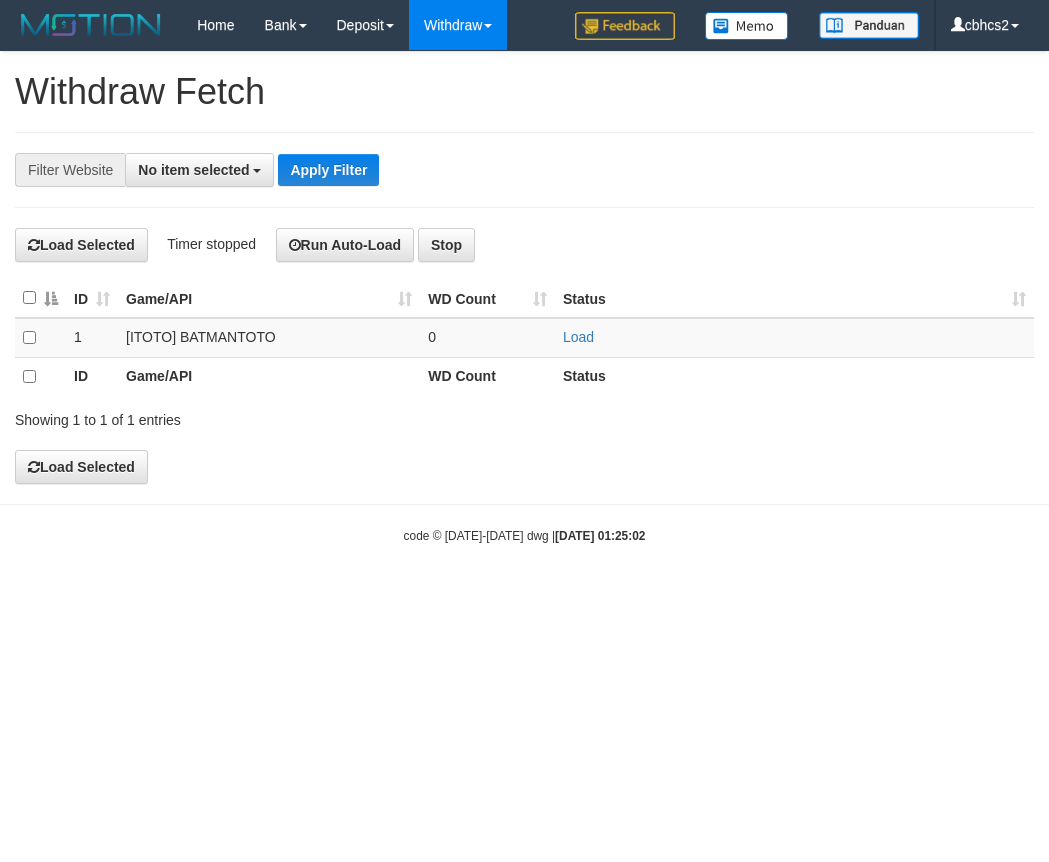 select 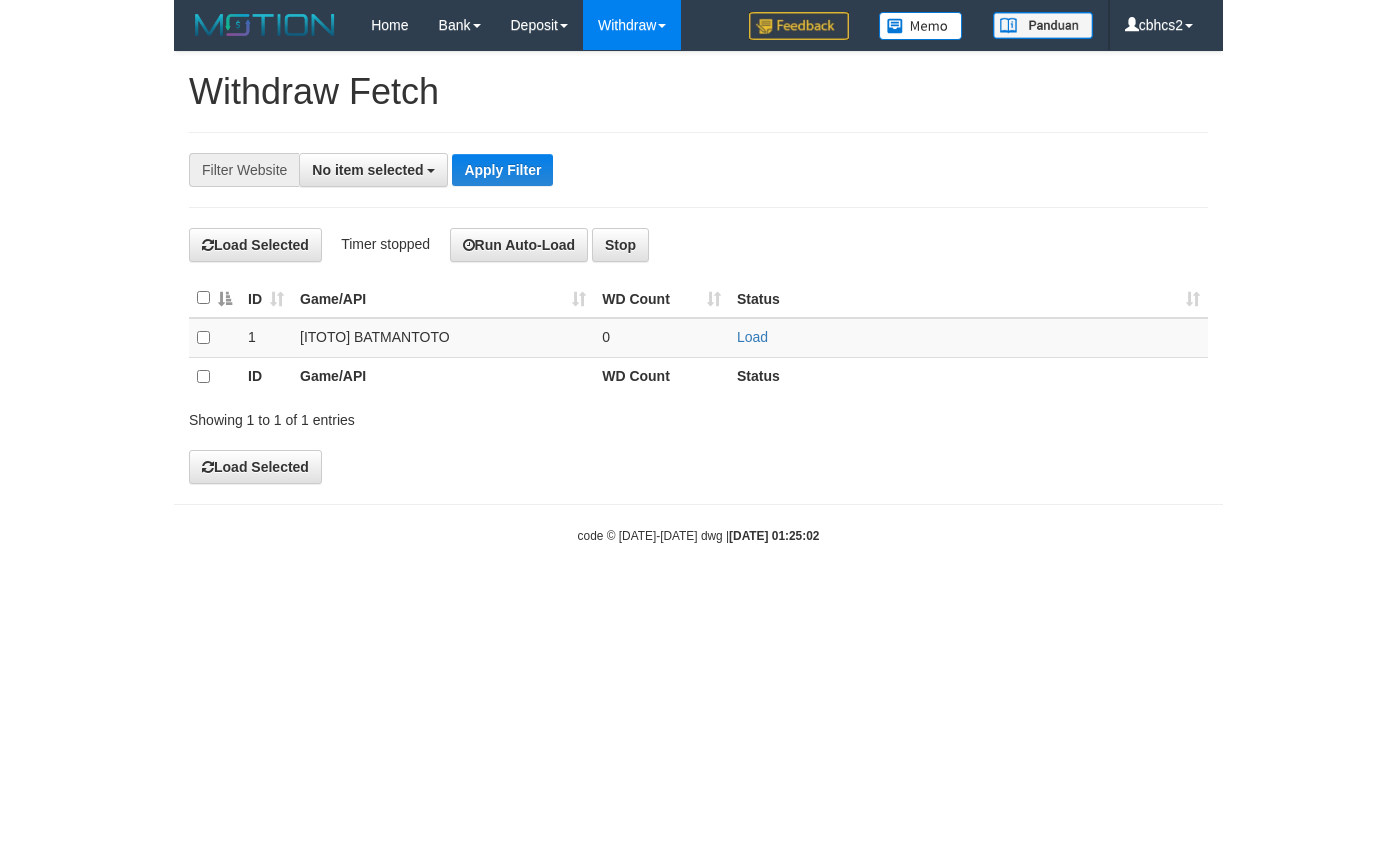 scroll, scrollTop: 0, scrollLeft: 0, axis: both 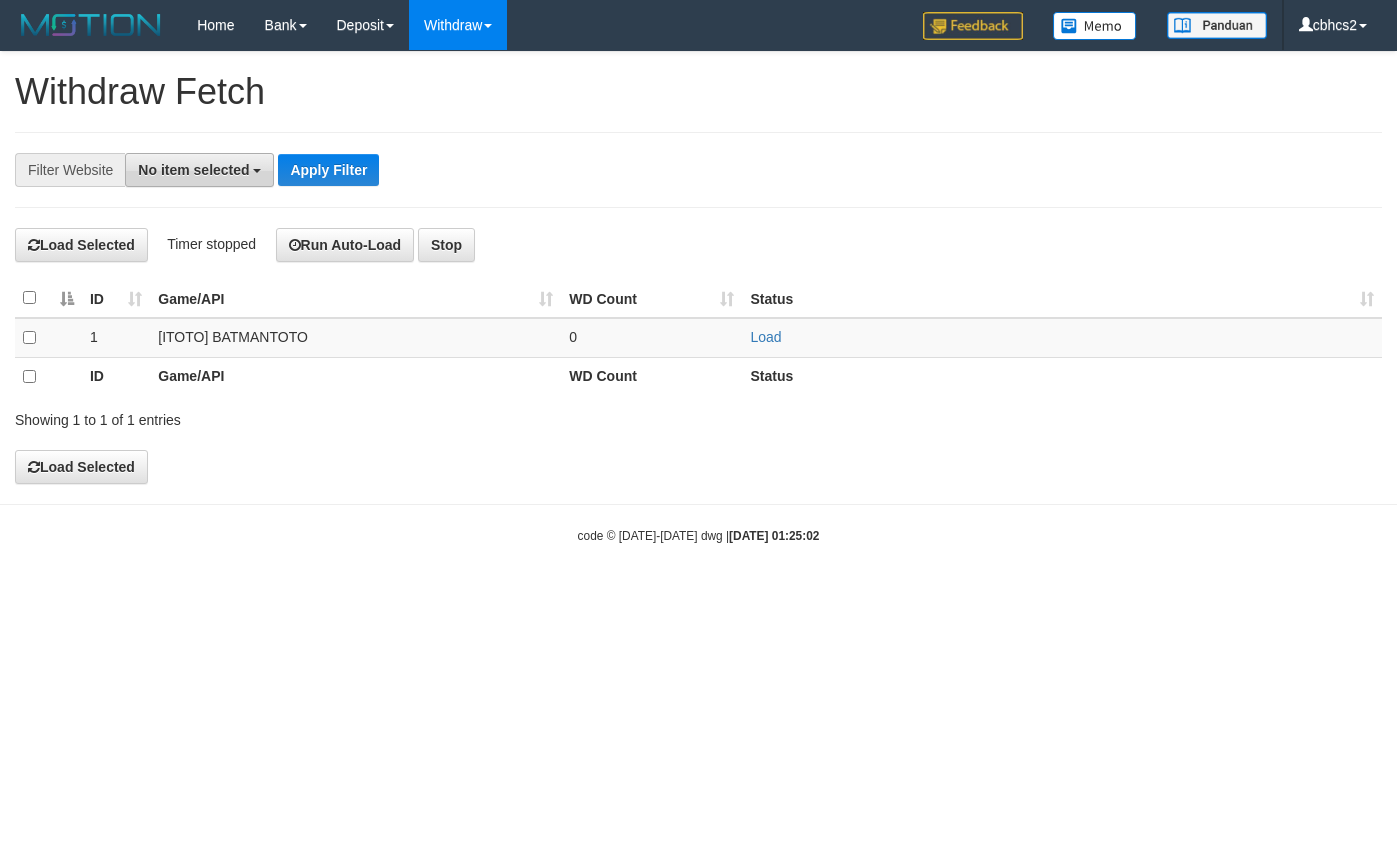 click on "No item selected" at bounding box center (193, 170) 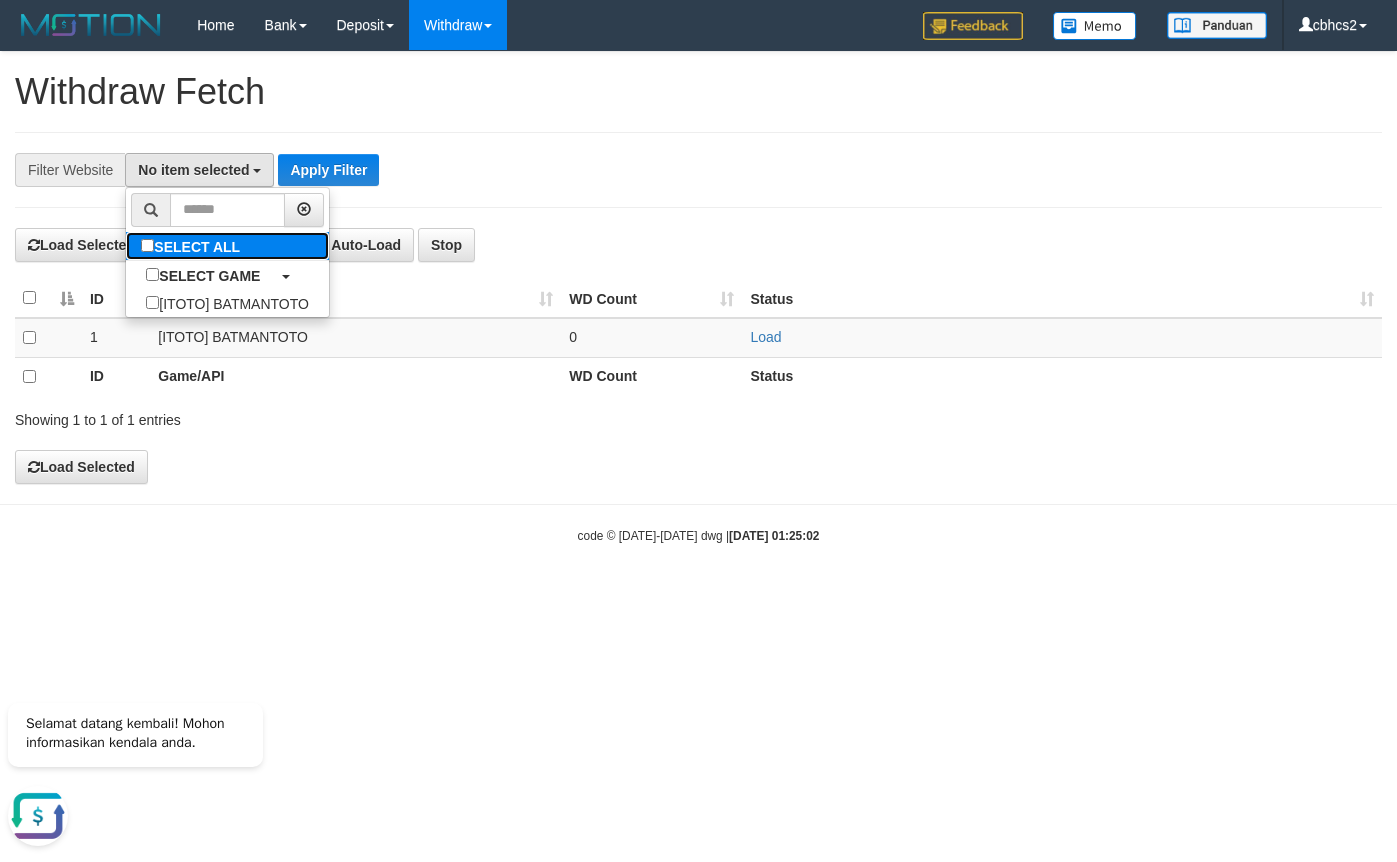 scroll, scrollTop: 0, scrollLeft: 0, axis: both 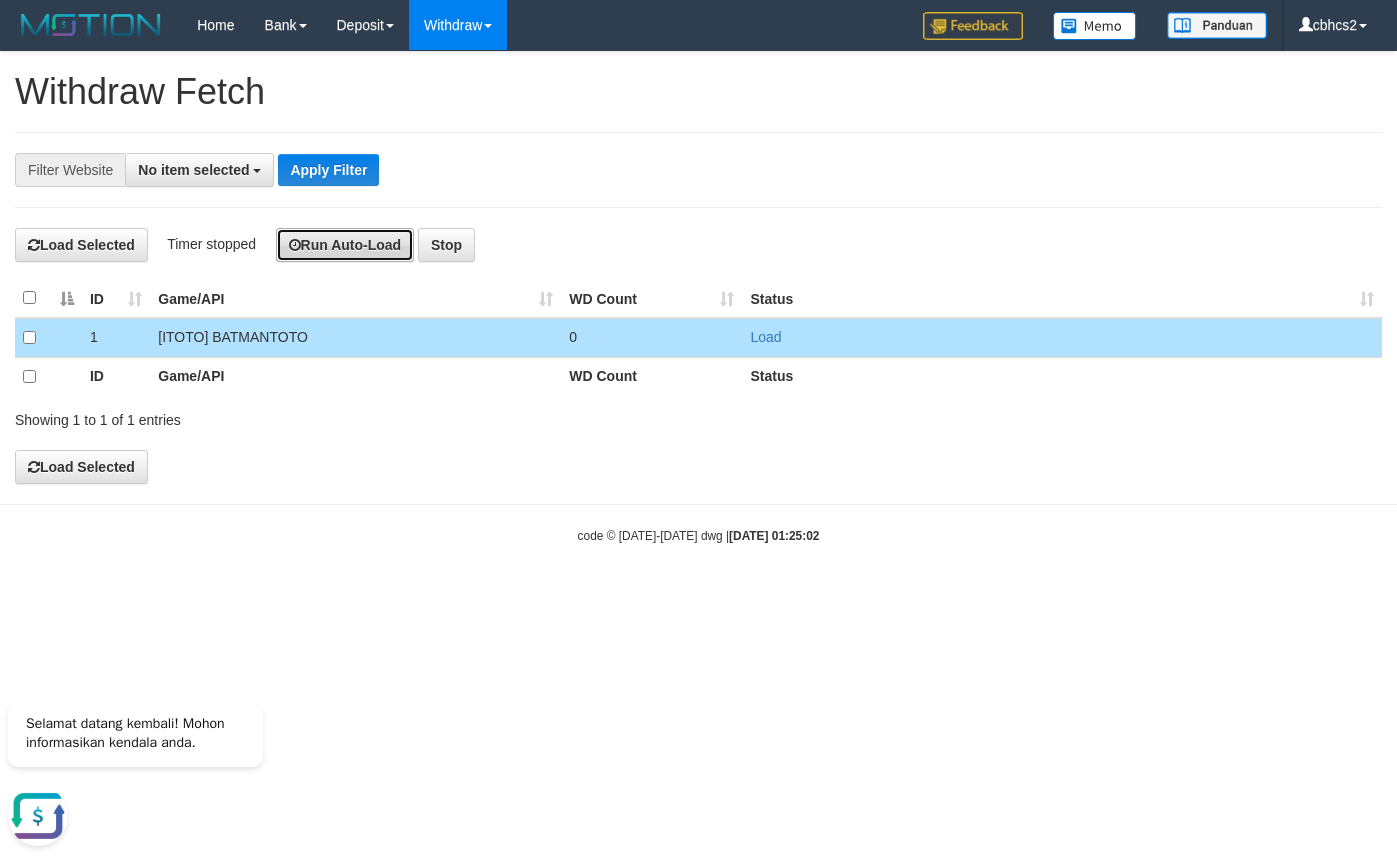 click at bounding box center [295, 245] 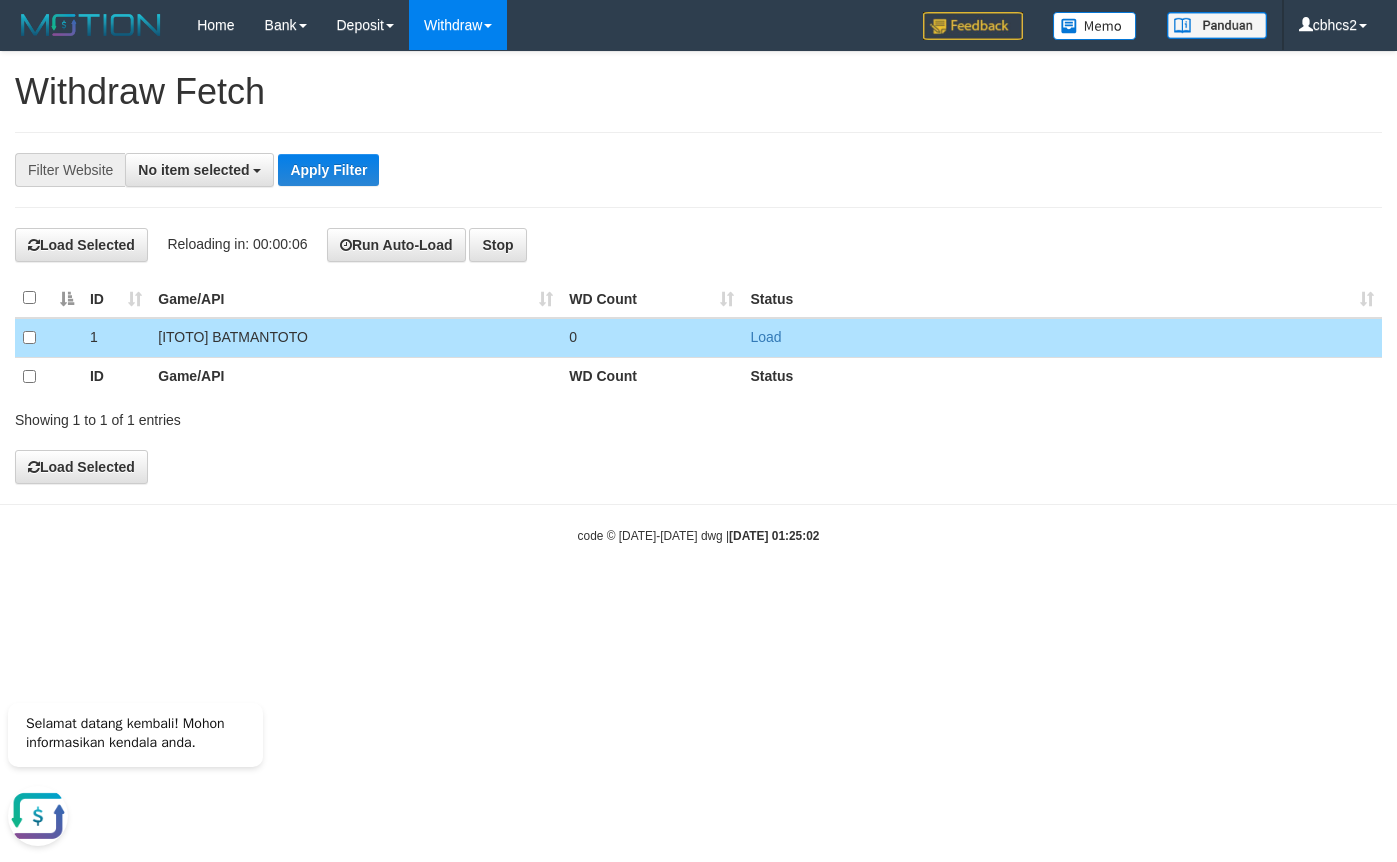 click on "Toggle navigation
Home
Bank
Account List
Load
By Website
Group
[ITOTO]													BATMANTOTO
Mutasi Bank
Search
Sync
Note Mutasi
Deposit
DPS Fetch
DPS List
History
PGA History
Note DPS -" at bounding box center (698, 297) 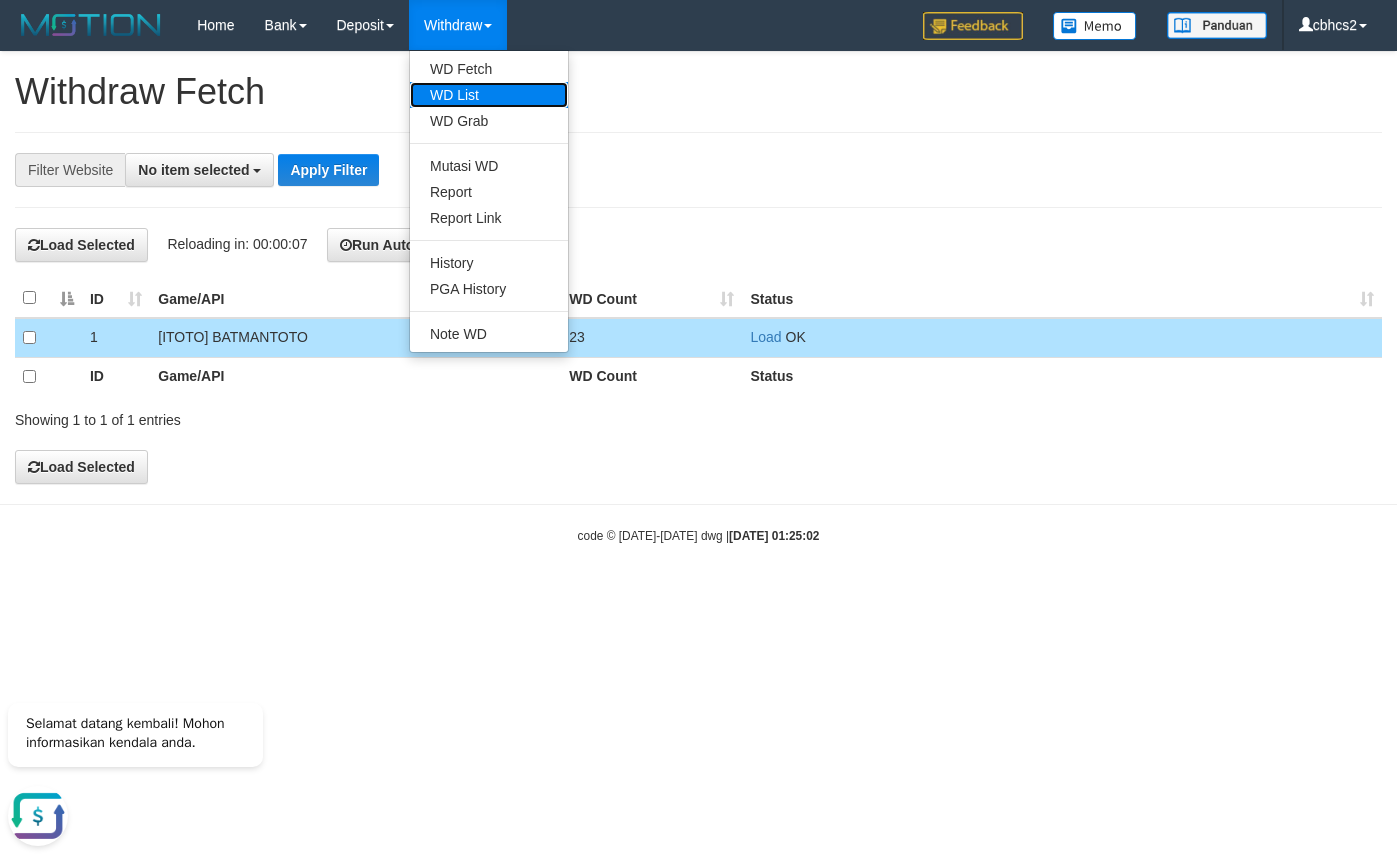 click on "WD List" at bounding box center (489, 95) 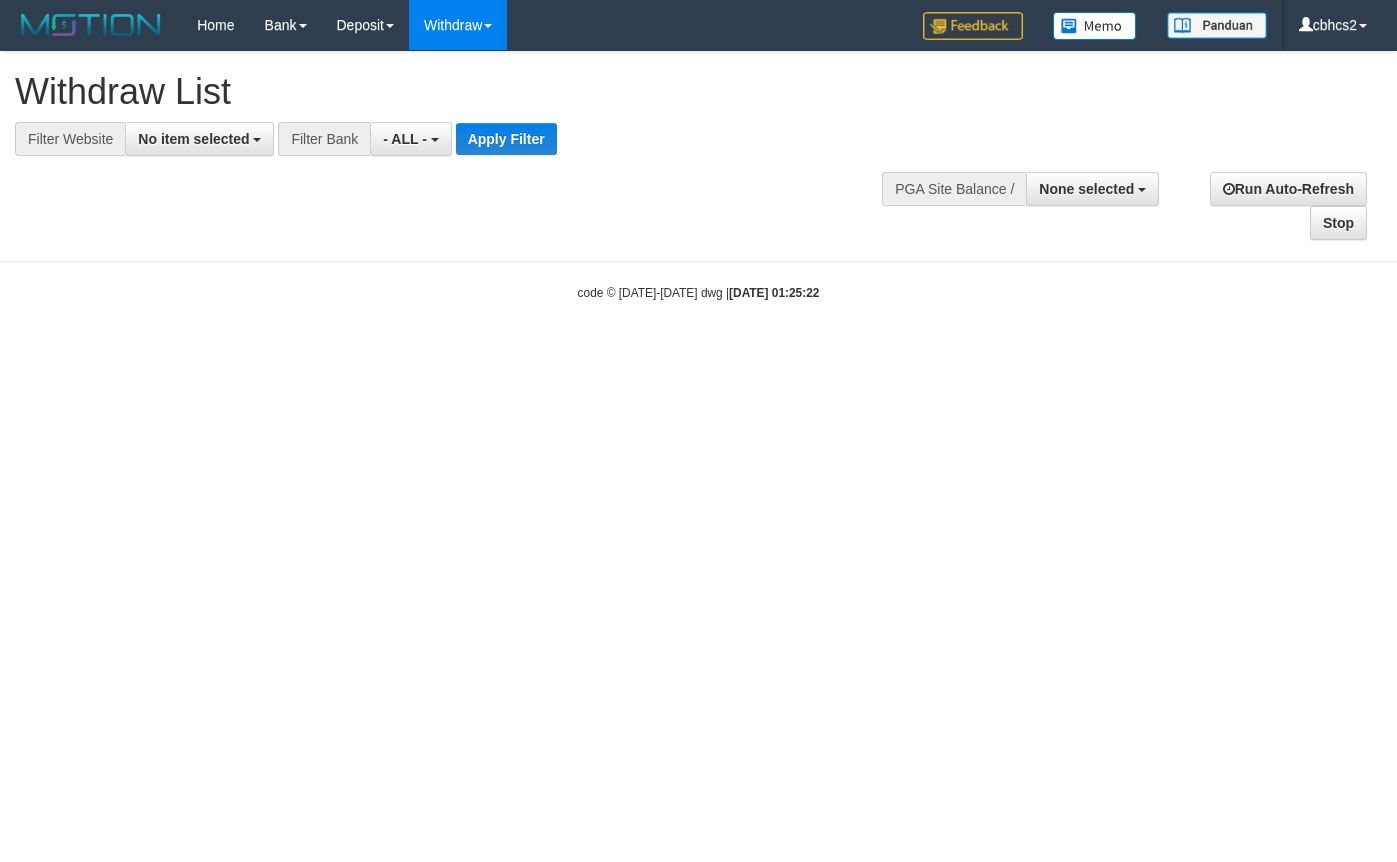 select 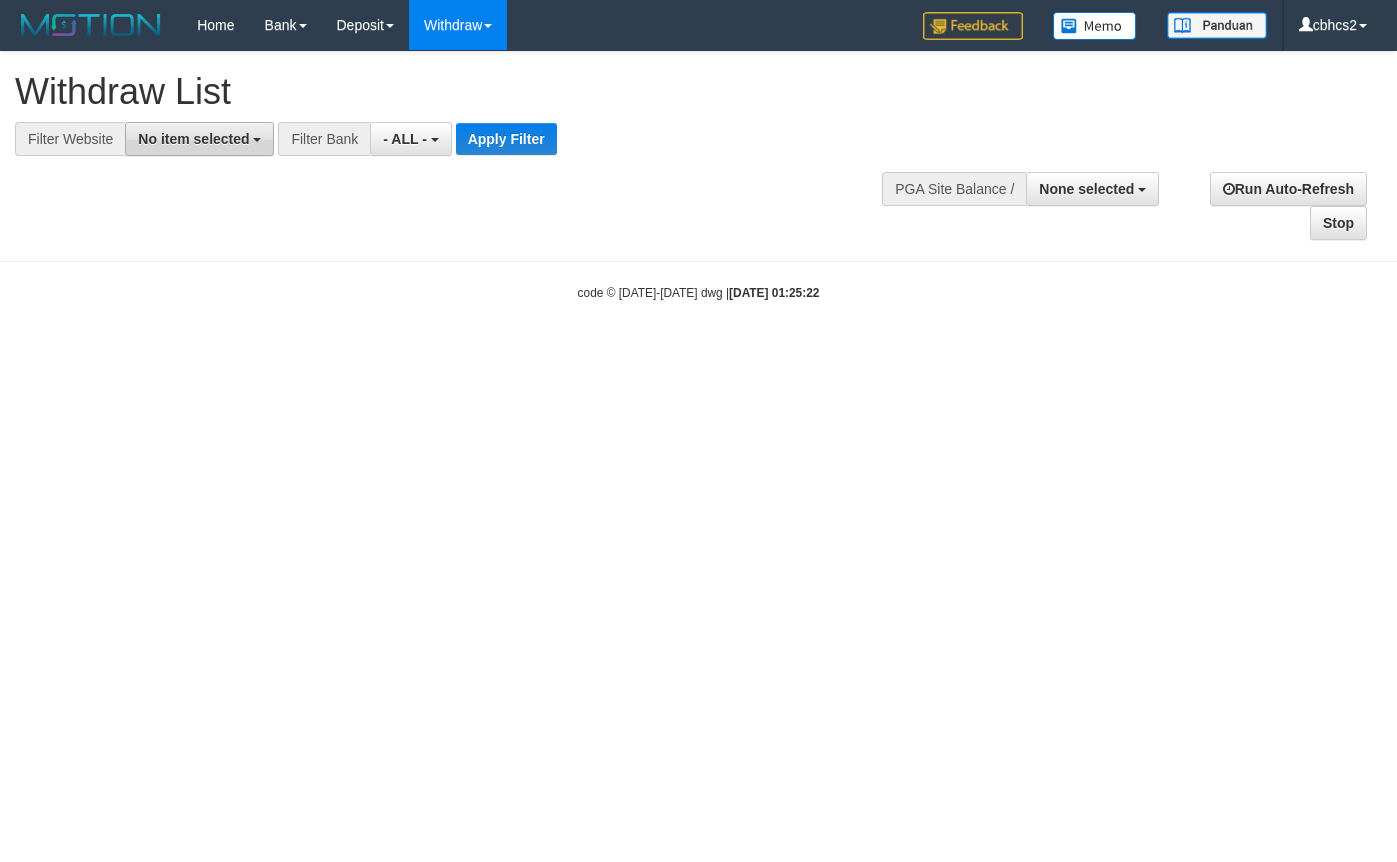 scroll, scrollTop: 0, scrollLeft: 0, axis: both 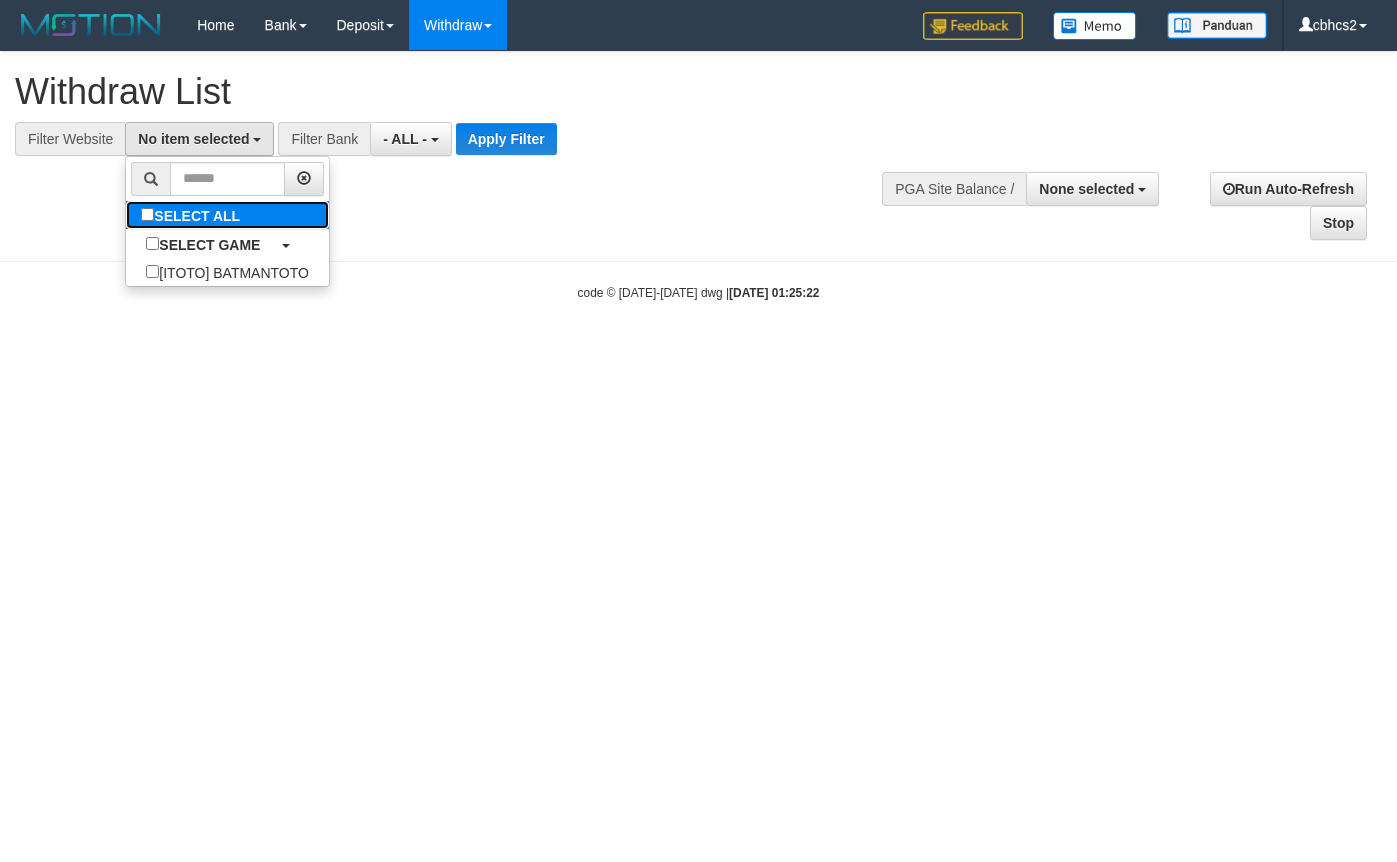 drag, startPoint x: 255, startPoint y: 220, endPoint x: 268, endPoint y: 222, distance: 13.152946 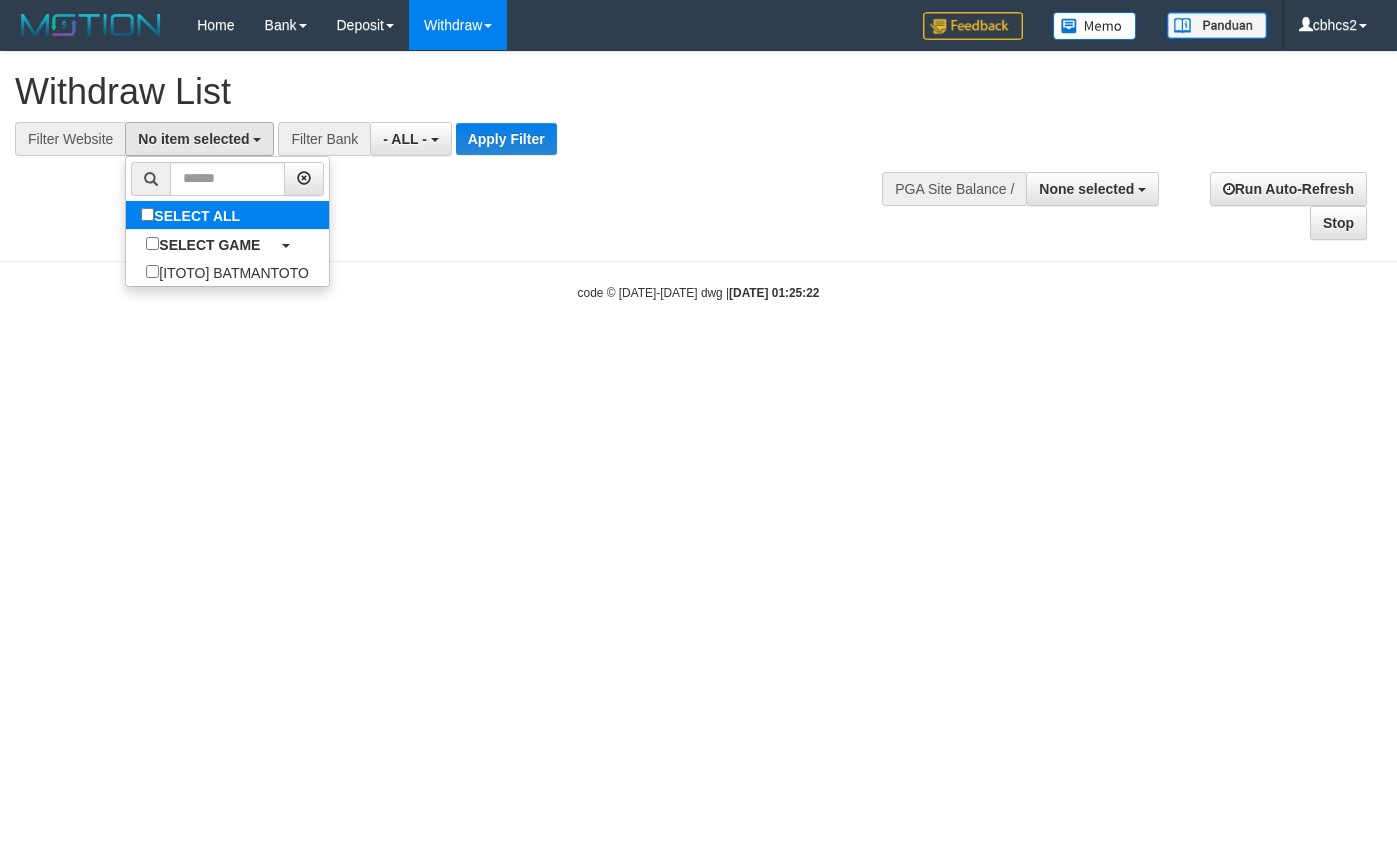 select on "****" 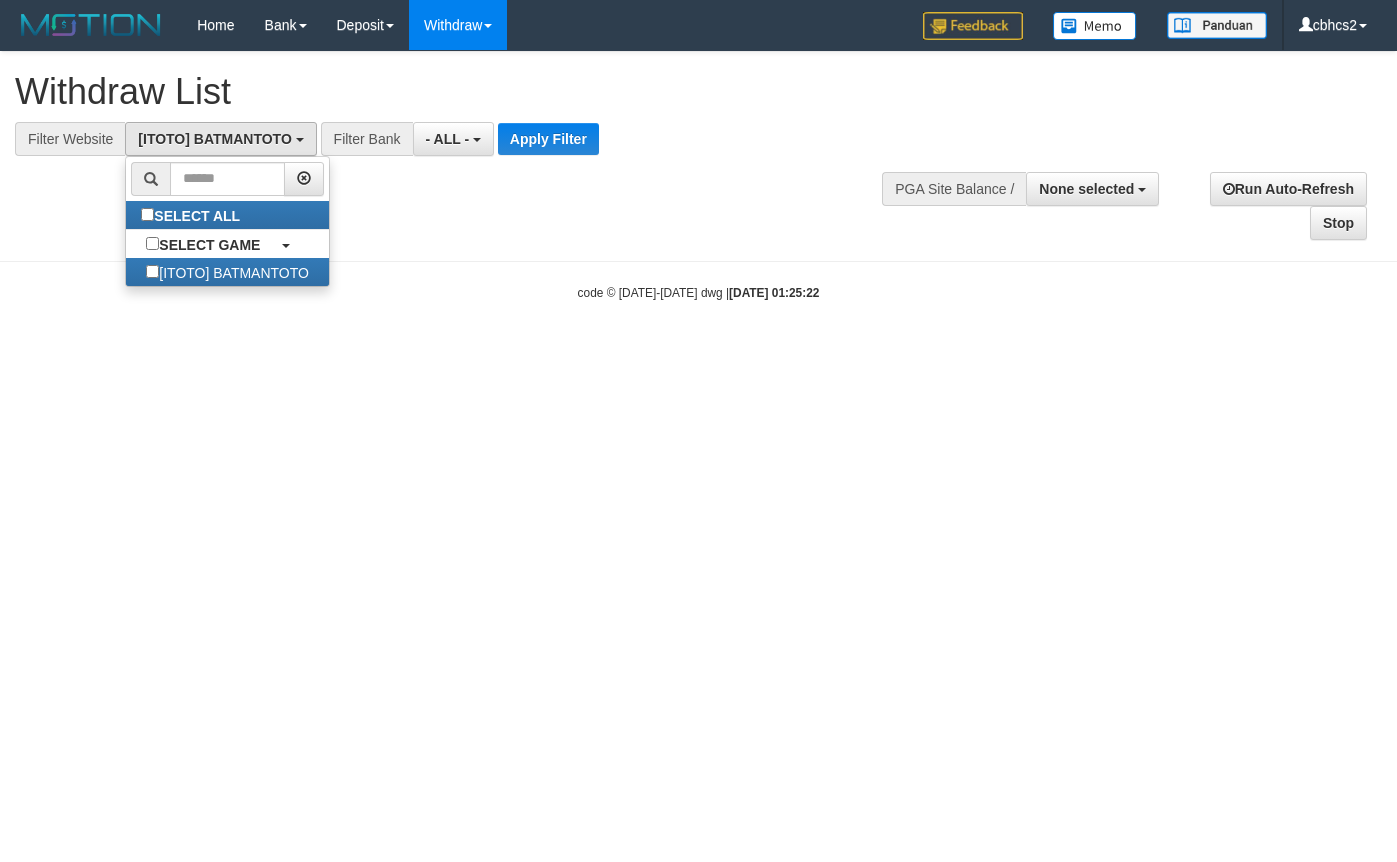 scroll, scrollTop: 18, scrollLeft: 0, axis: vertical 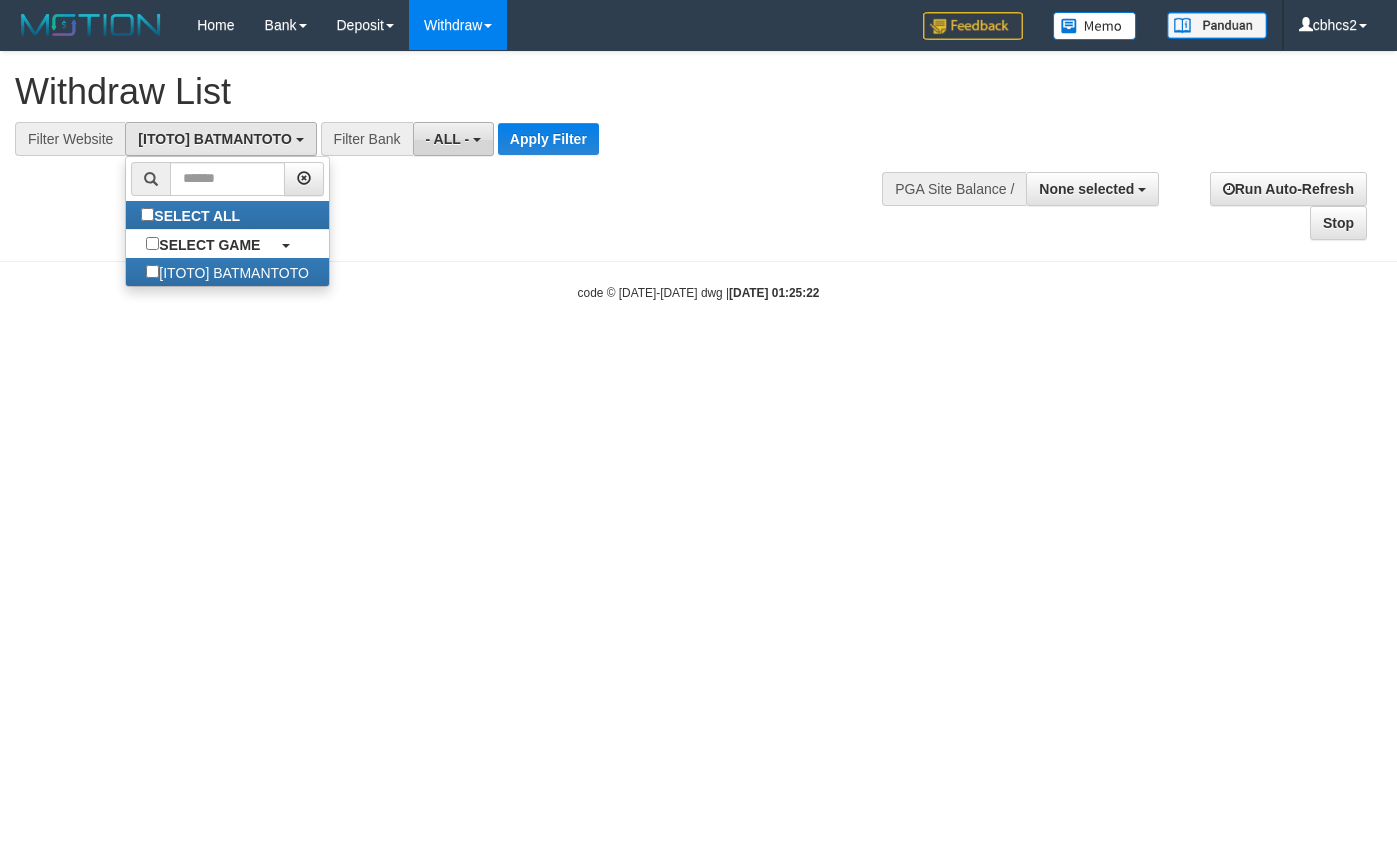 drag, startPoint x: 460, startPoint y: 136, endPoint x: 443, endPoint y: 142, distance: 18.027756 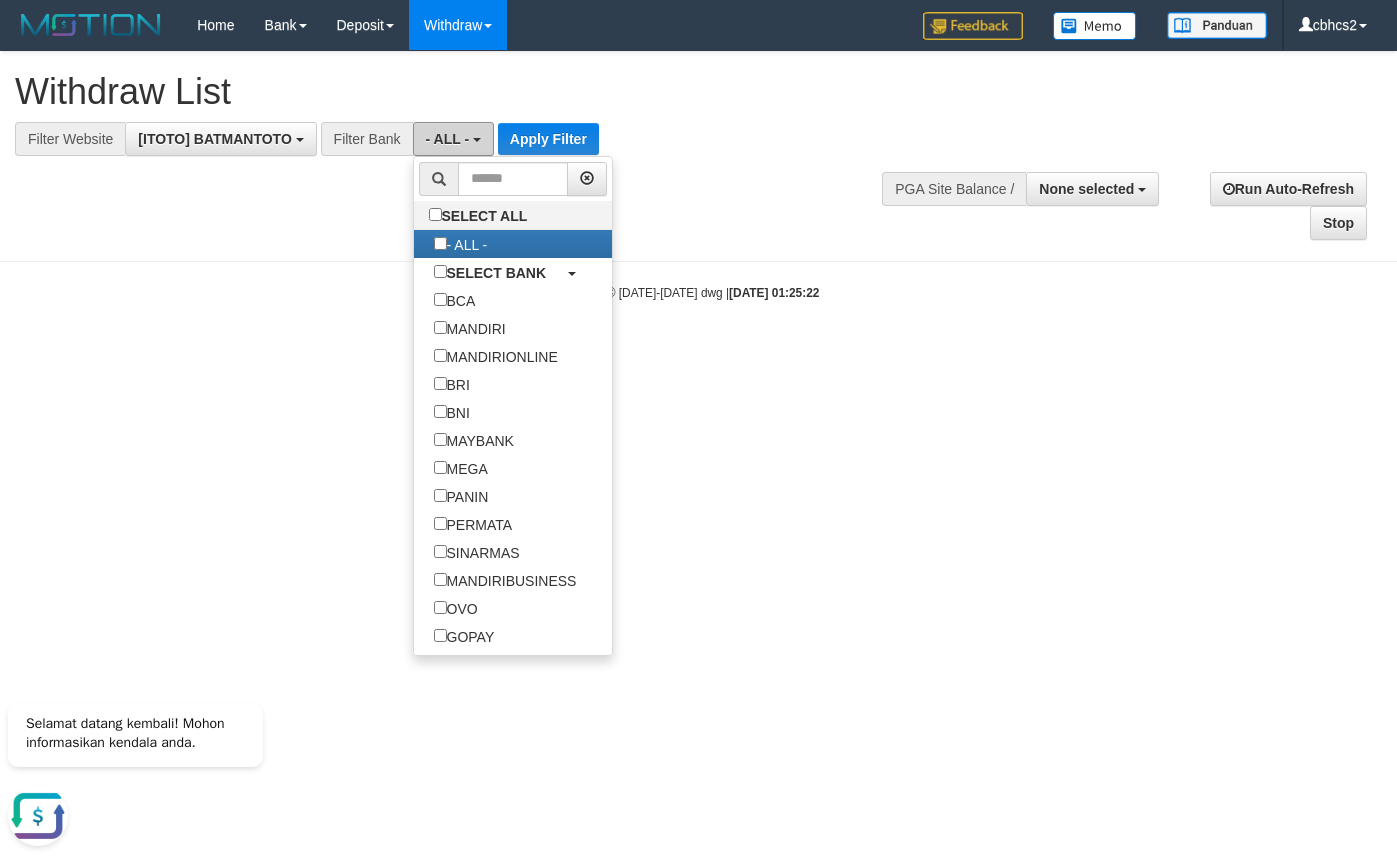 scroll, scrollTop: 0, scrollLeft: 0, axis: both 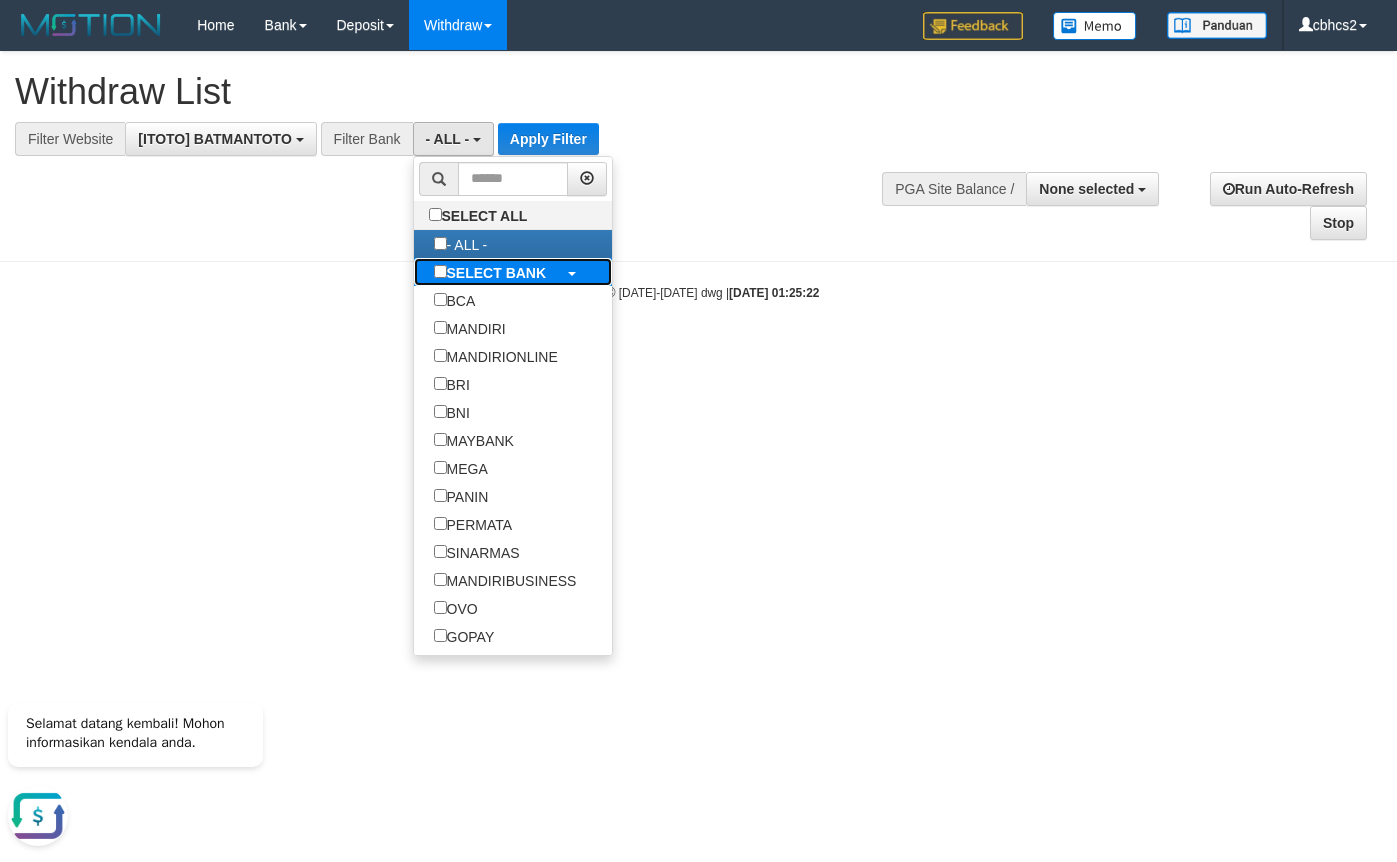 click on "SELECT BANK" at bounding box center (497, 273) 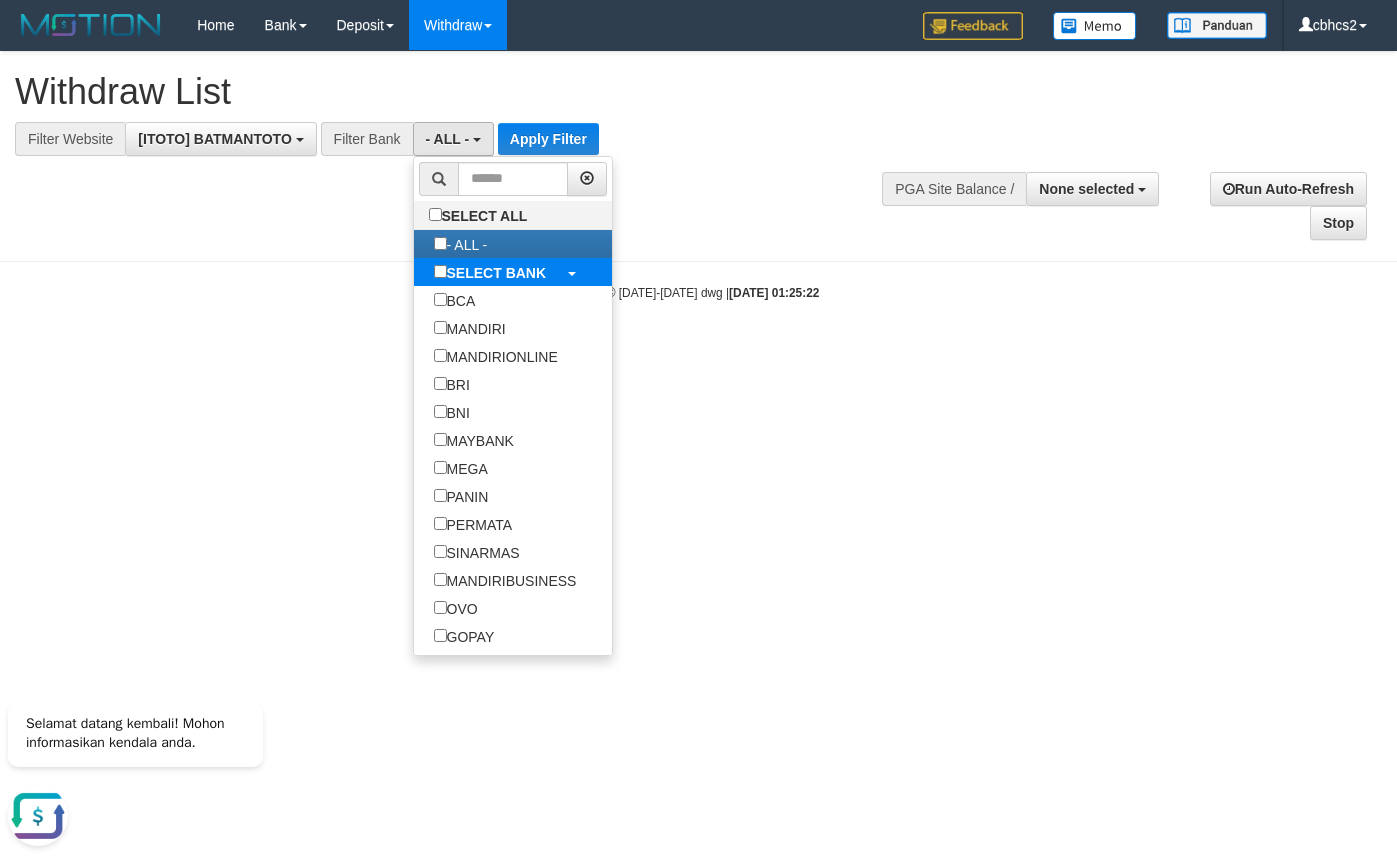 select on "***" 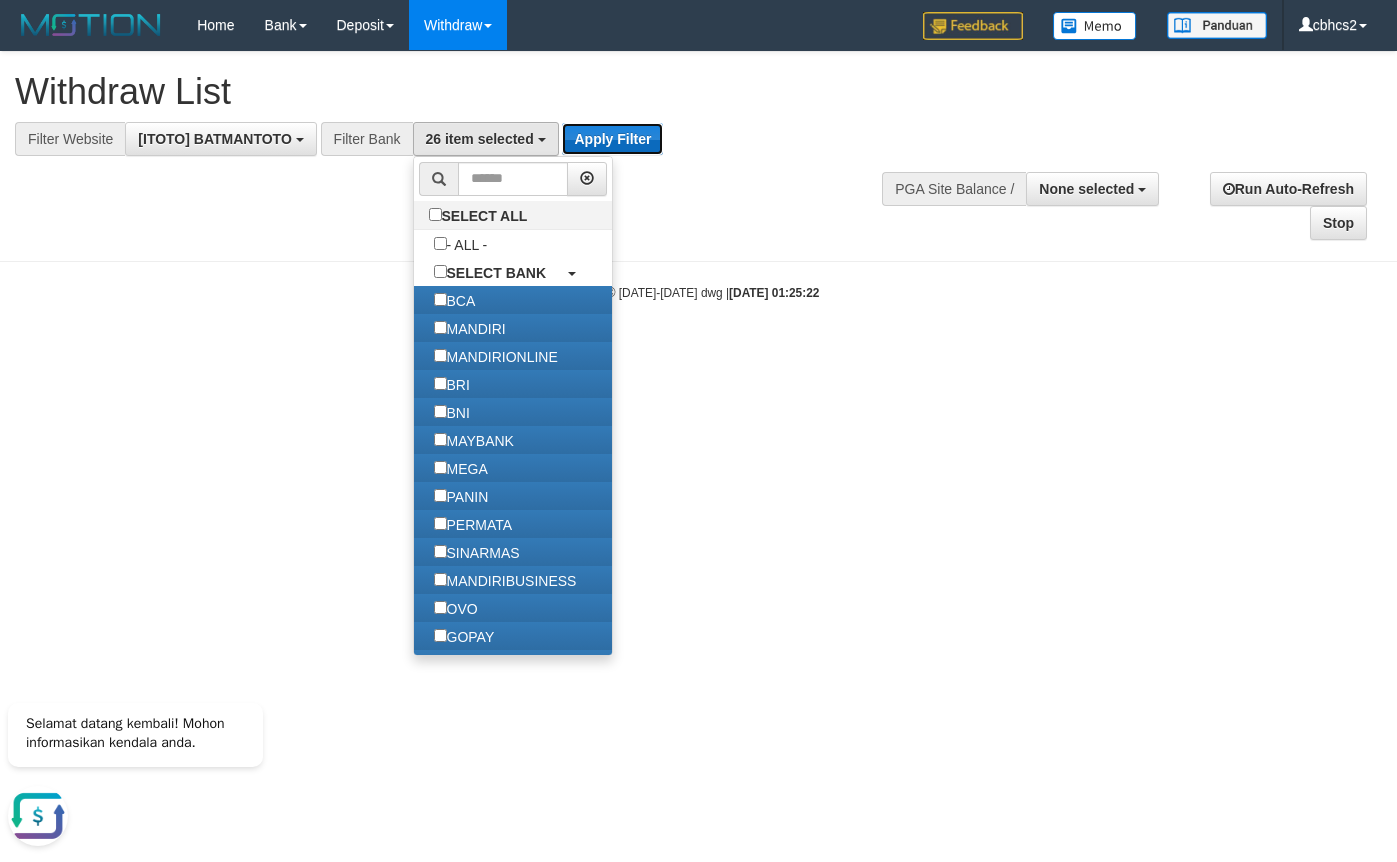 click on "Apply Filter" at bounding box center [612, 139] 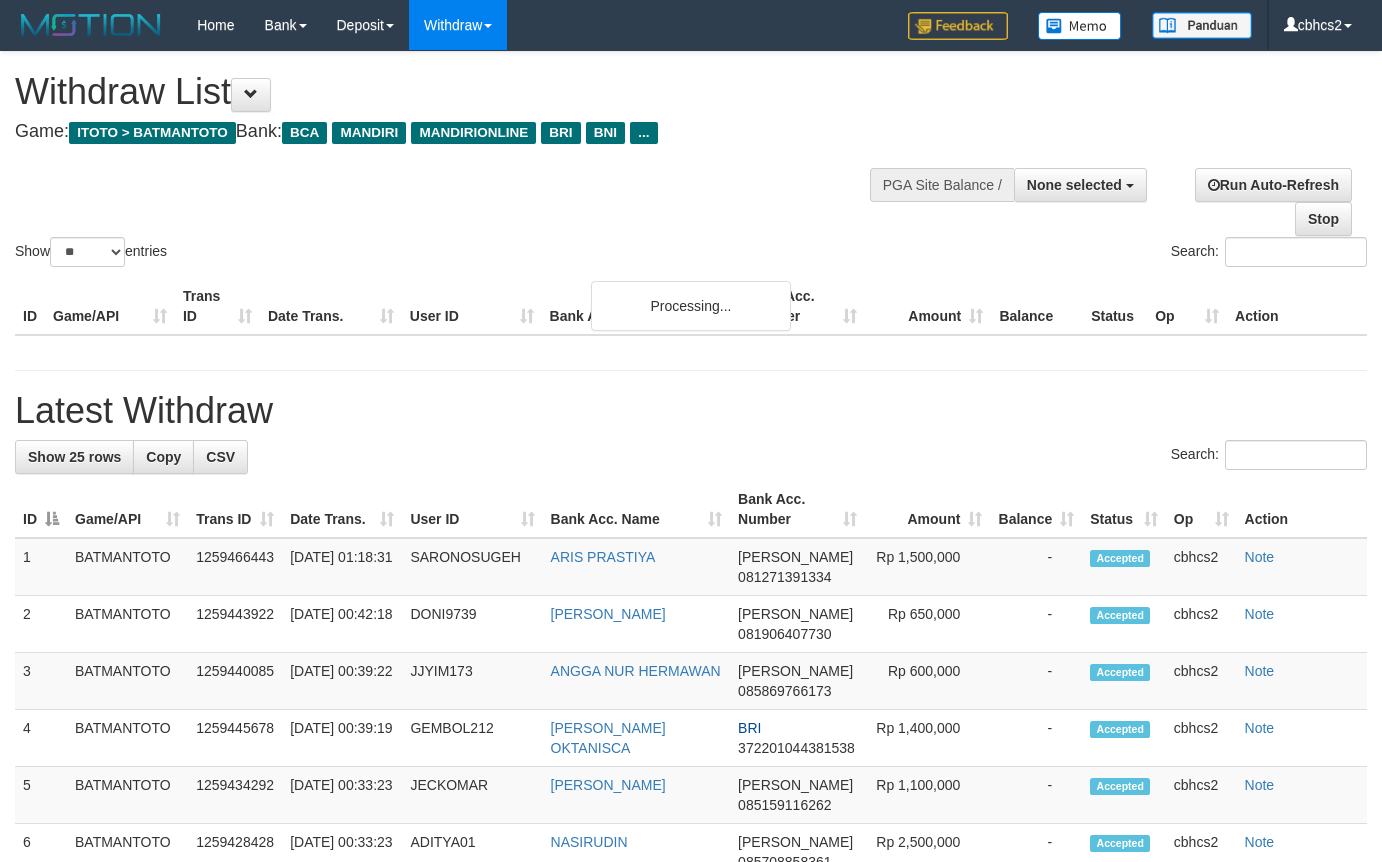 select 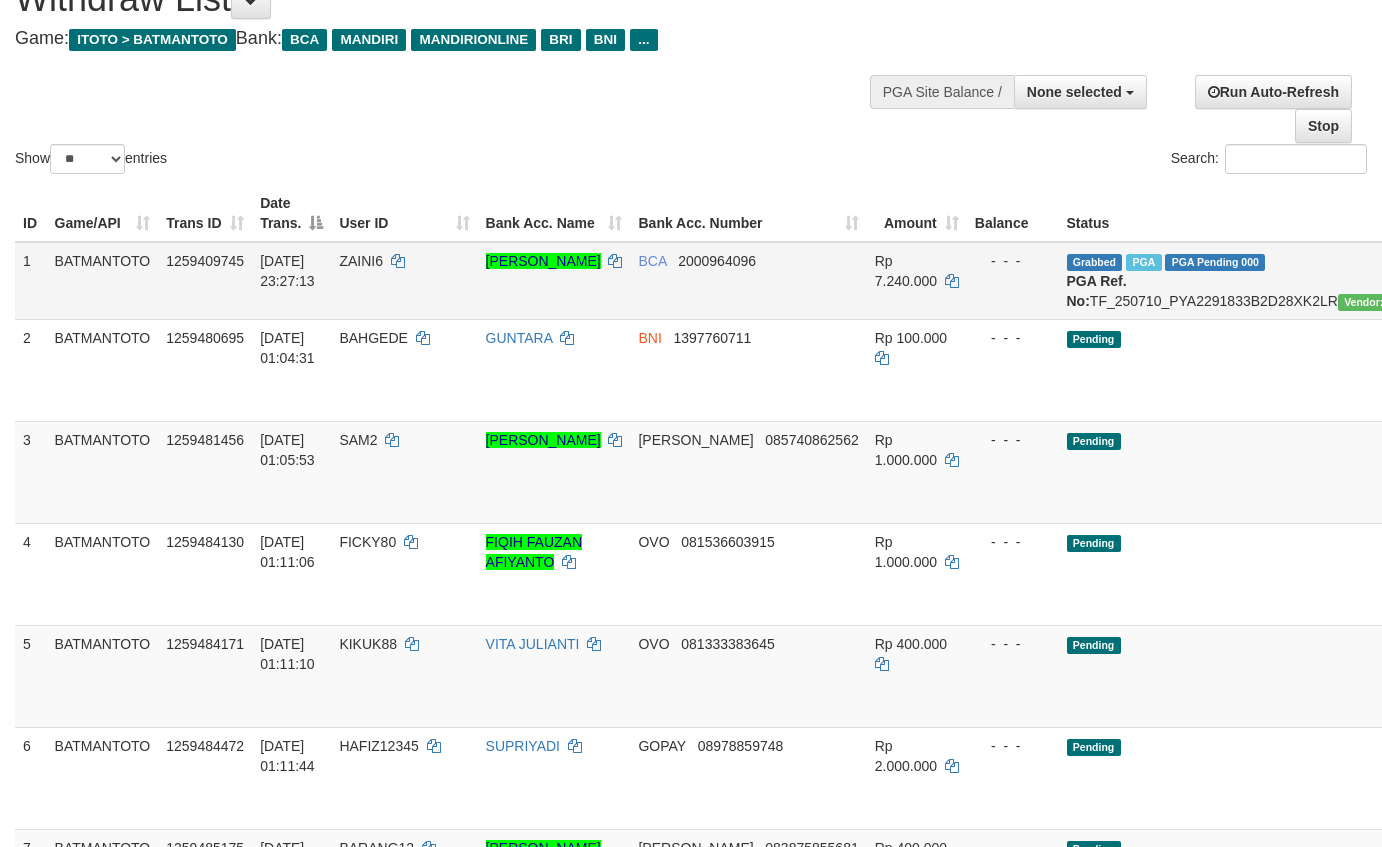 scroll, scrollTop: 200, scrollLeft: 0, axis: vertical 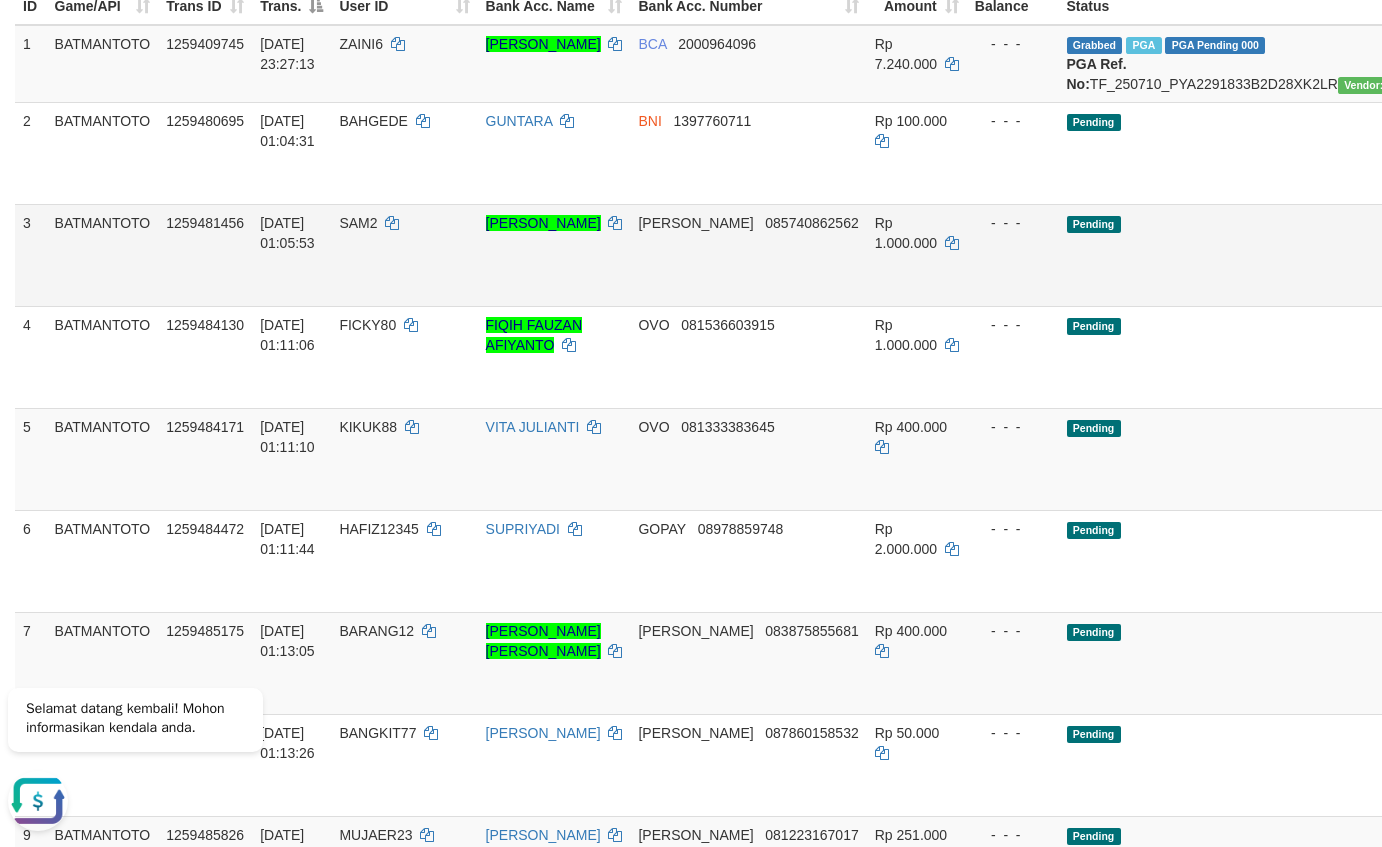 click on "Send PGA" at bounding box center [1555, 278] 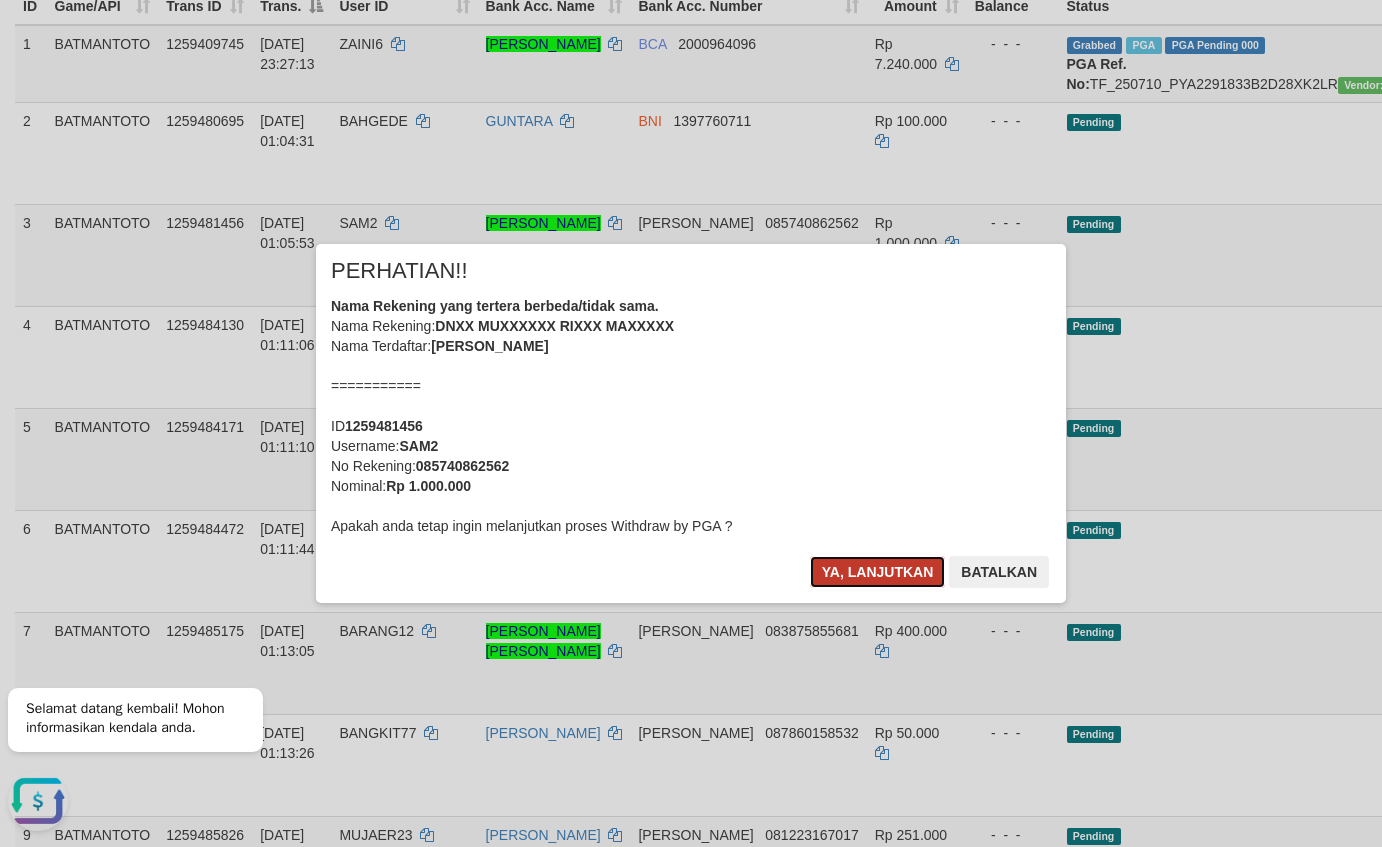 click on "Ya, lanjutkan" at bounding box center (878, 572) 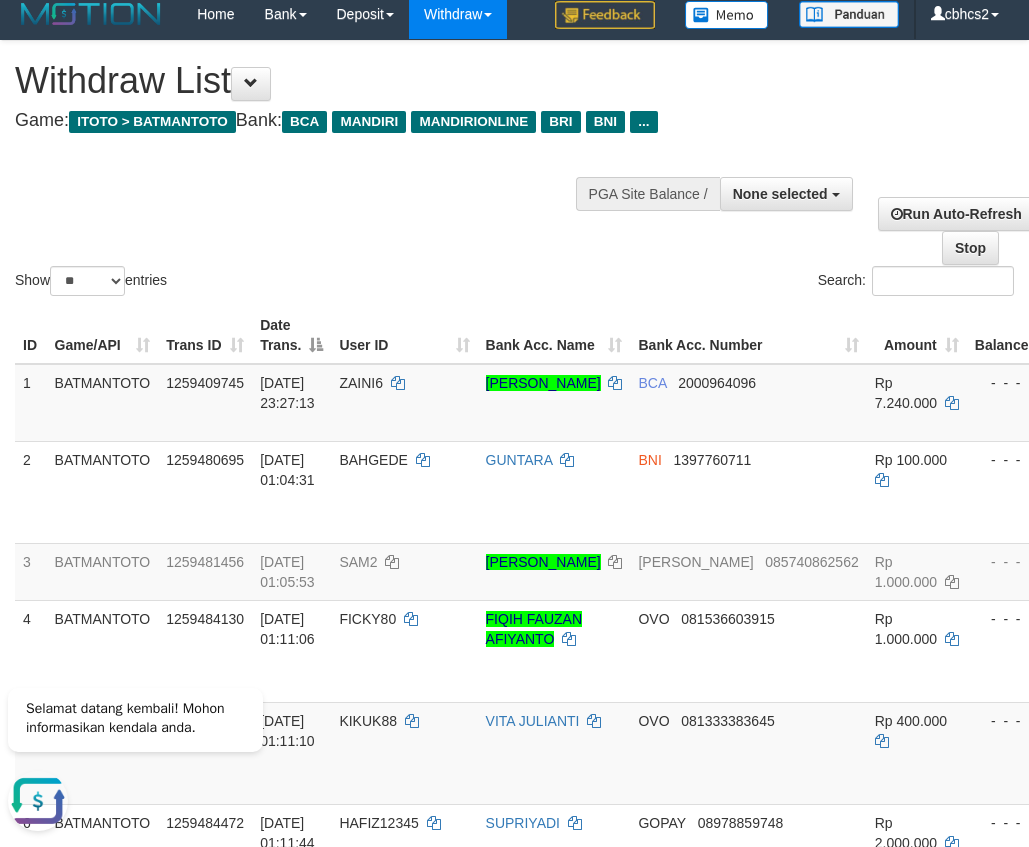 scroll, scrollTop: 0, scrollLeft: 0, axis: both 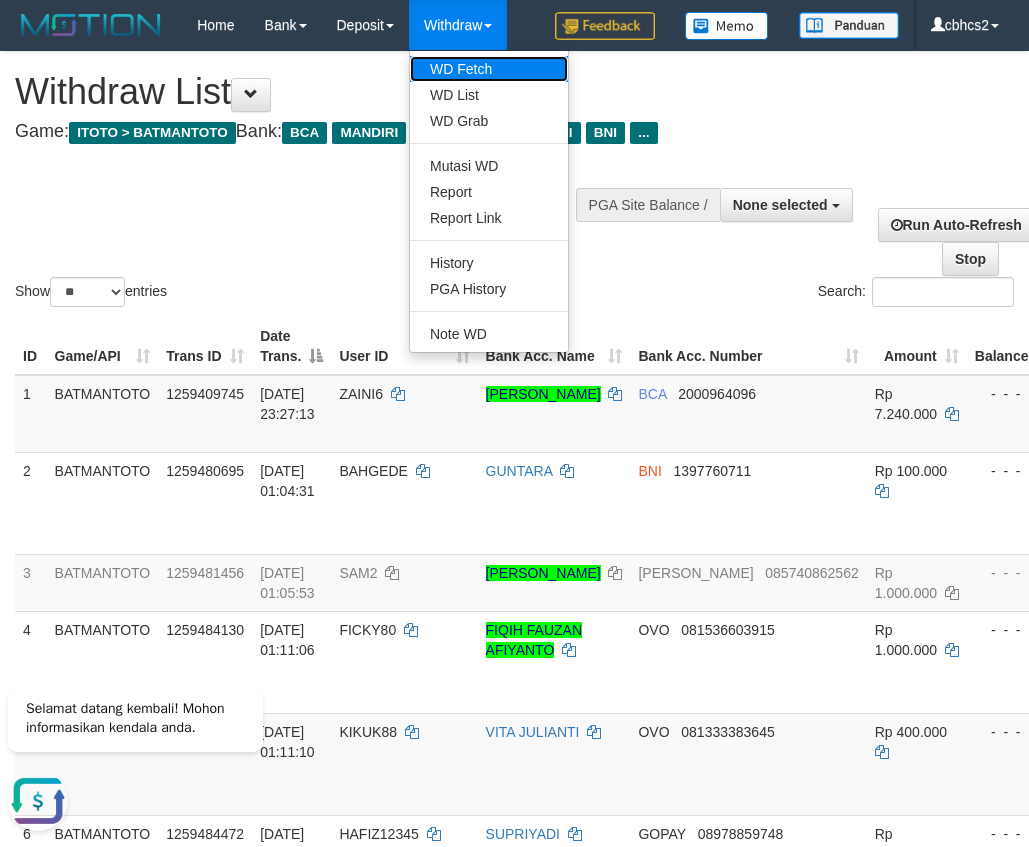 drag, startPoint x: 489, startPoint y: 66, endPoint x: 447, endPoint y: 89, distance: 47.88528 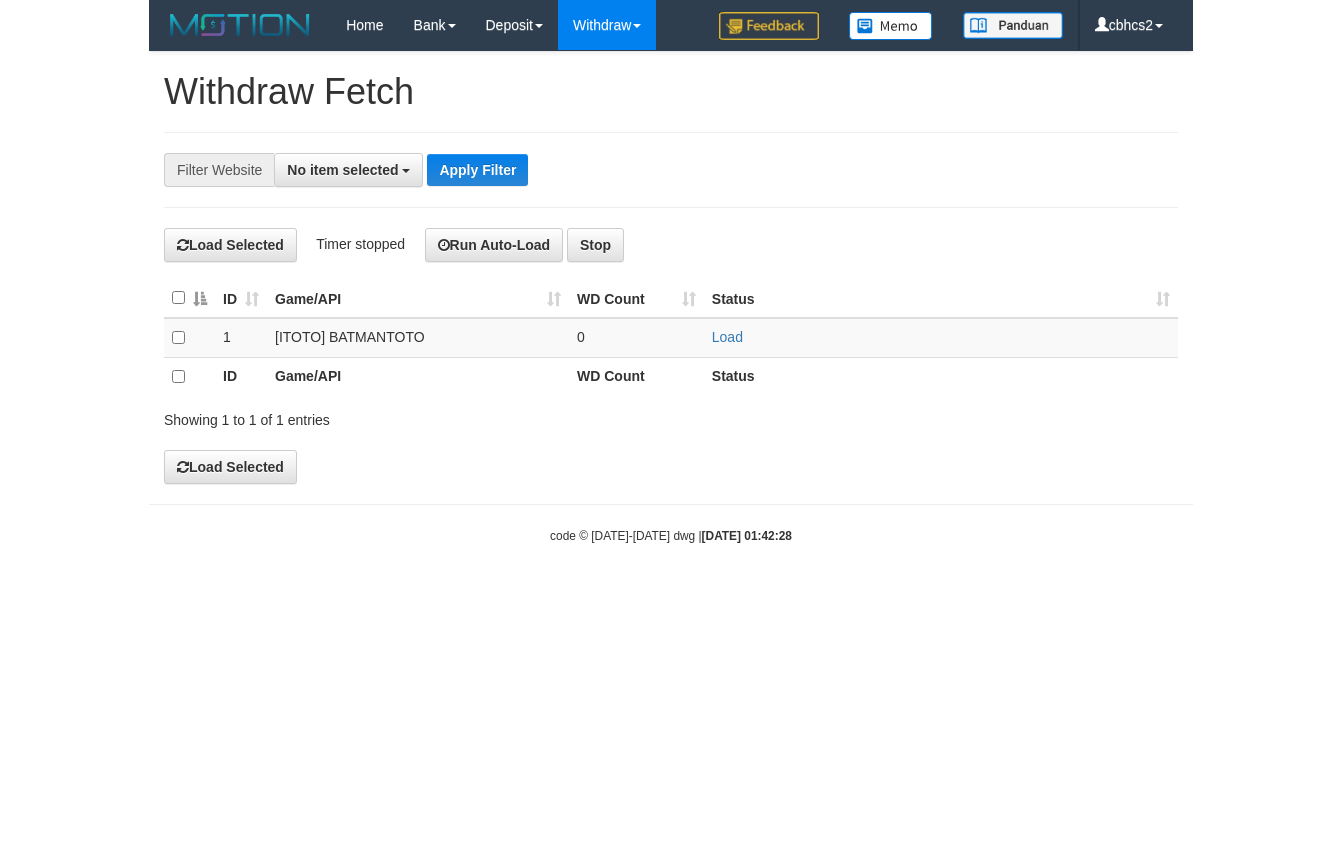 scroll, scrollTop: 0, scrollLeft: 0, axis: both 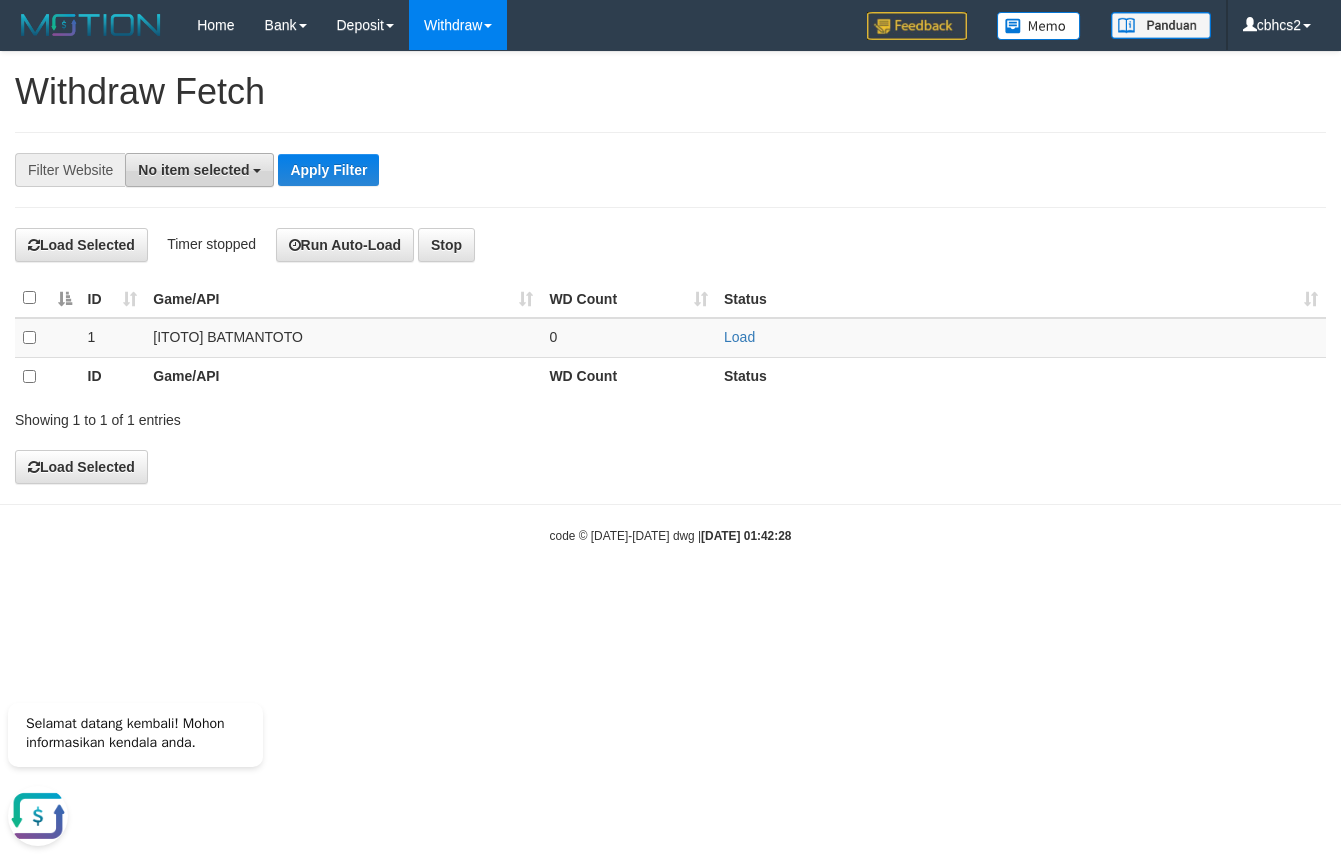 click on "No item selected" at bounding box center (199, 170) 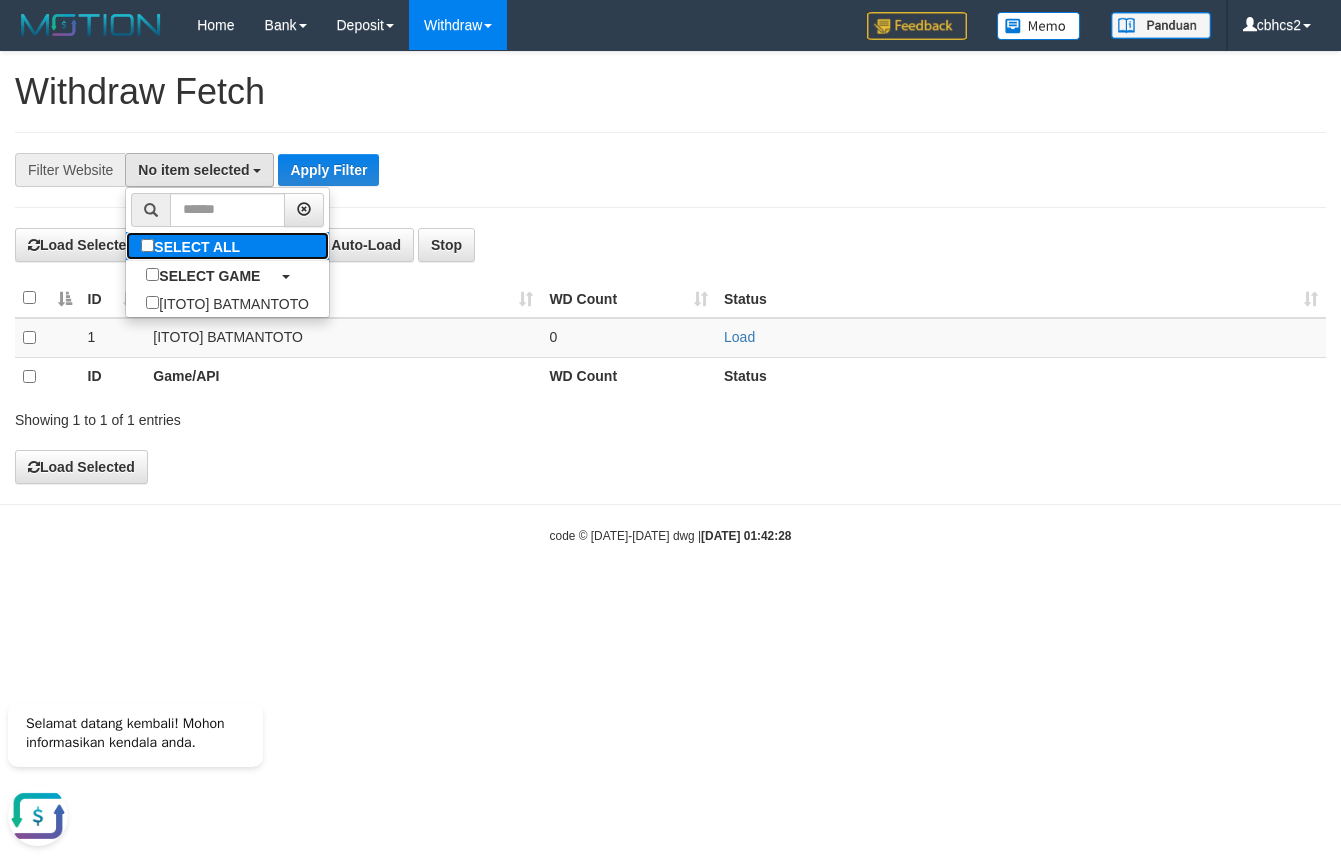 click on "SELECT ALL" at bounding box center [193, 246] 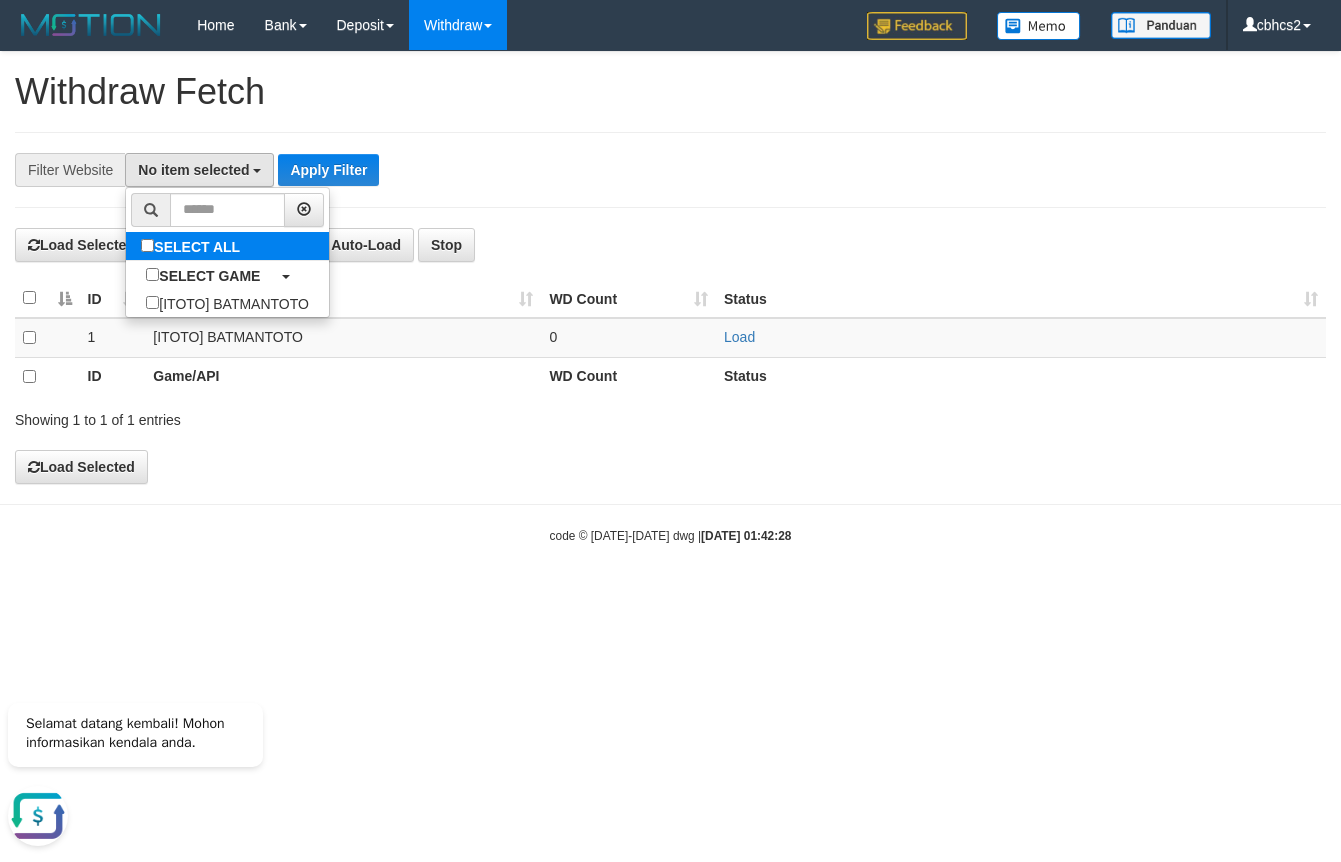 select on "****" 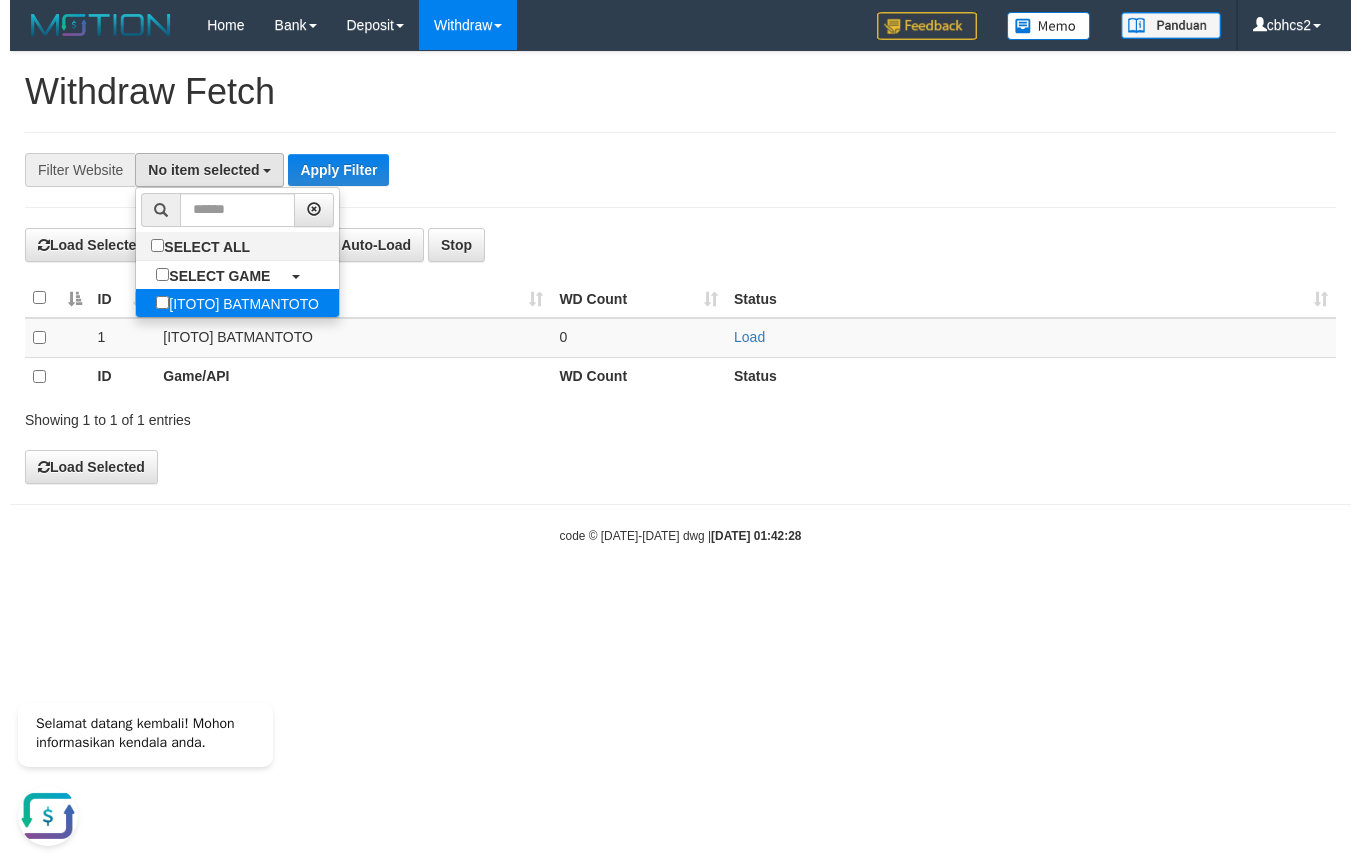 scroll, scrollTop: 18, scrollLeft: 0, axis: vertical 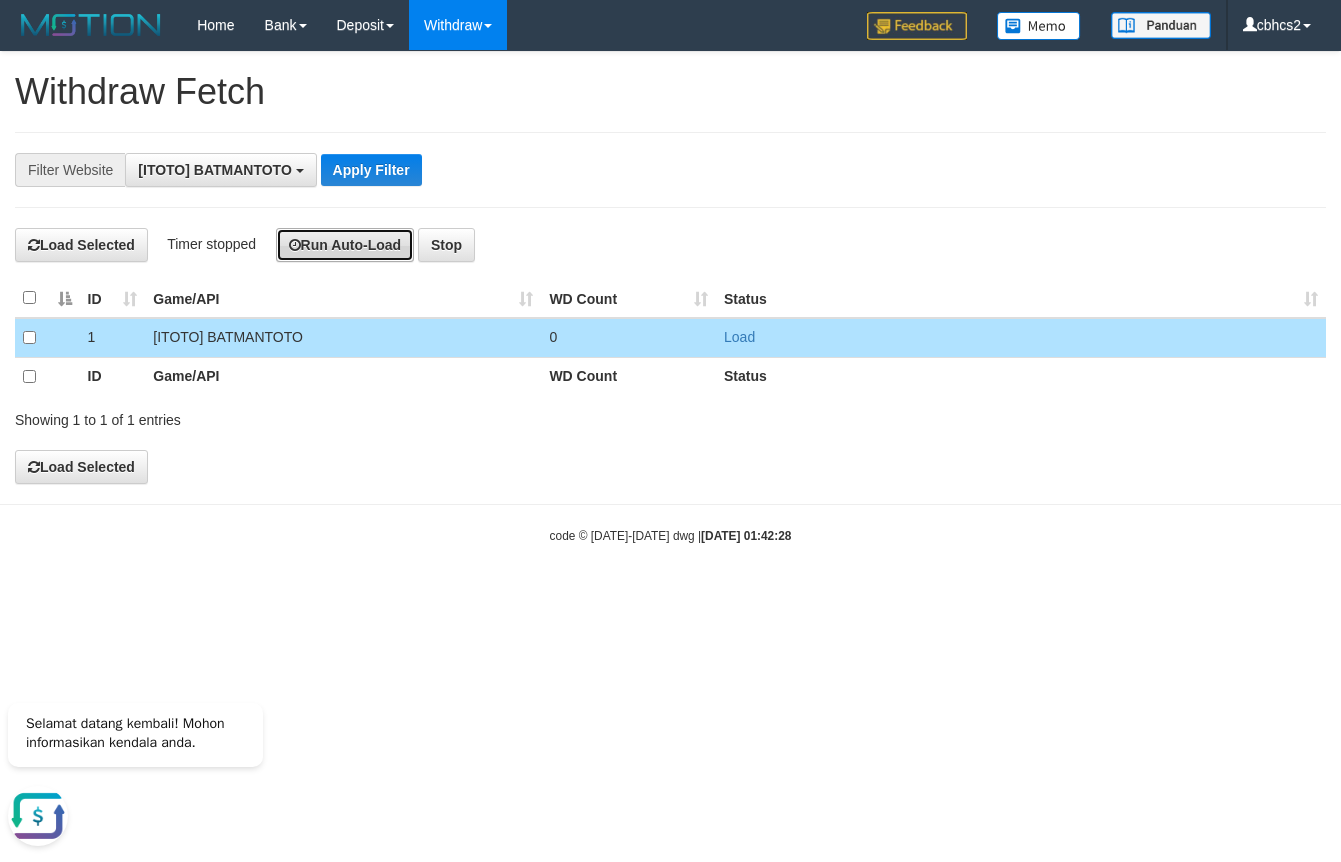 click on "Run Auto-Load" at bounding box center (345, 245) 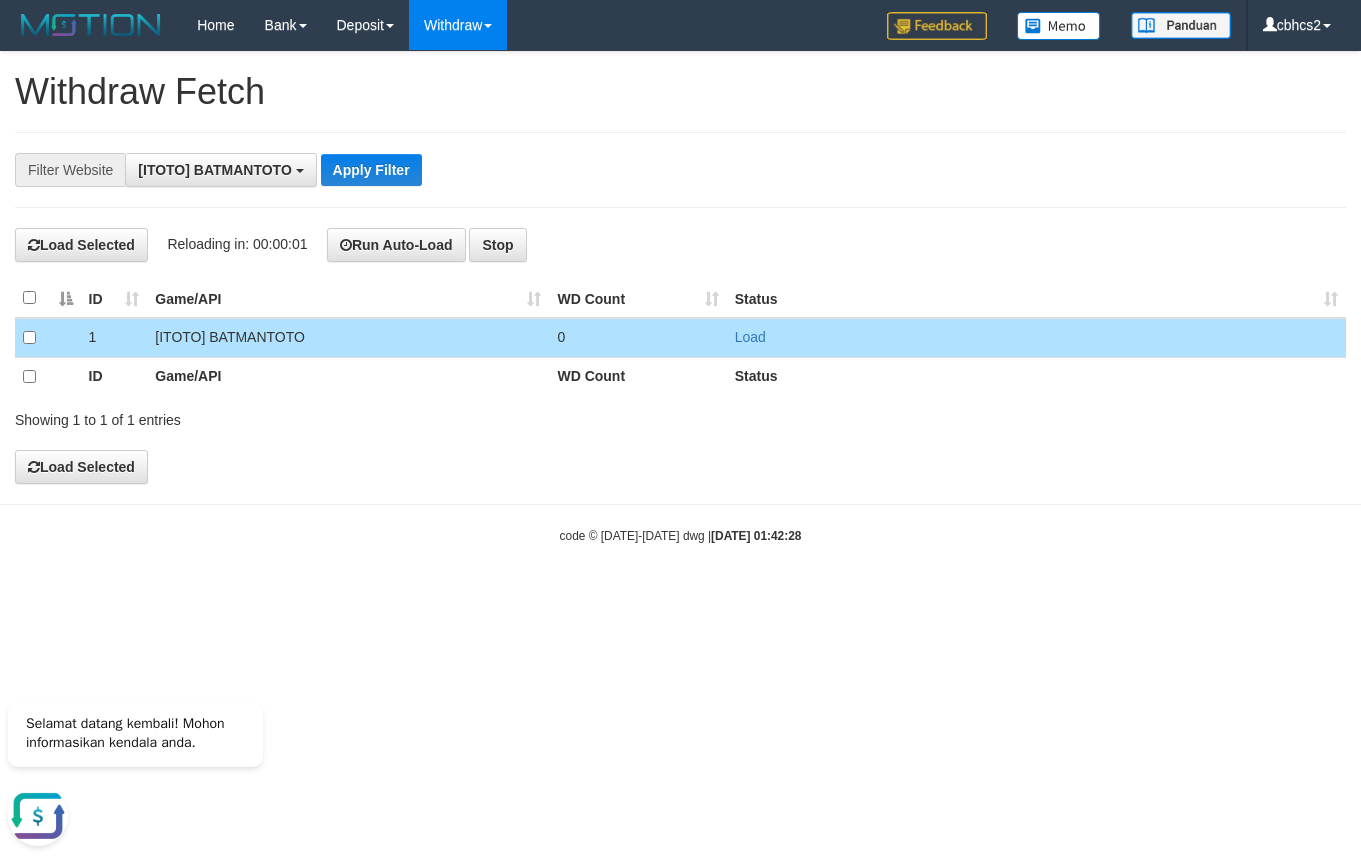 drag, startPoint x: 453, startPoint y: 551, endPoint x: 450, endPoint y: 537, distance: 14.3178215 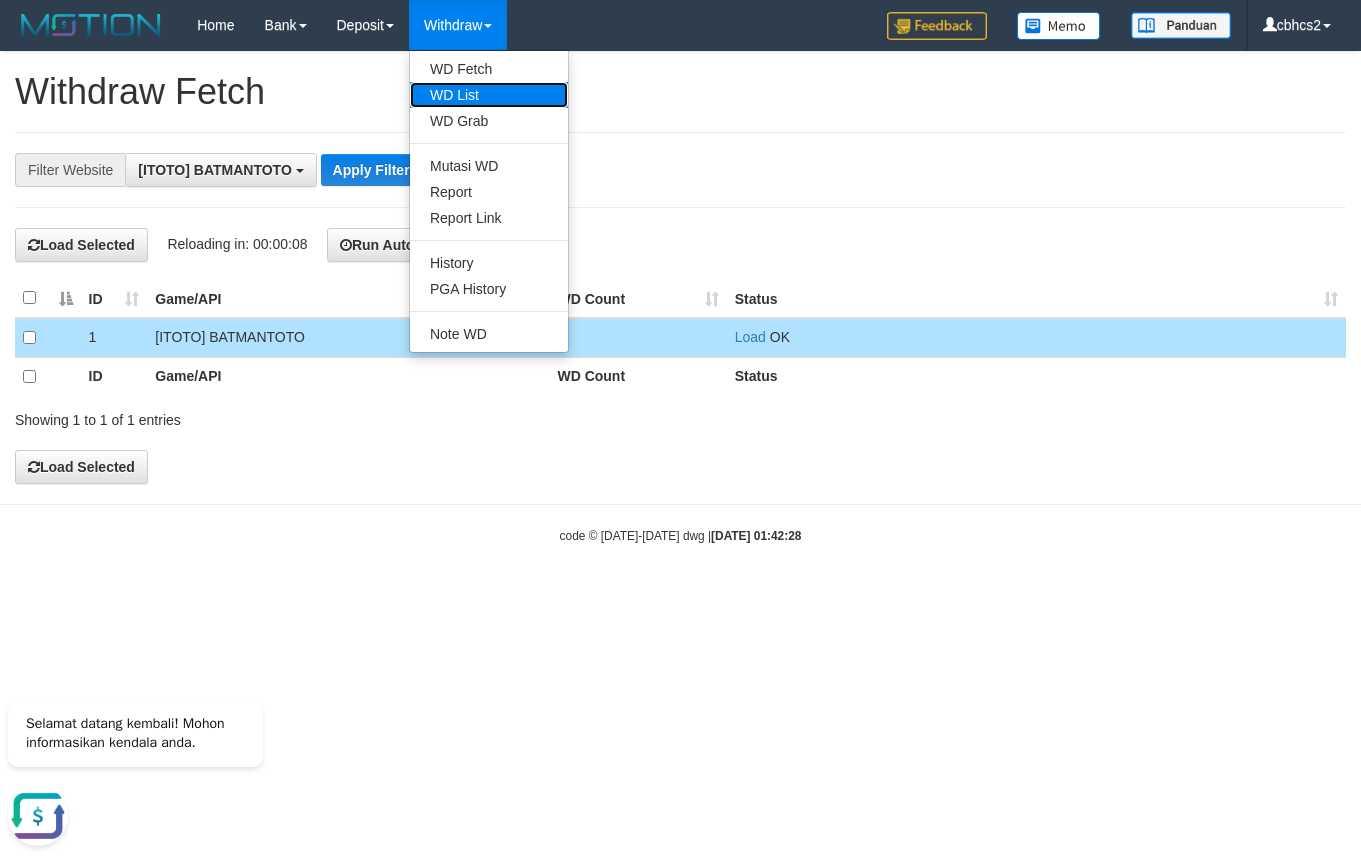 click on "WD List" at bounding box center [489, 95] 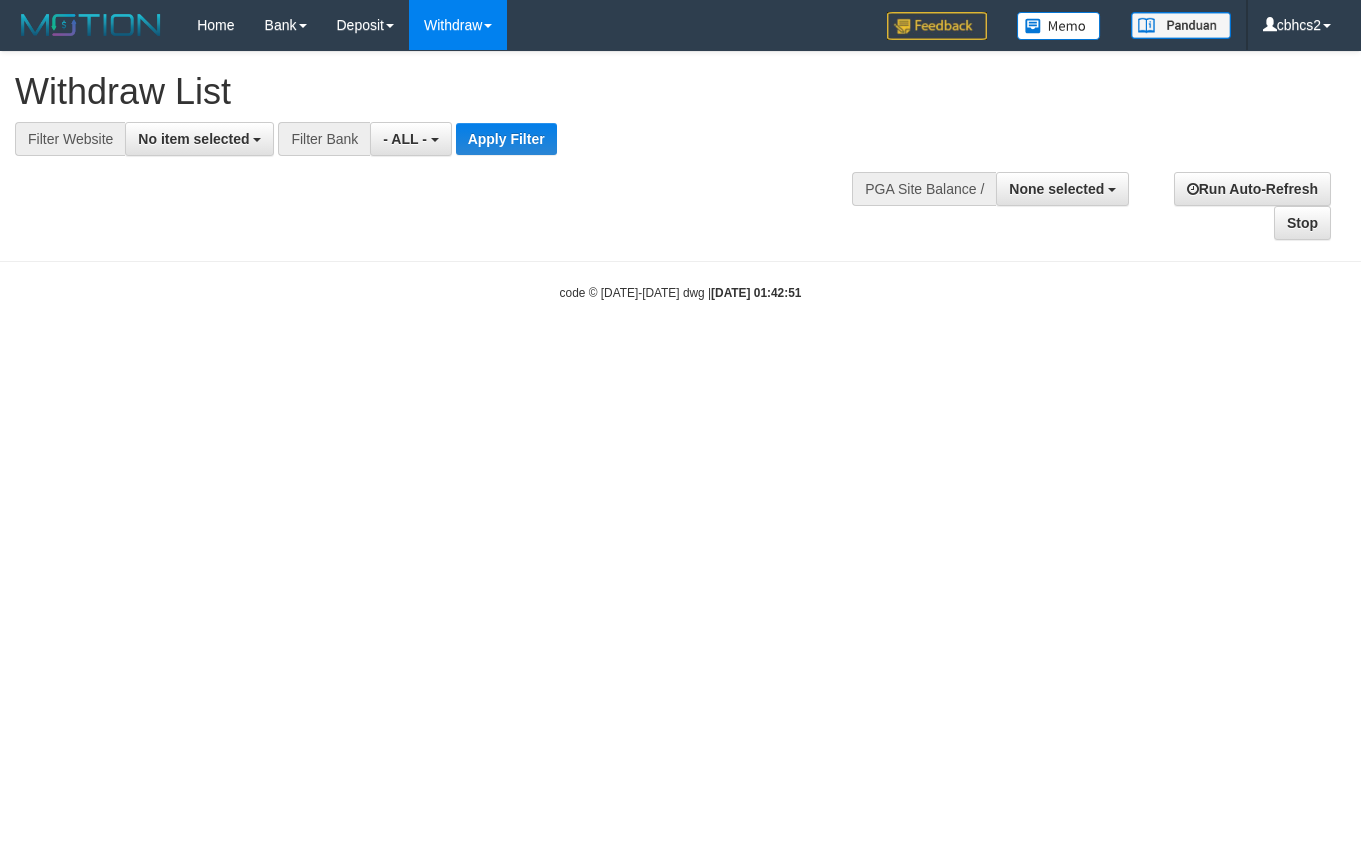 select 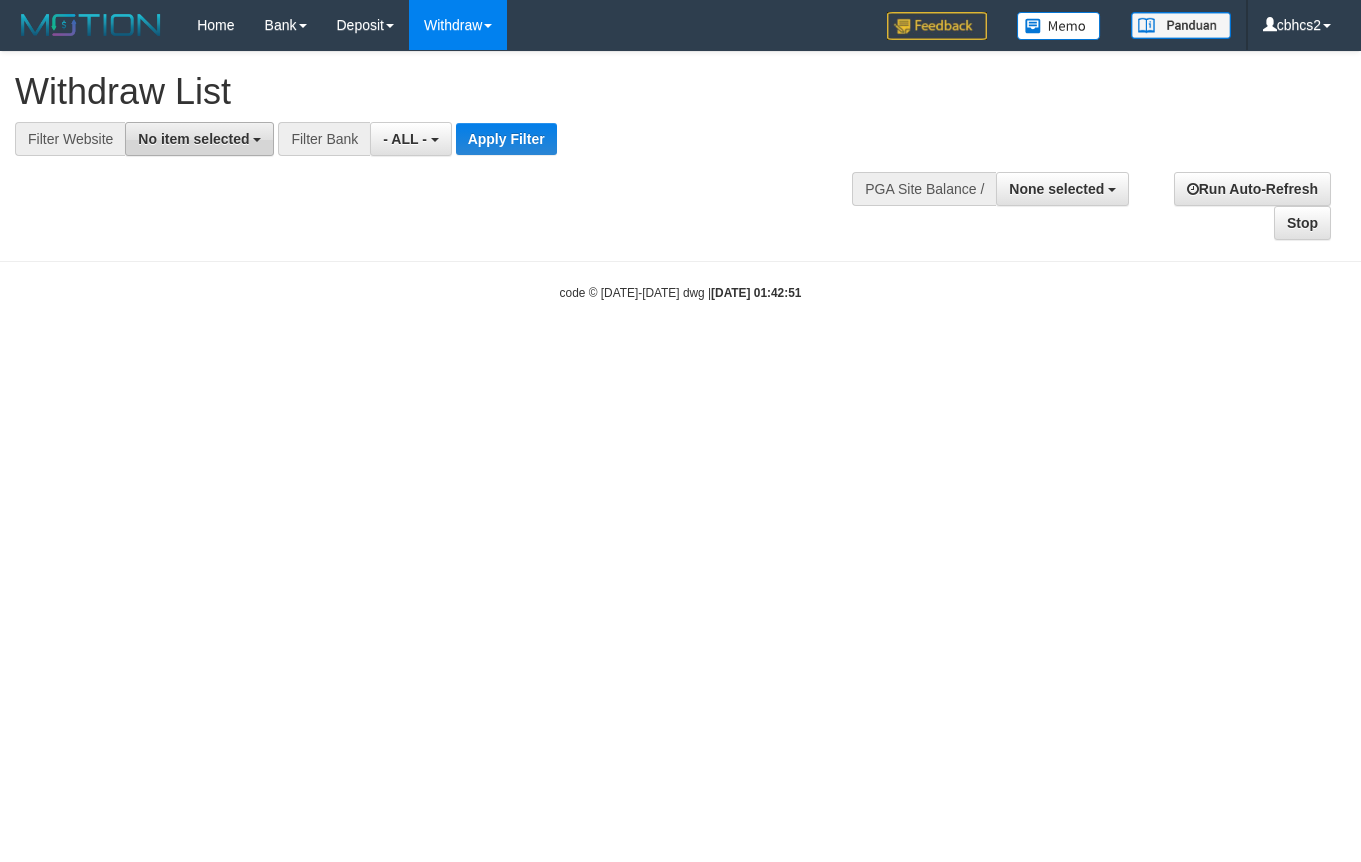 click on "No item selected" at bounding box center [199, 139] 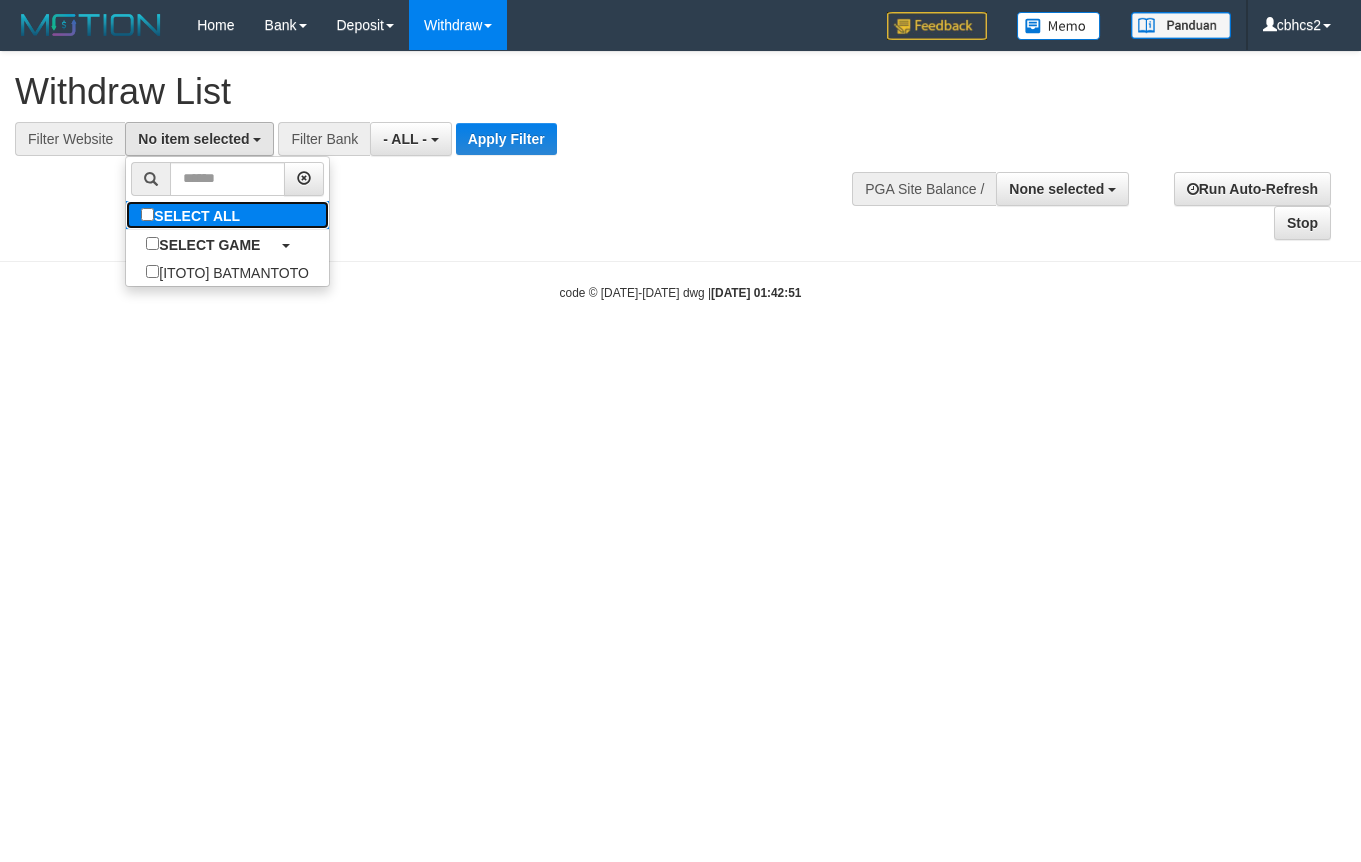click on "SELECT ALL" at bounding box center [193, 215] 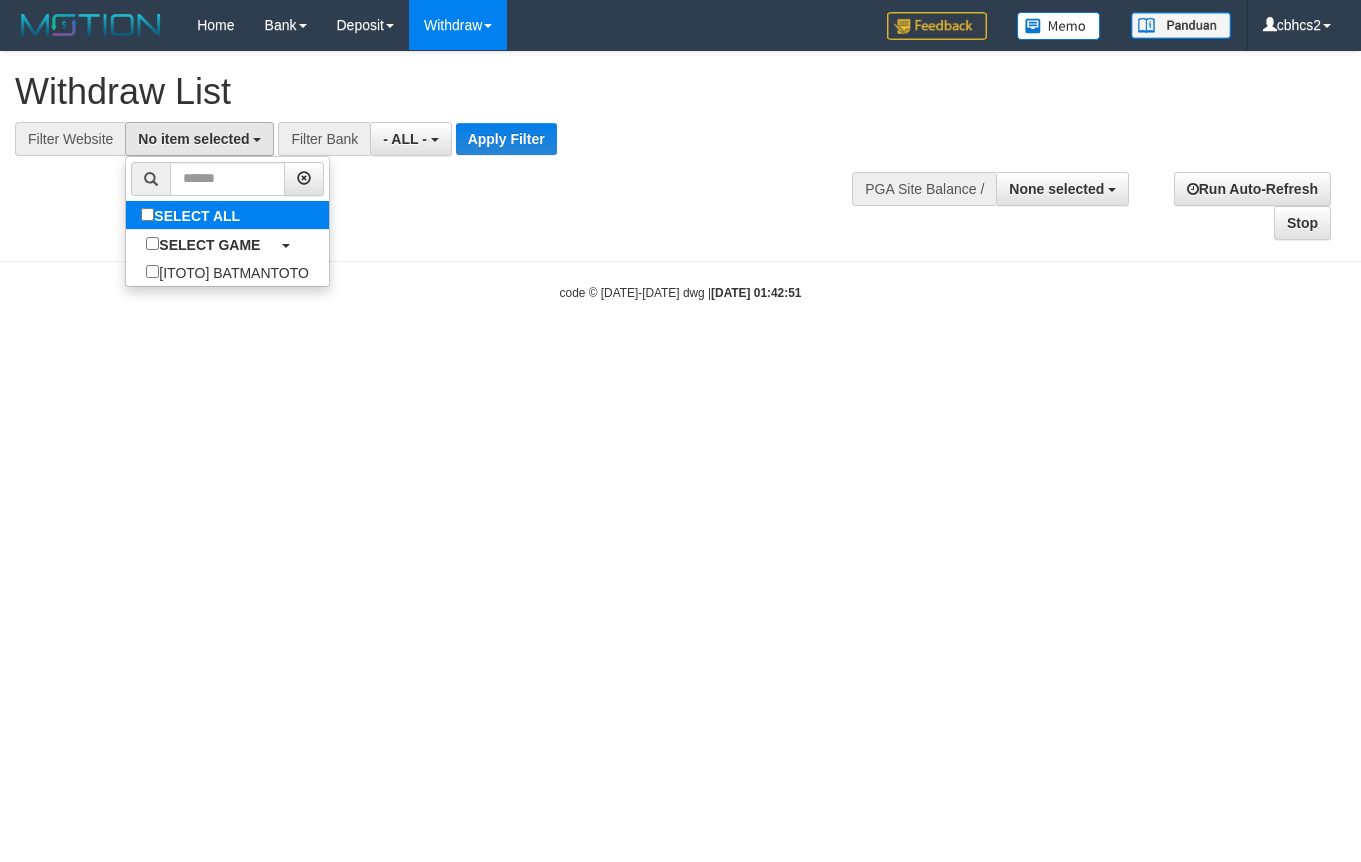 select on "****" 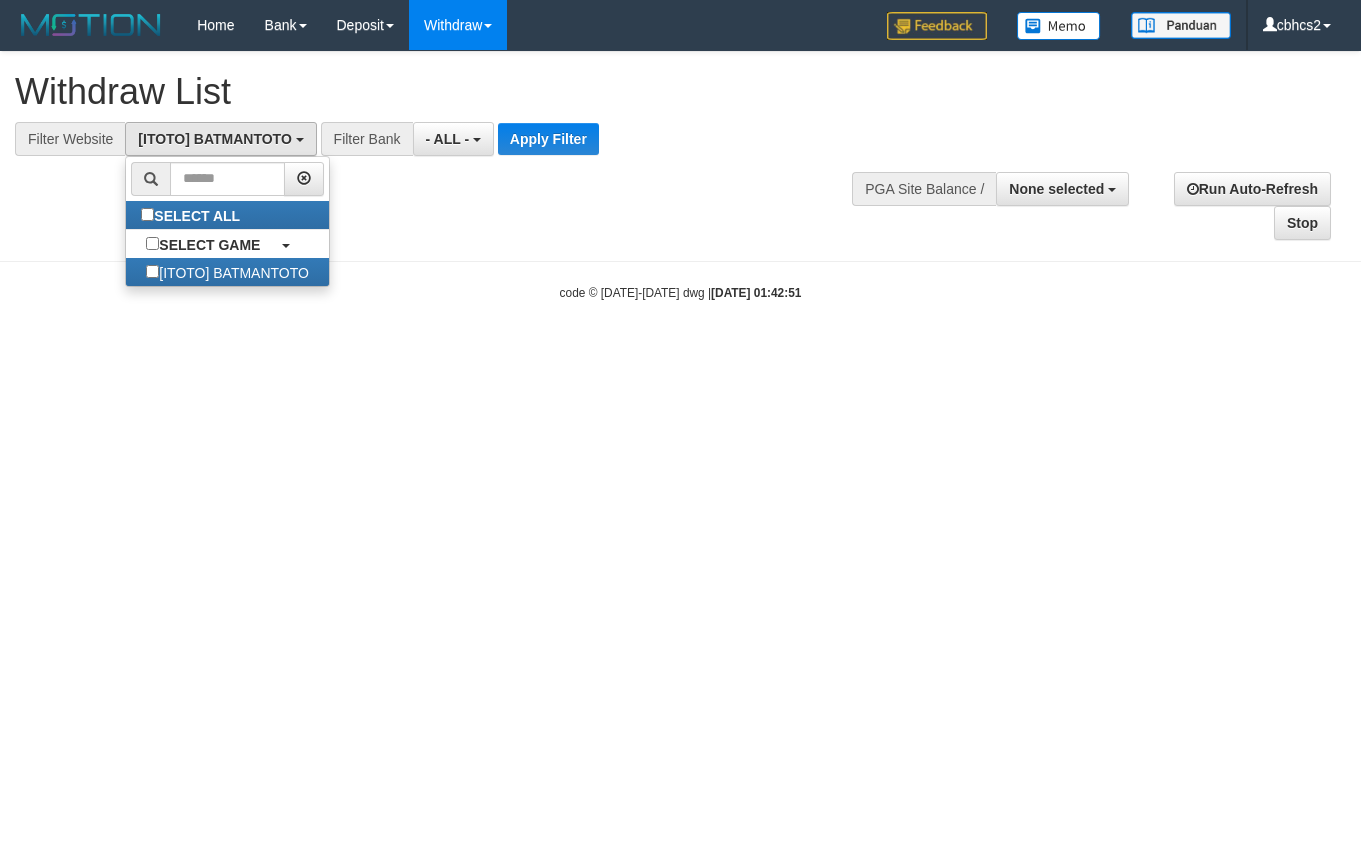 scroll, scrollTop: 18, scrollLeft: 0, axis: vertical 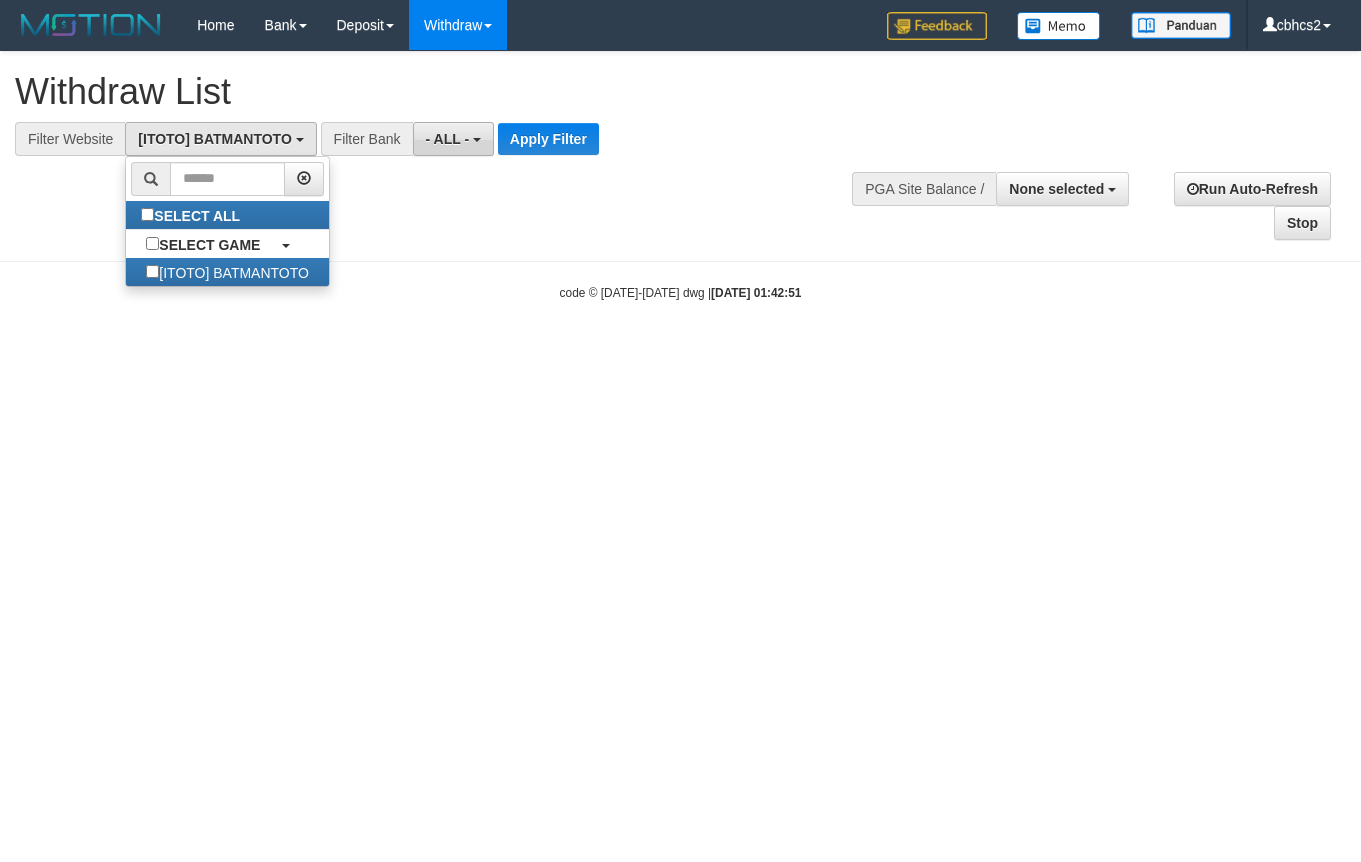 click on "- ALL -" at bounding box center [448, 139] 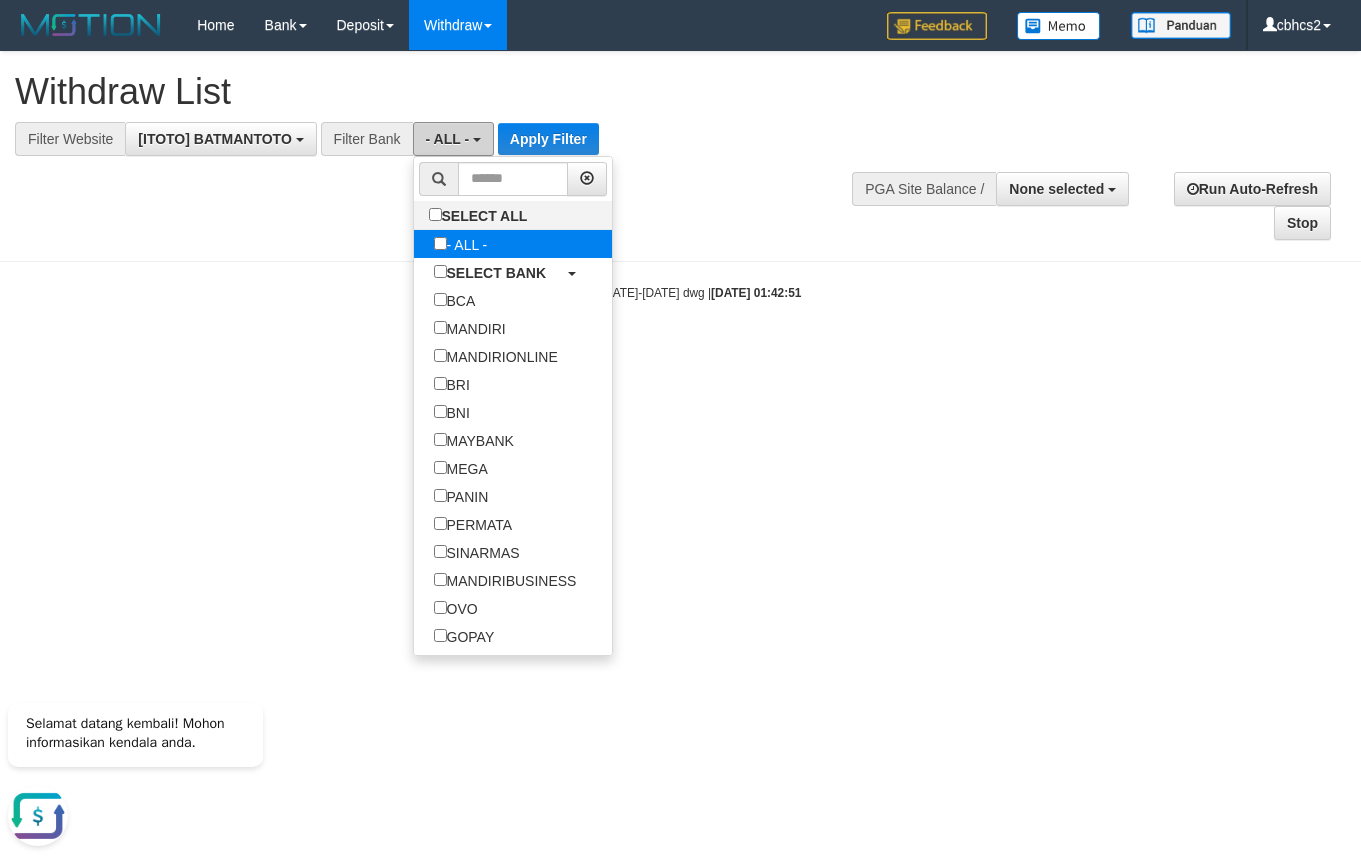 scroll, scrollTop: 0, scrollLeft: 0, axis: both 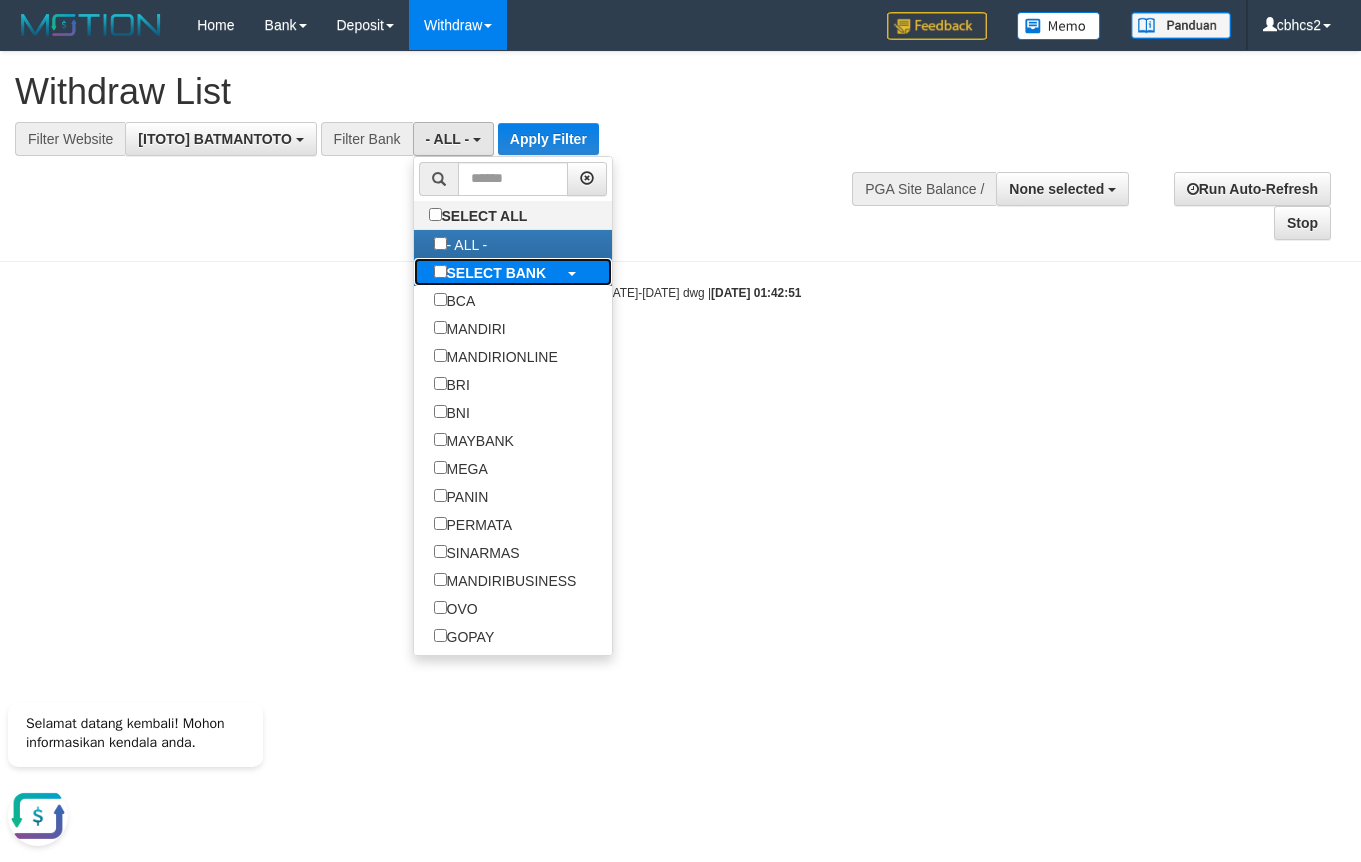 click on "SELECT BANK" at bounding box center (490, 272) 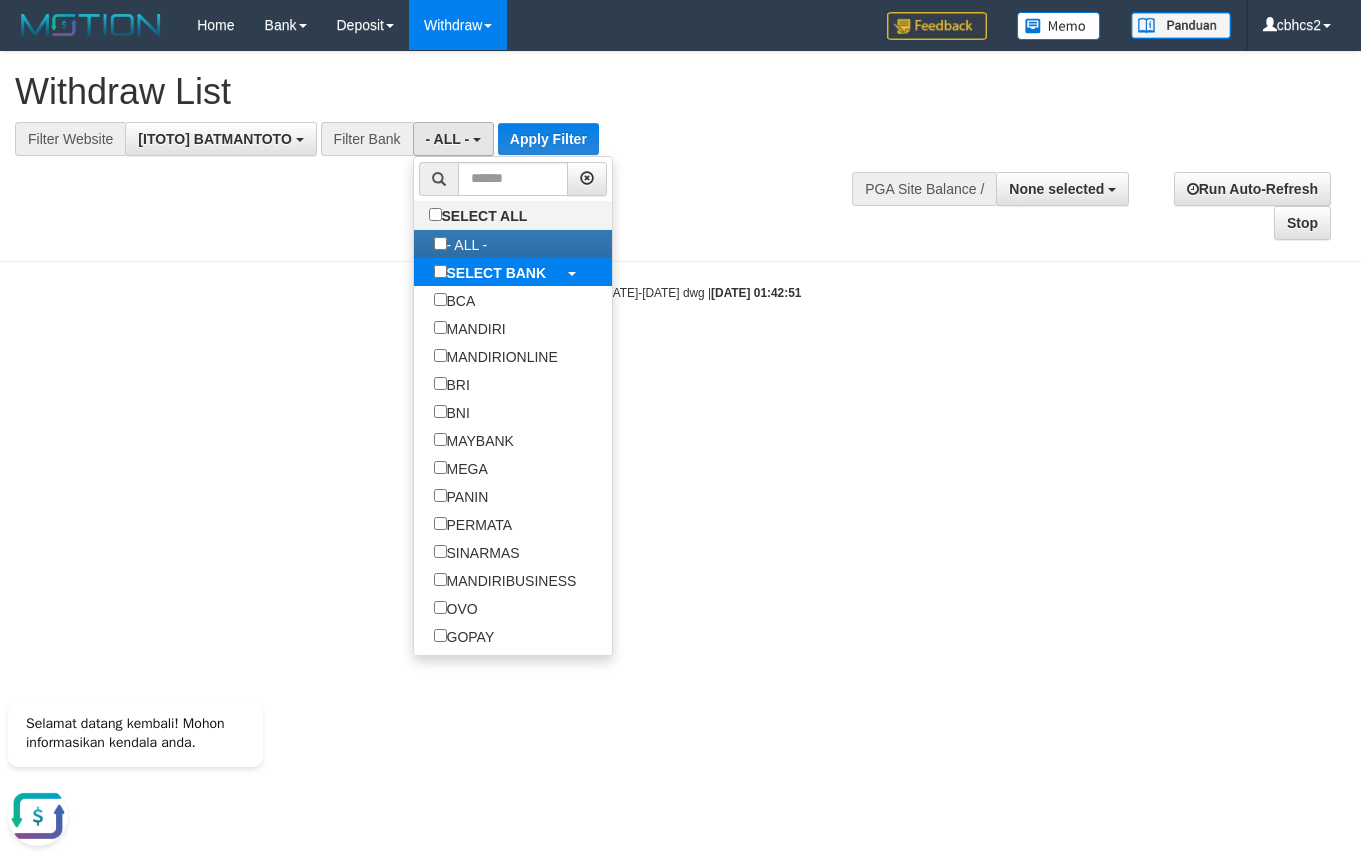 select on "***" 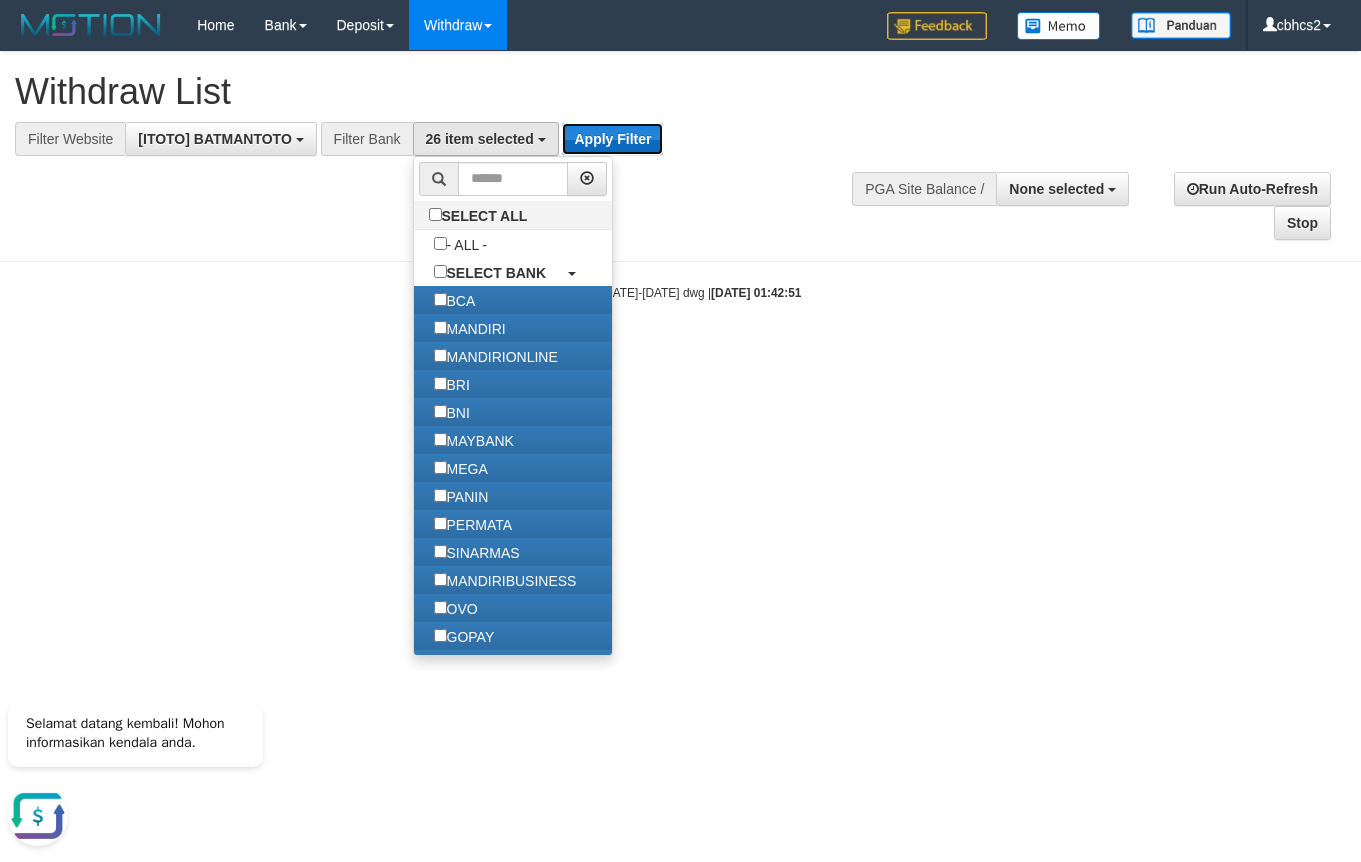 click on "Apply Filter" at bounding box center [612, 139] 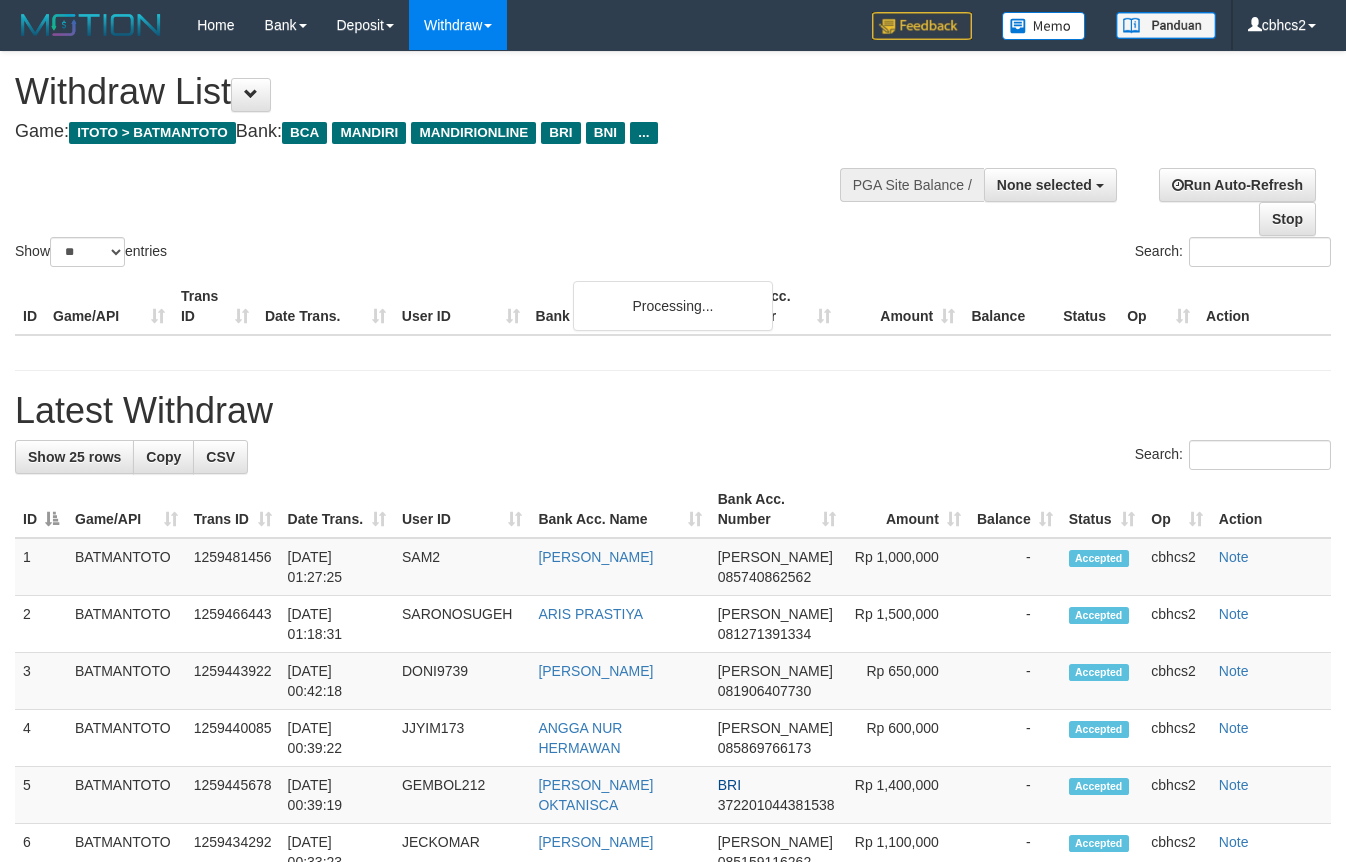 select 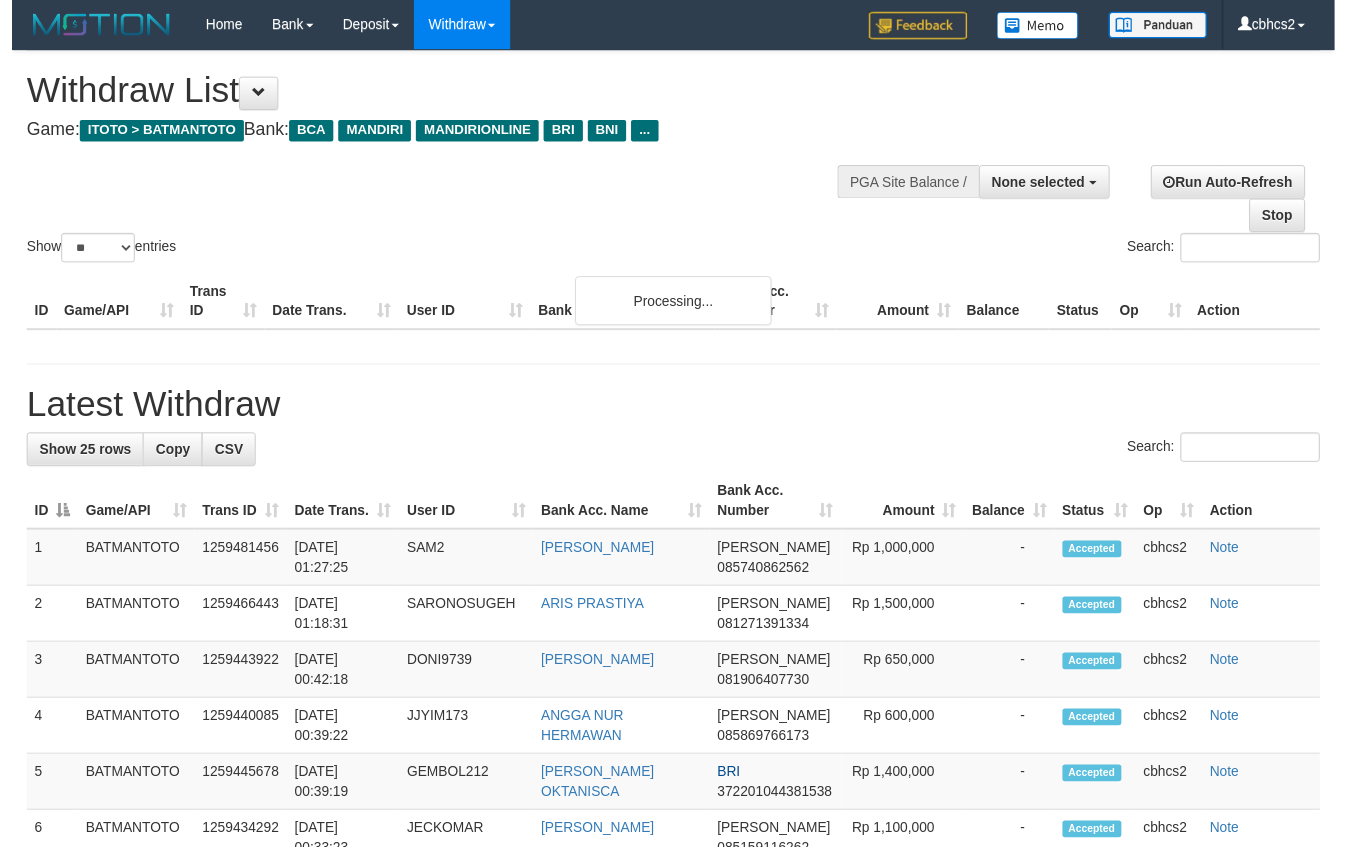scroll, scrollTop: 0, scrollLeft: 0, axis: both 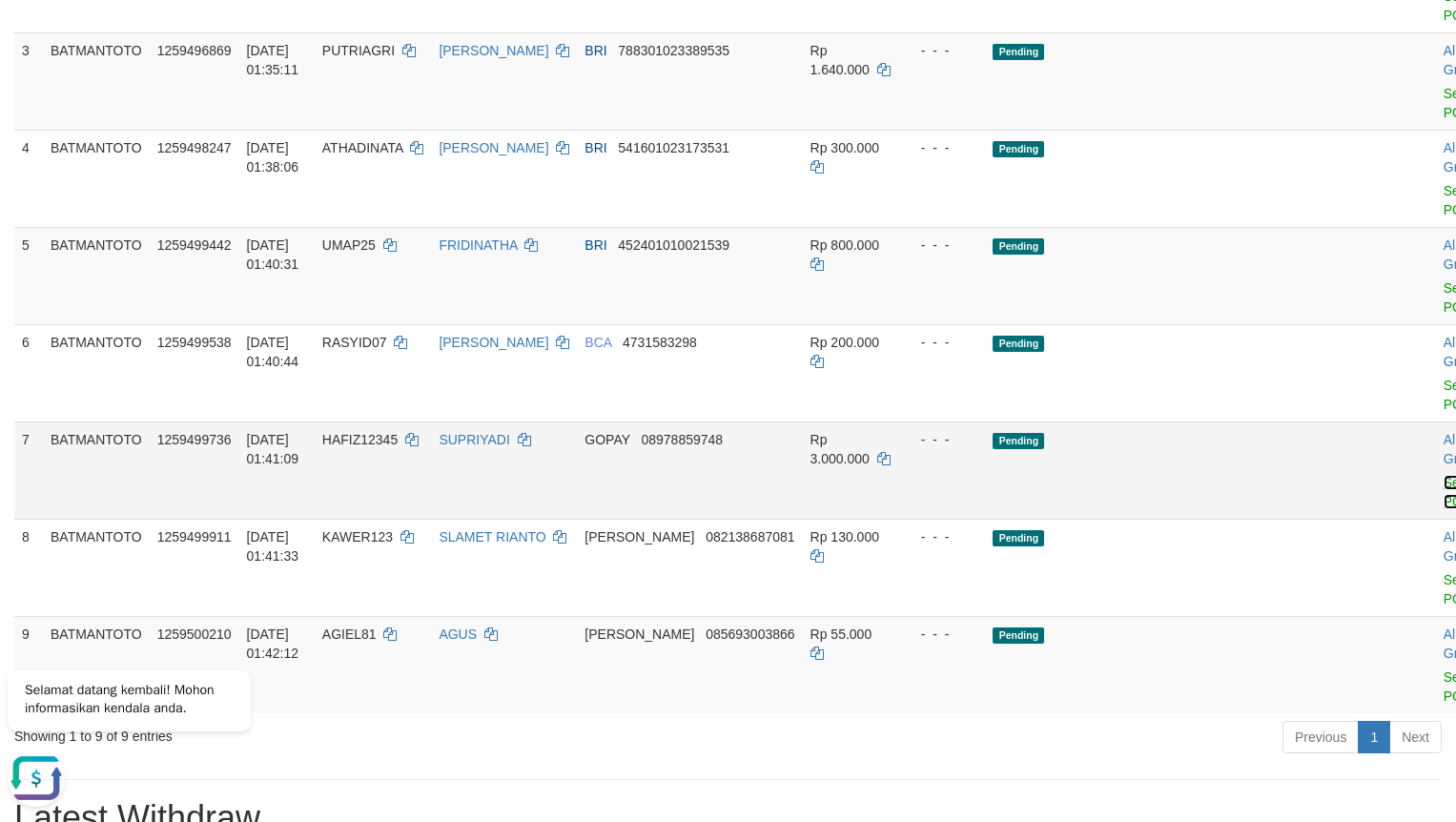 click on "Send PGA" at bounding box center [1459, 492] 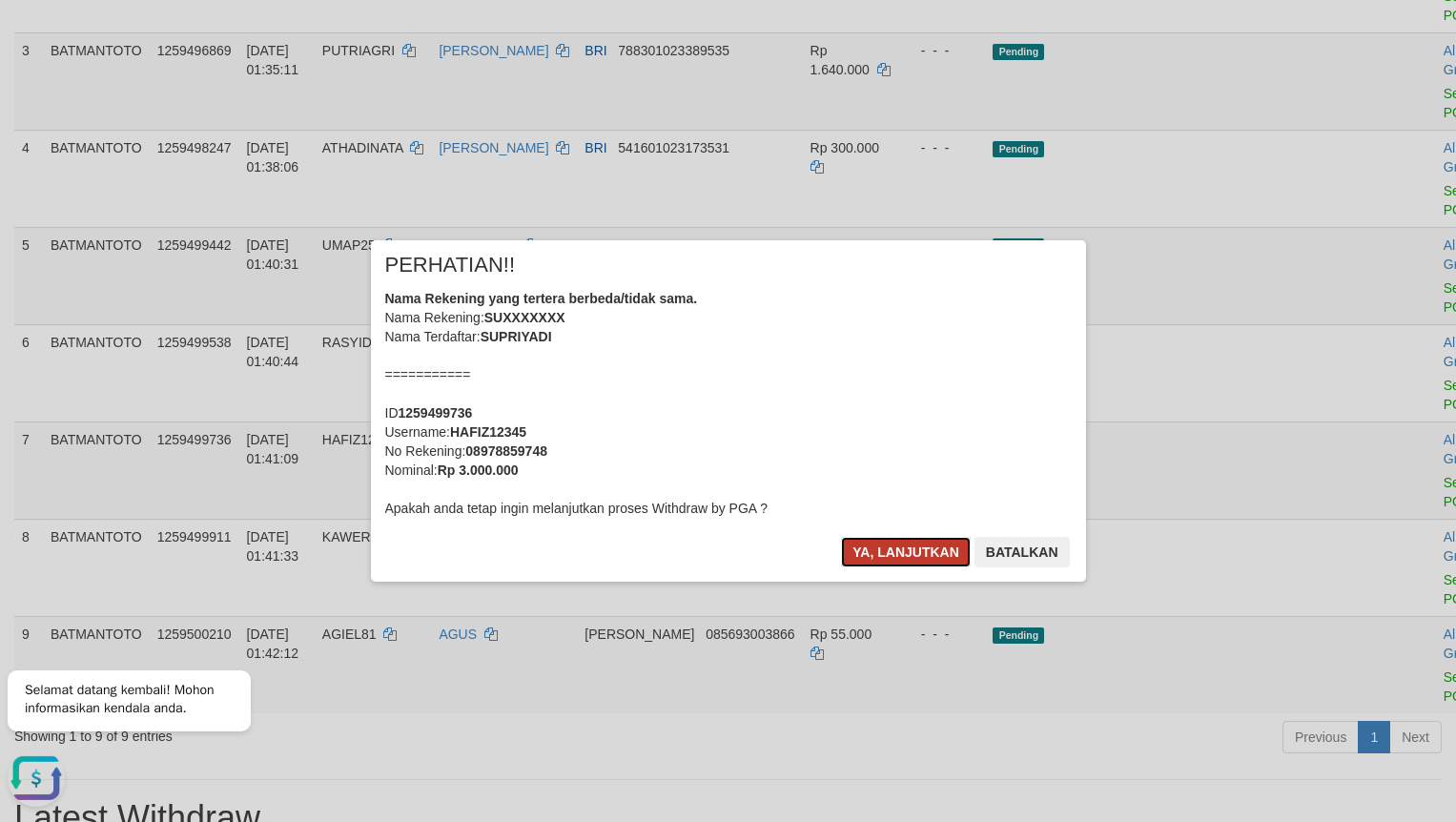 click on "Ya, lanjutkan" at bounding box center [906, 552] 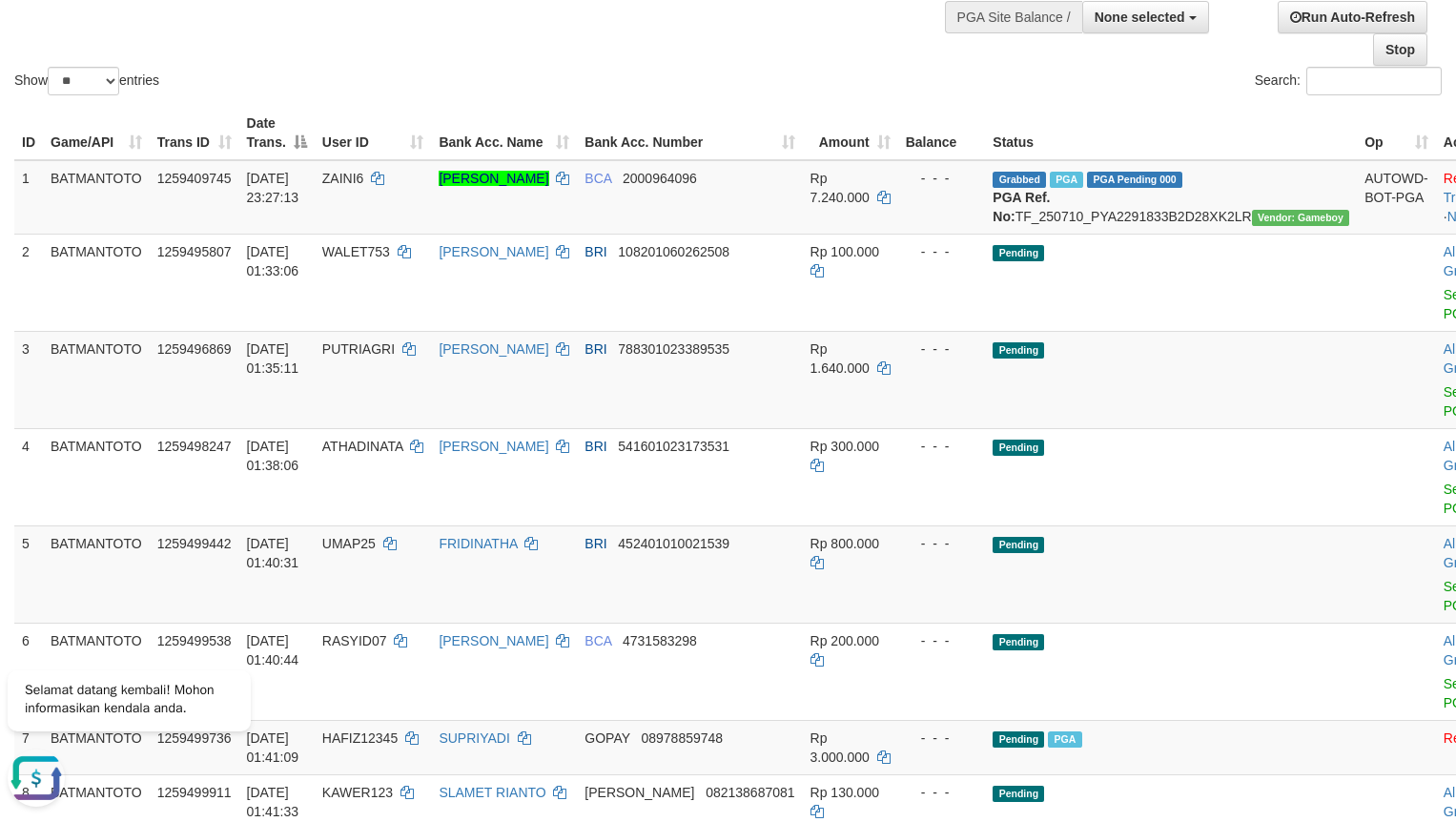 scroll, scrollTop: 0, scrollLeft: 0, axis: both 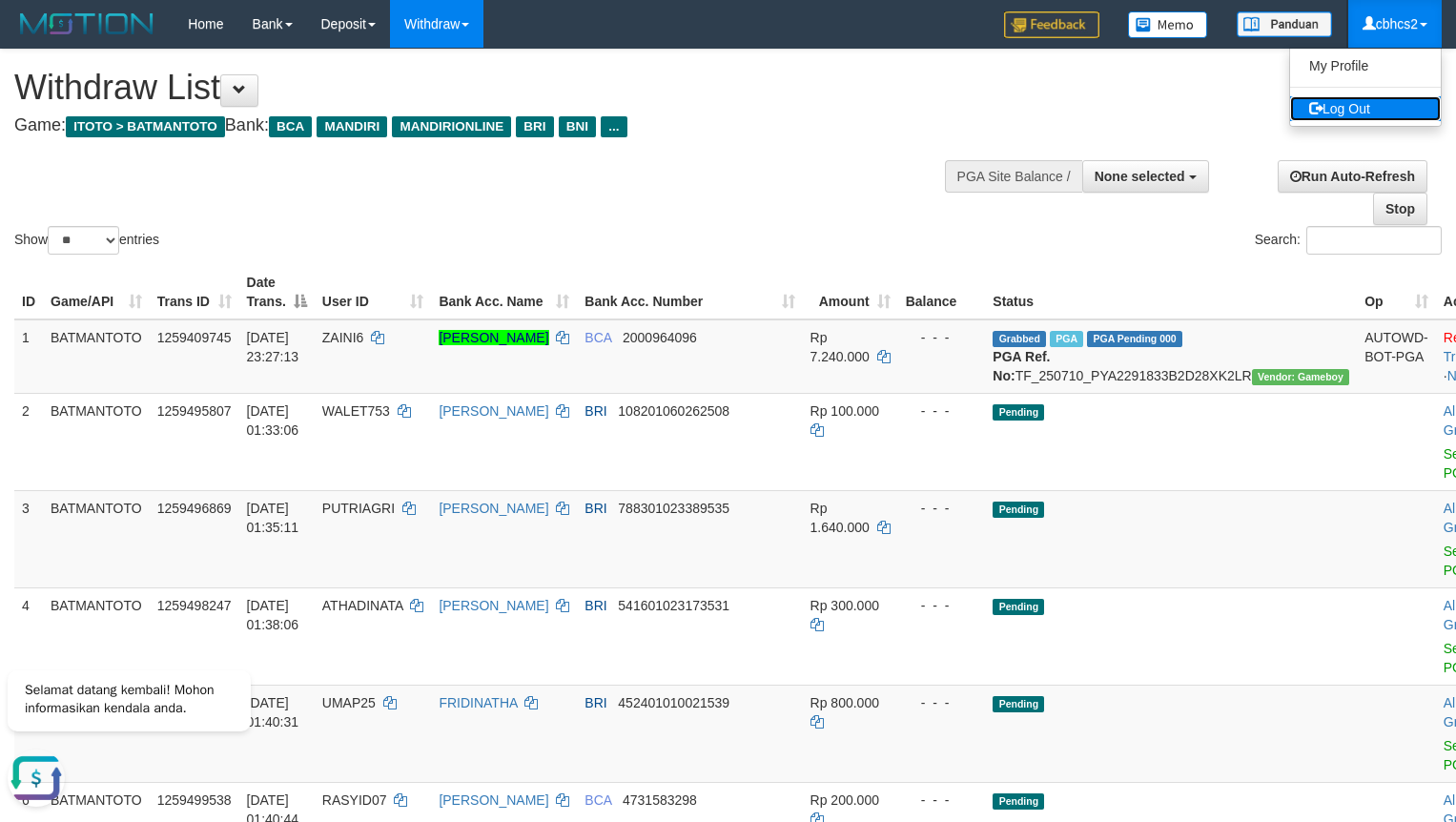 click on "Log Out" at bounding box center [1365, 109] 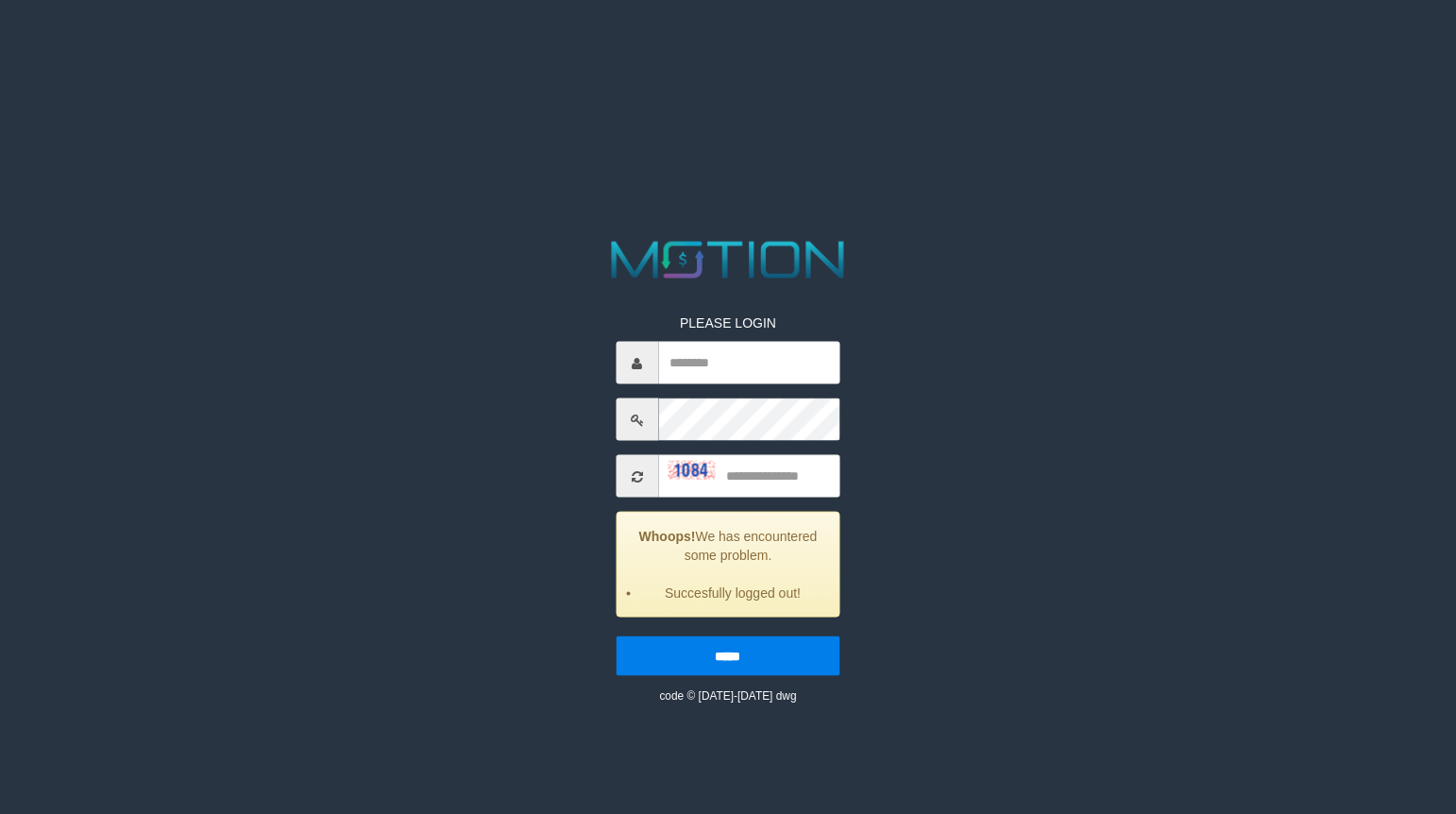 scroll, scrollTop: 0, scrollLeft: 0, axis: both 